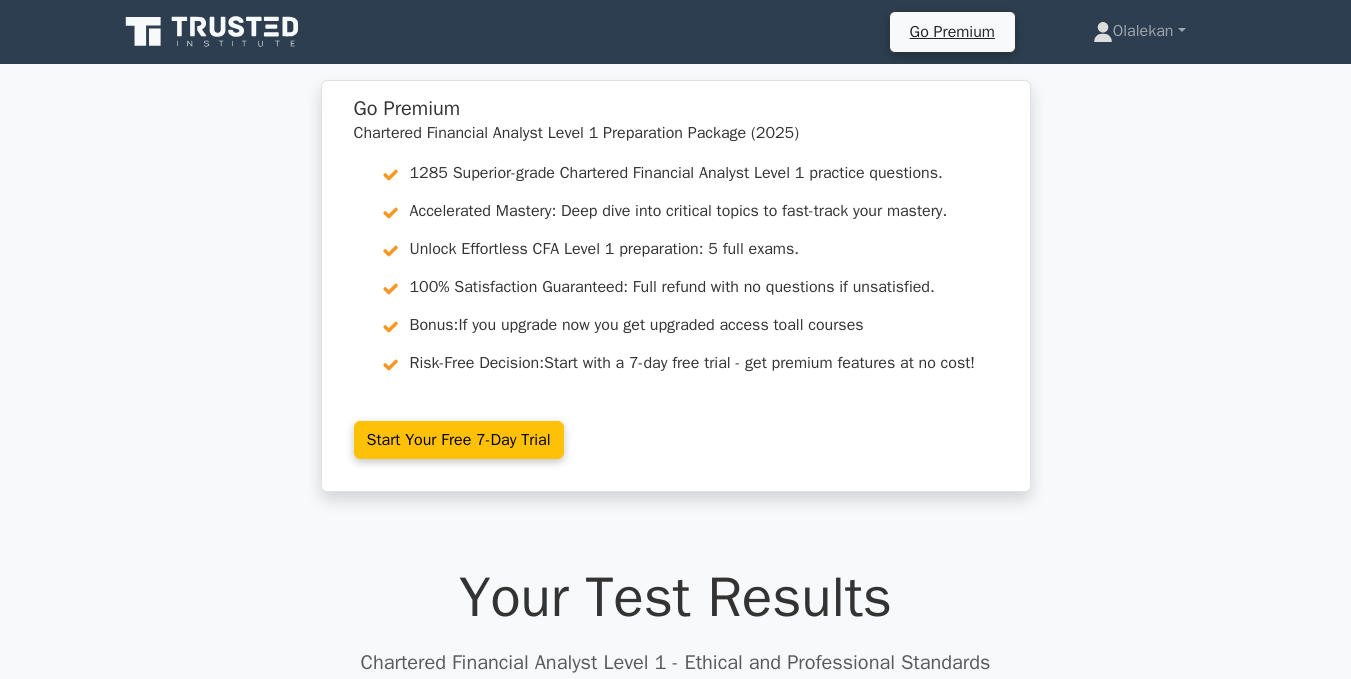 scroll, scrollTop: 3488, scrollLeft: 0, axis: vertical 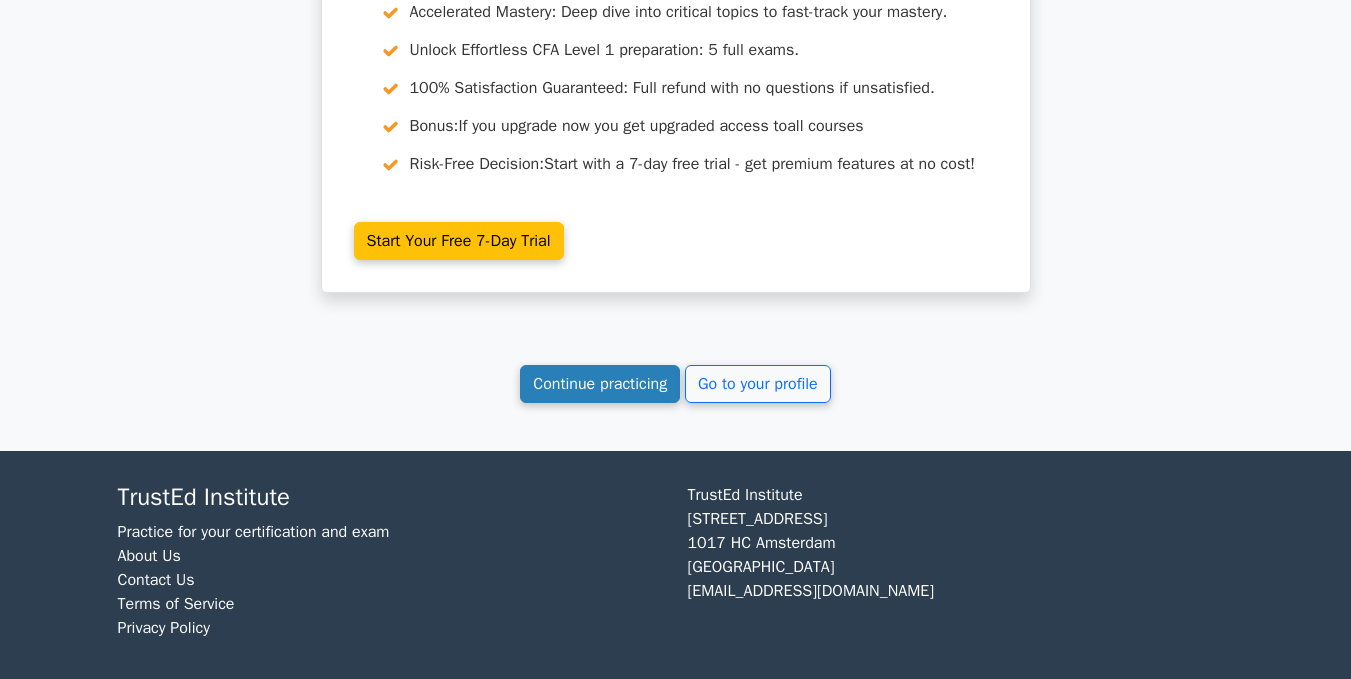click on "Continue practicing" at bounding box center [600, 384] 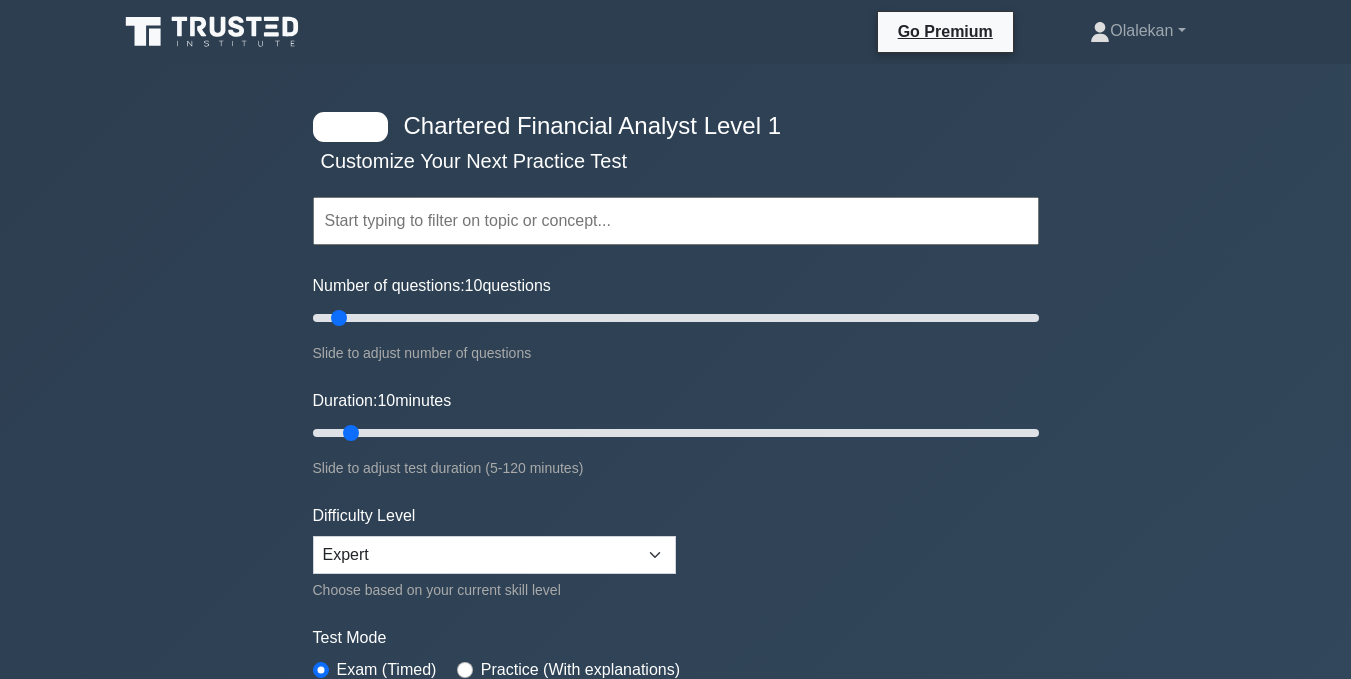 scroll, scrollTop: 0, scrollLeft: 0, axis: both 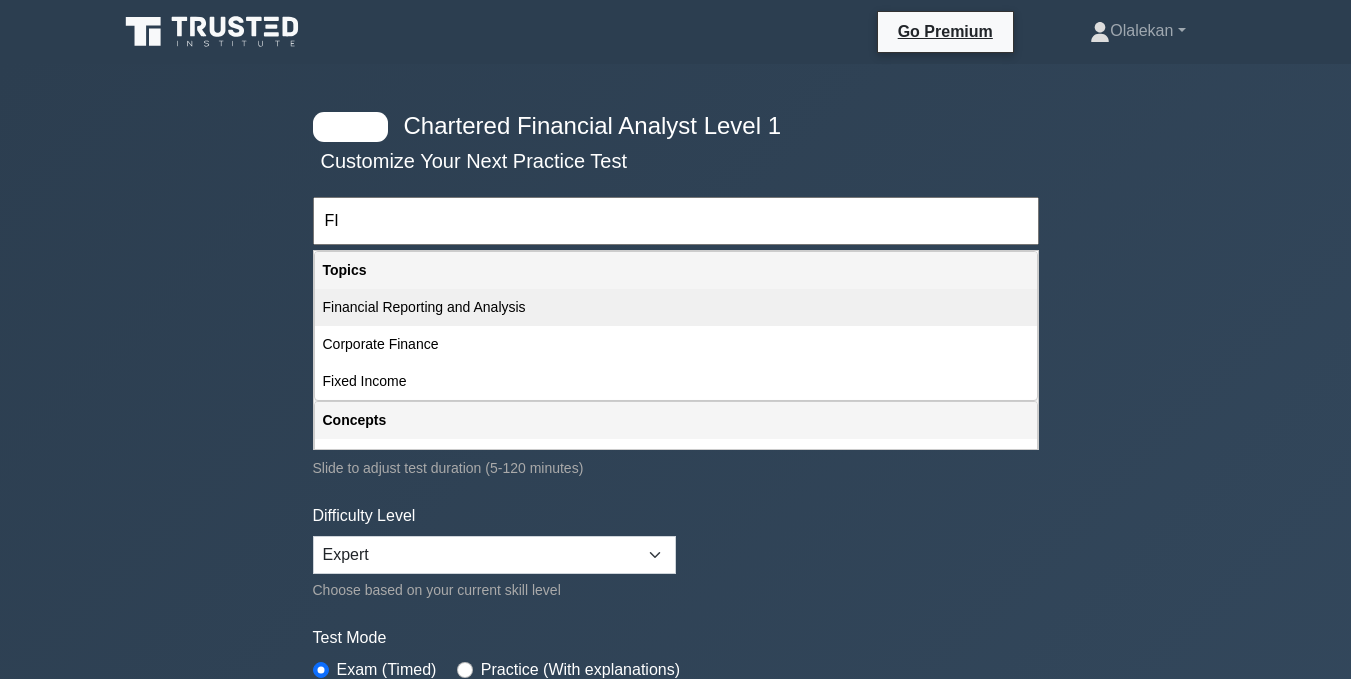 click on "Financial Reporting and Analysis" at bounding box center (676, 307) 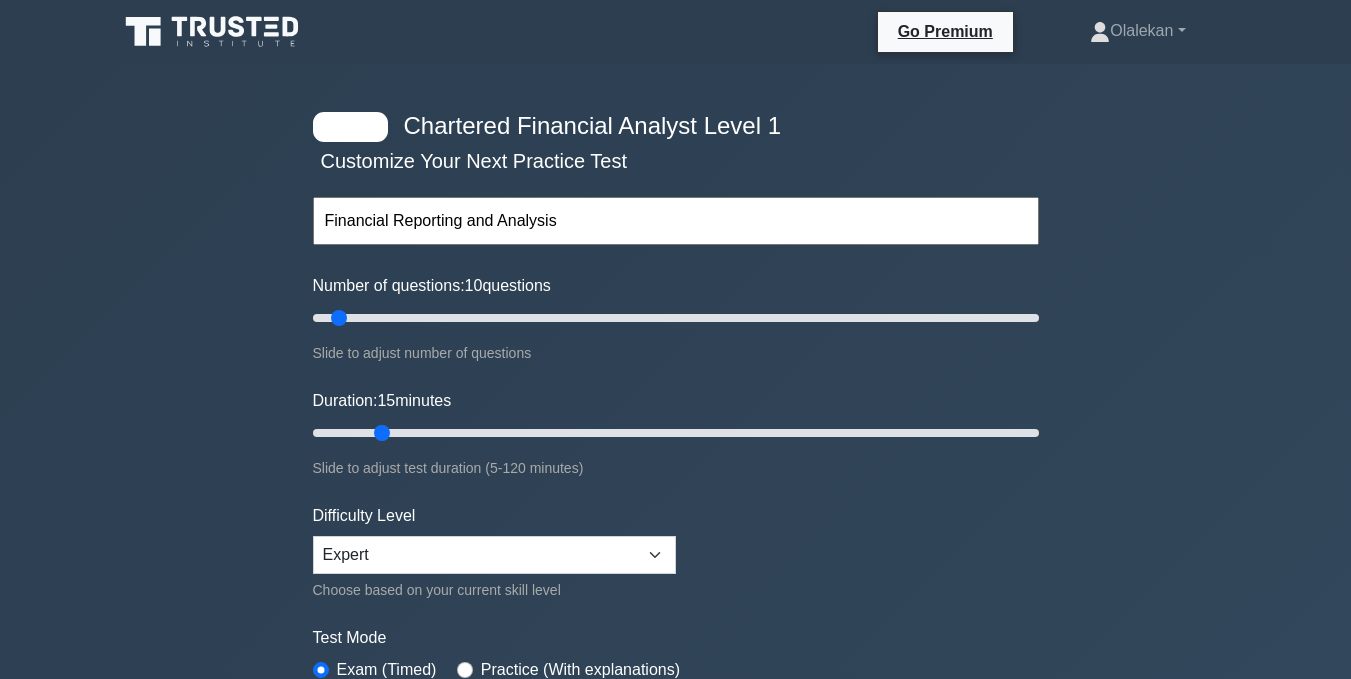 drag, startPoint x: 353, startPoint y: 431, endPoint x: 376, endPoint y: 435, distance: 23.345236 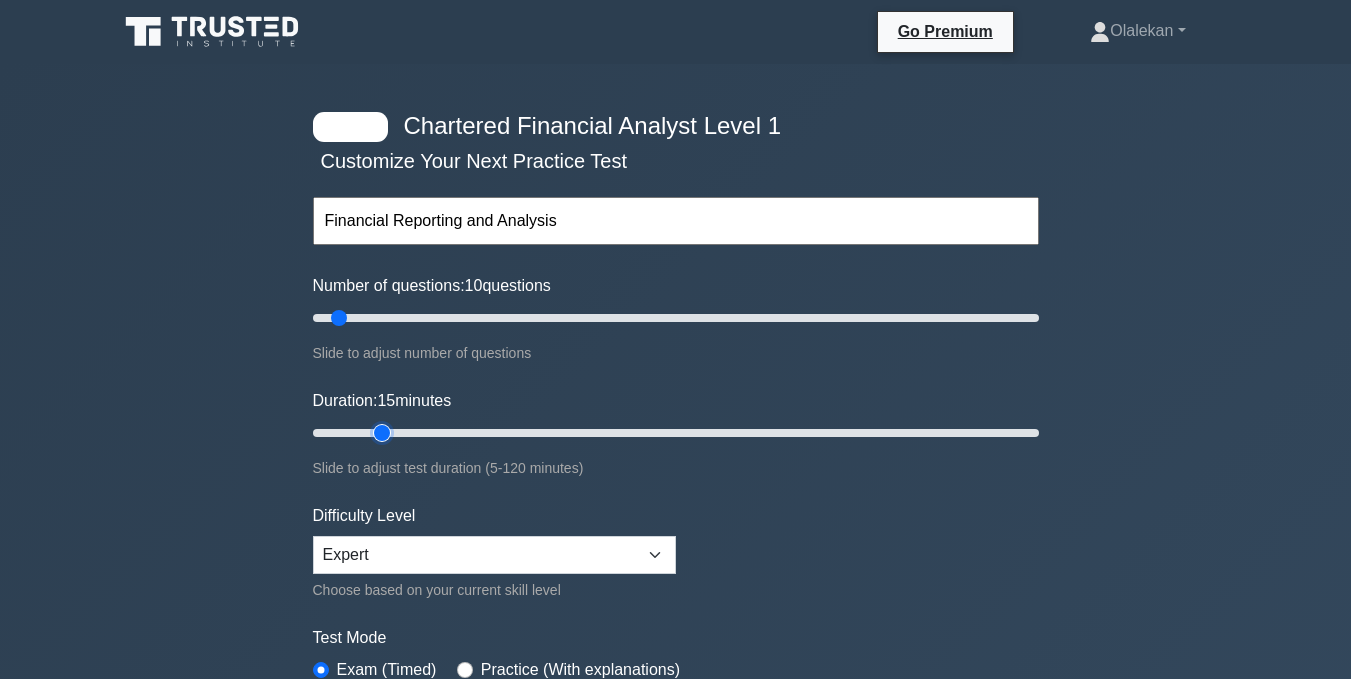 type on "15" 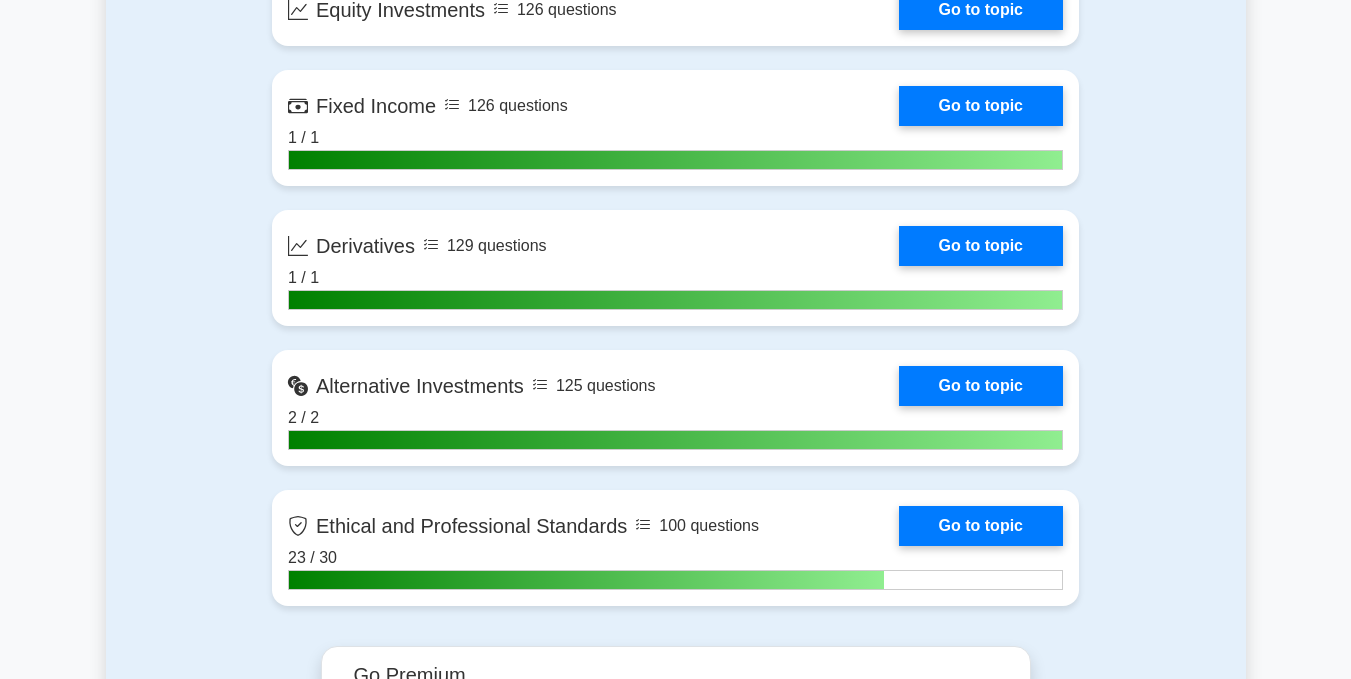 scroll, scrollTop: 2043, scrollLeft: 0, axis: vertical 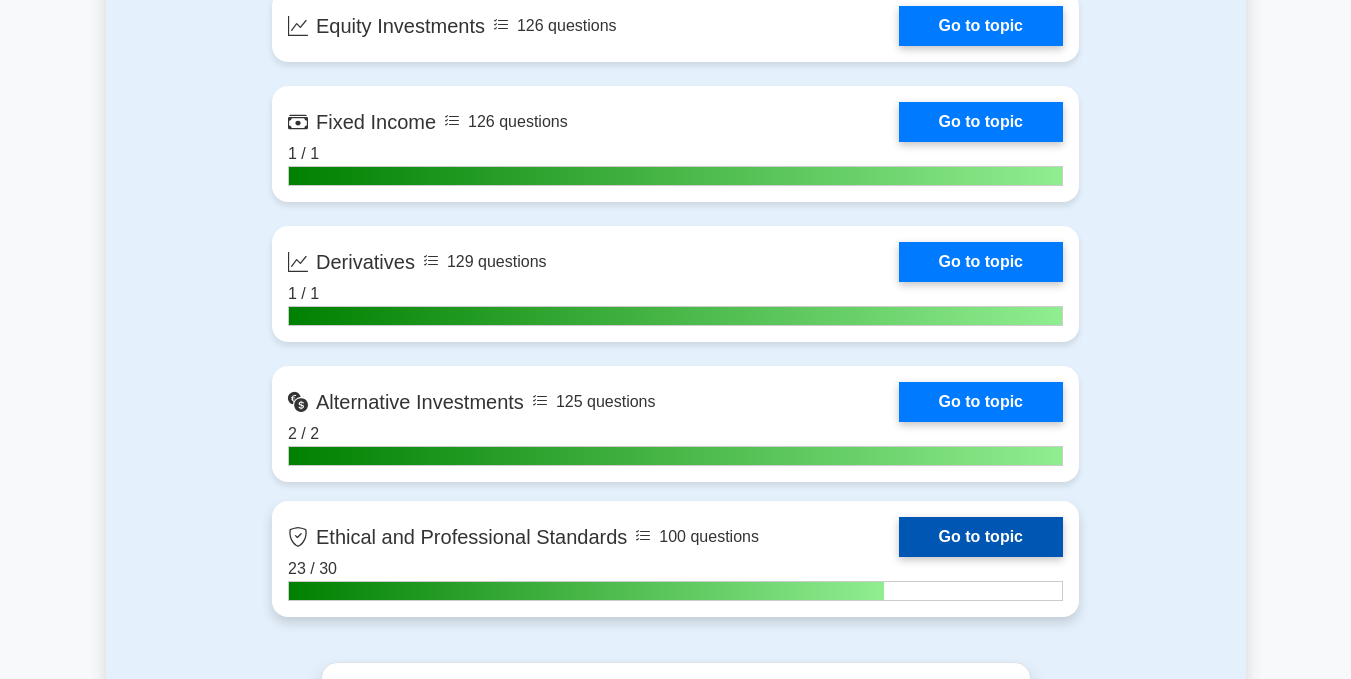 click on "Go to topic" at bounding box center (981, 537) 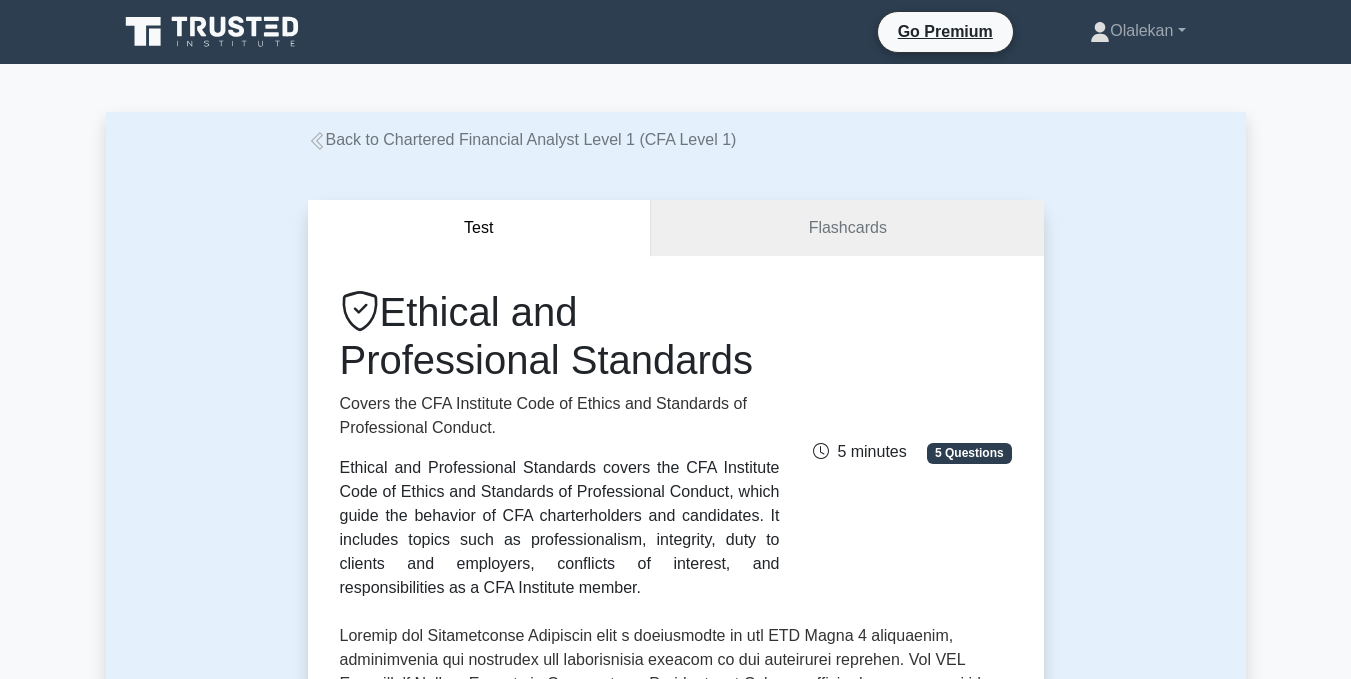 scroll, scrollTop: 0, scrollLeft: 0, axis: both 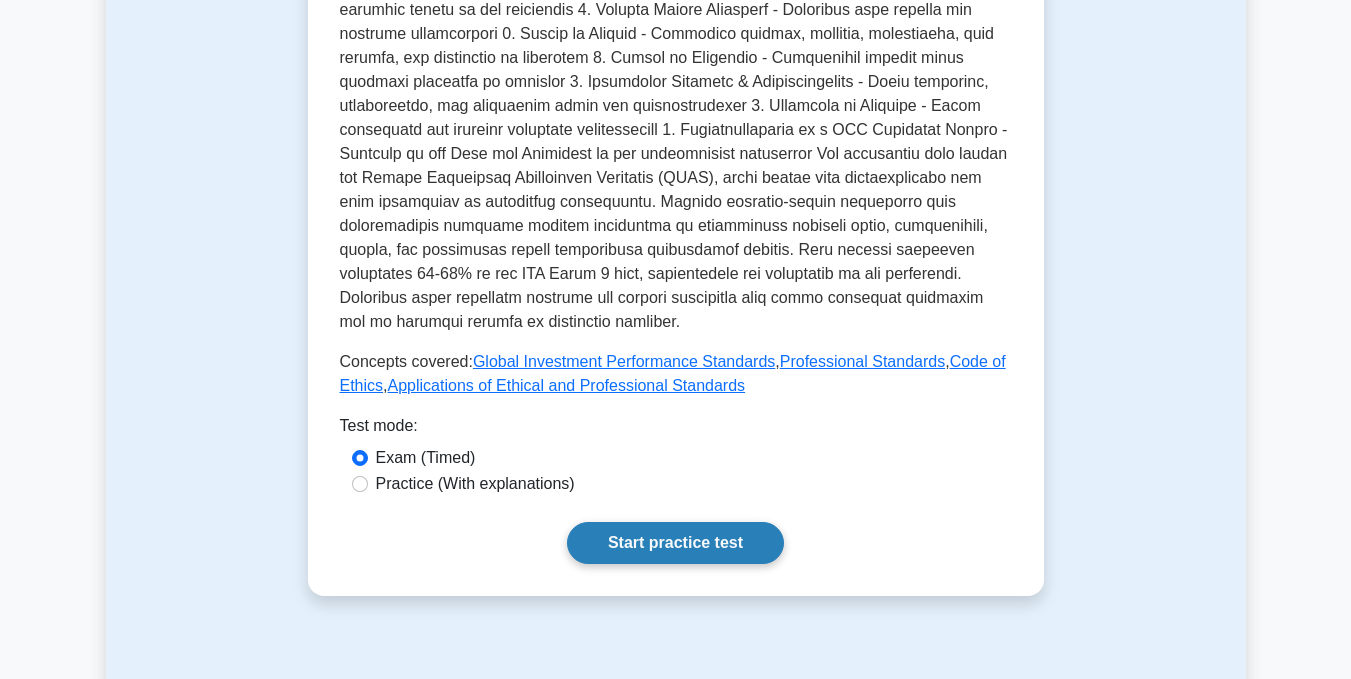 click on "Start practice test" at bounding box center (675, 543) 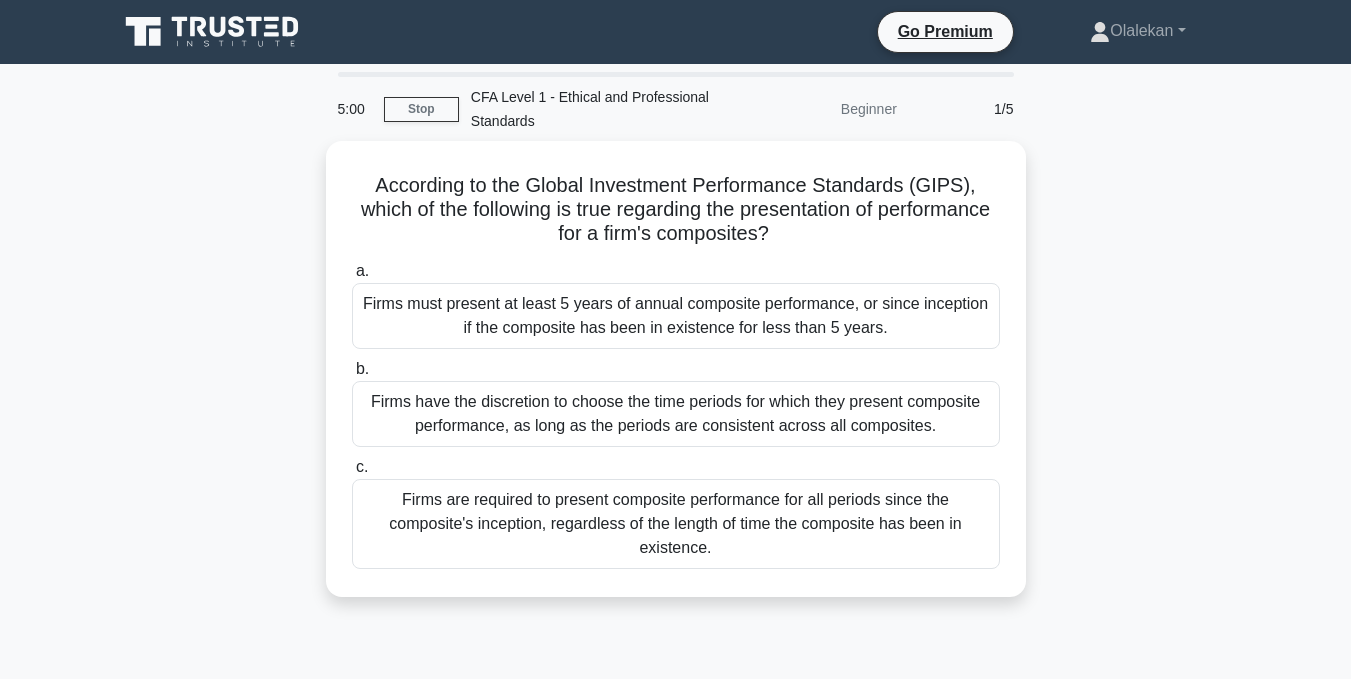 scroll, scrollTop: 0, scrollLeft: 0, axis: both 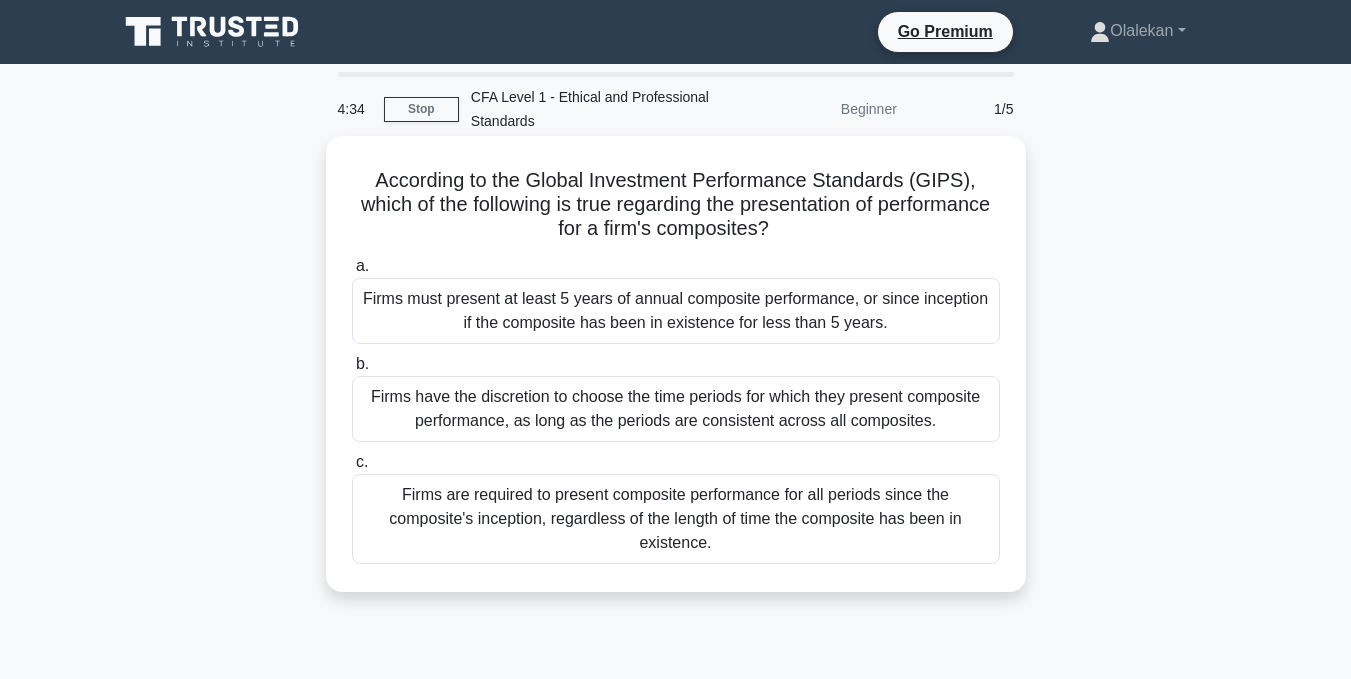 click on "Firms must present at least 5 years of annual composite performance, or since inception if the composite has been in existence for less than 5 years." at bounding box center (676, 311) 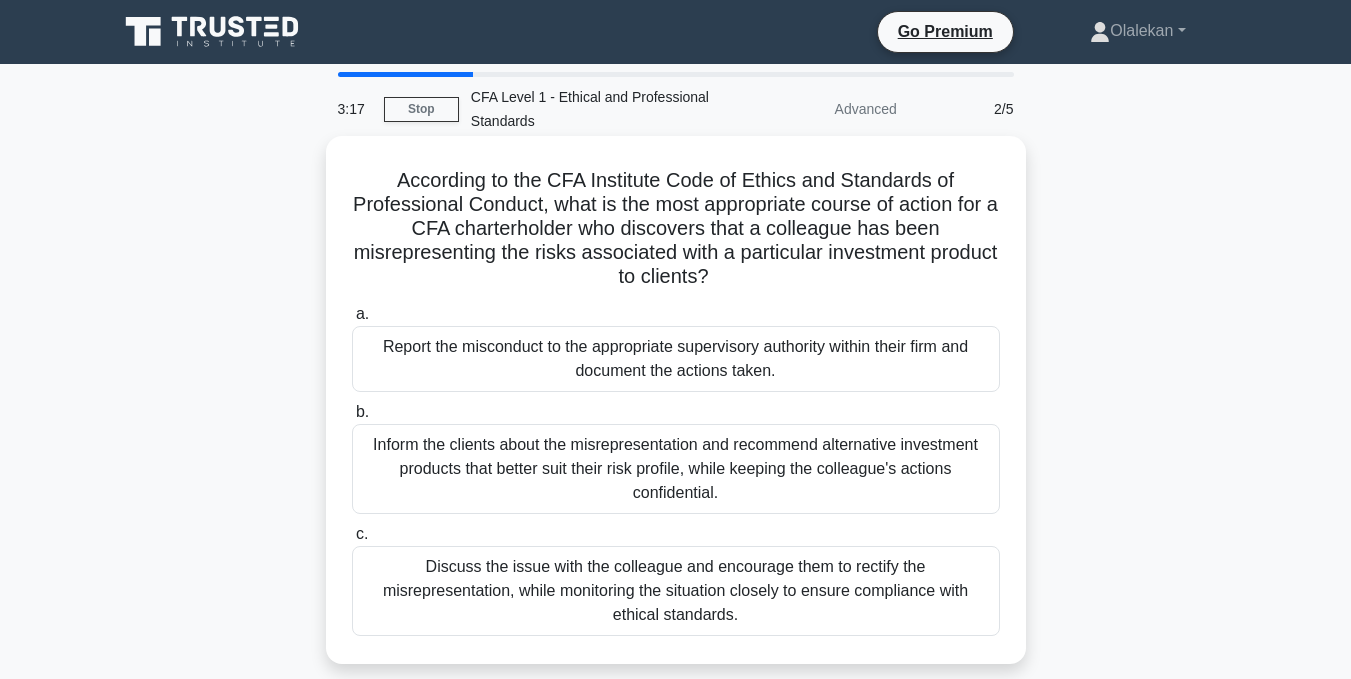 click on "Report the misconduct to the appropriate supervisory authority within their firm and document the actions taken." at bounding box center [676, 359] 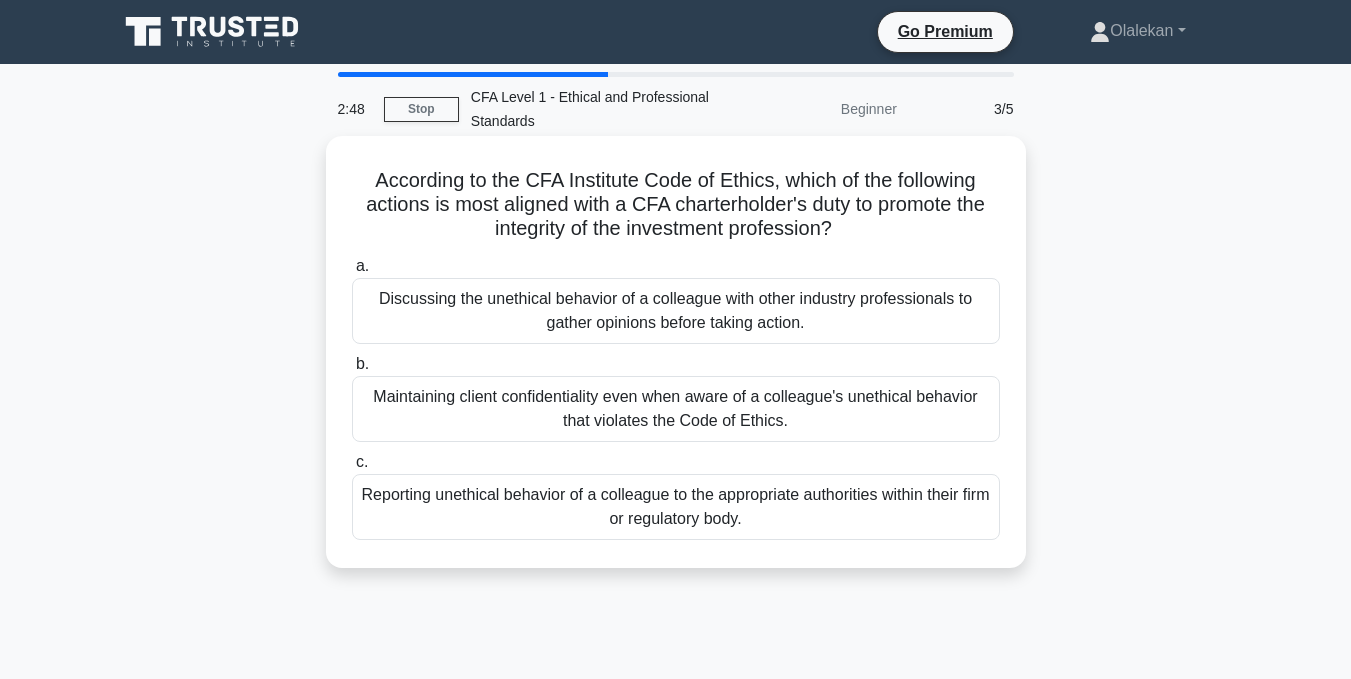 click on "Reporting unethical behavior of a colleague to the appropriate authorities within their firm or regulatory body." at bounding box center (676, 507) 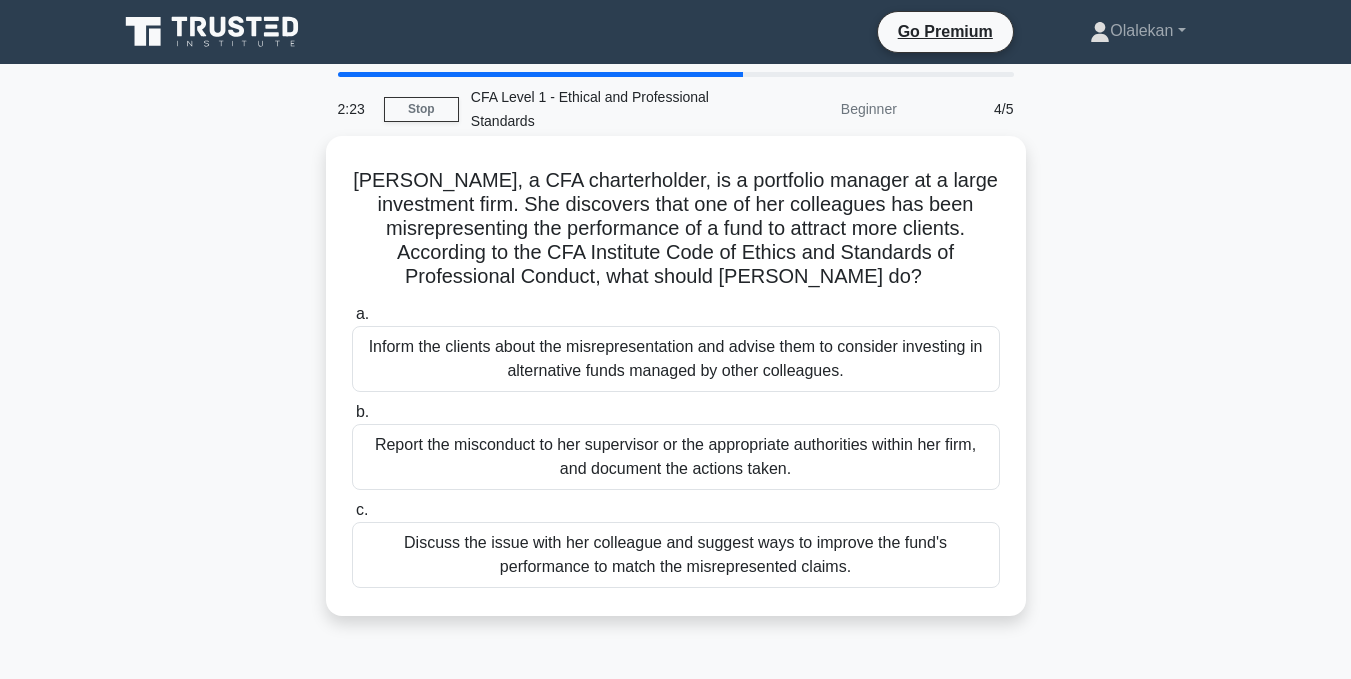 click on "Report the misconduct to her supervisor or the appropriate authorities within her firm, and document the actions taken." at bounding box center [676, 457] 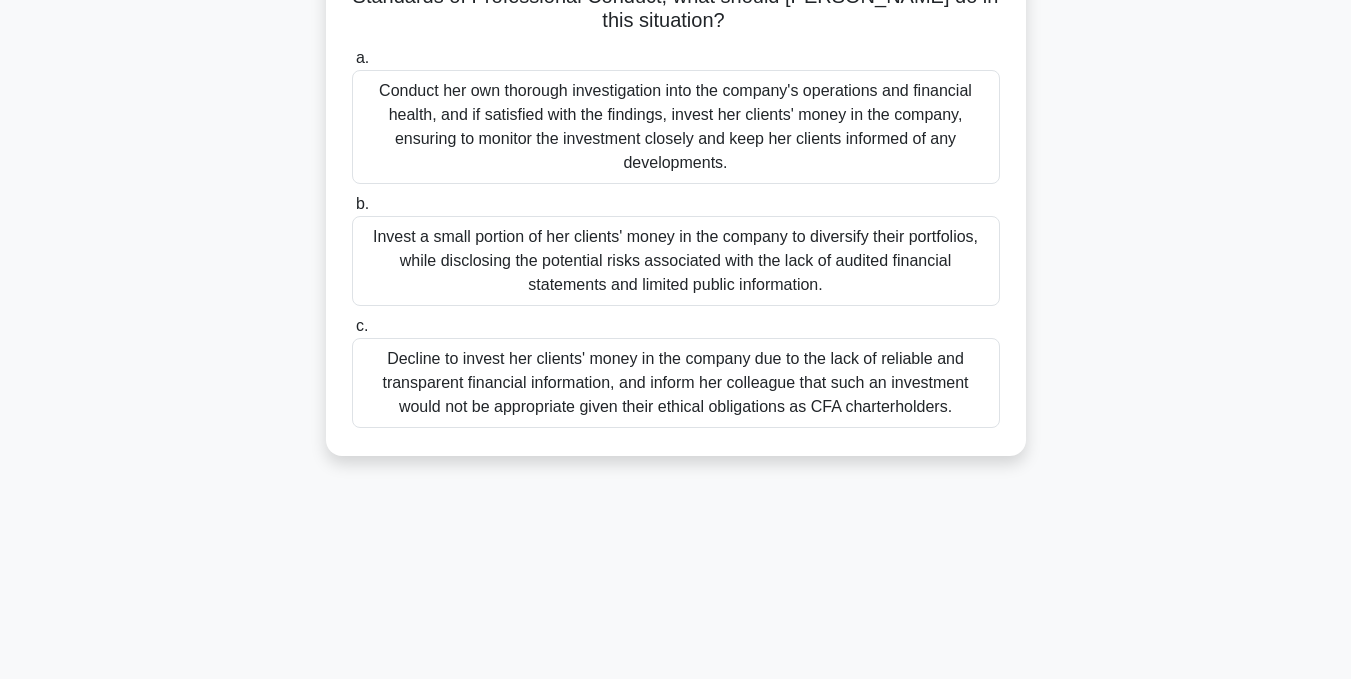 scroll, scrollTop: 401, scrollLeft: 0, axis: vertical 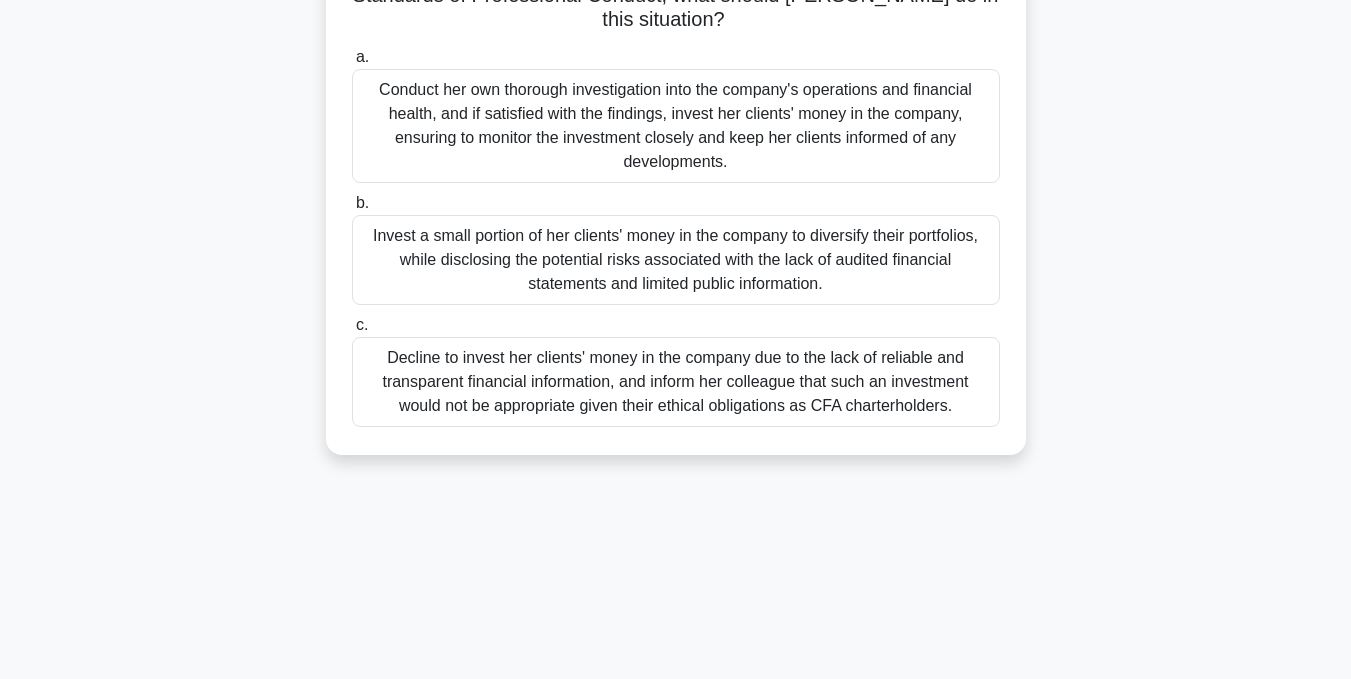 click on "Decline to invest her clients' money in the company due to the lack of reliable and transparent financial information, and inform her colleague that such an investment would not be appropriate given their ethical obligations as CFA charterholders." at bounding box center [676, 382] 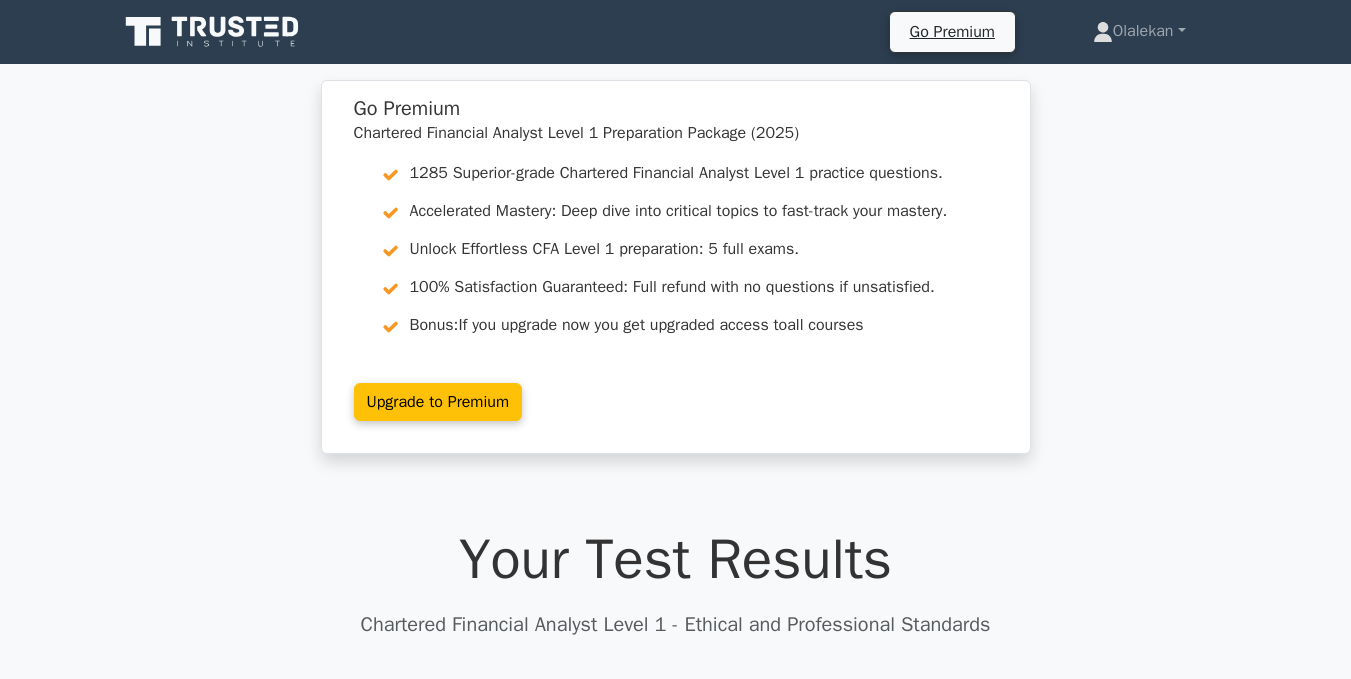 scroll, scrollTop: 0, scrollLeft: 0, axis: both 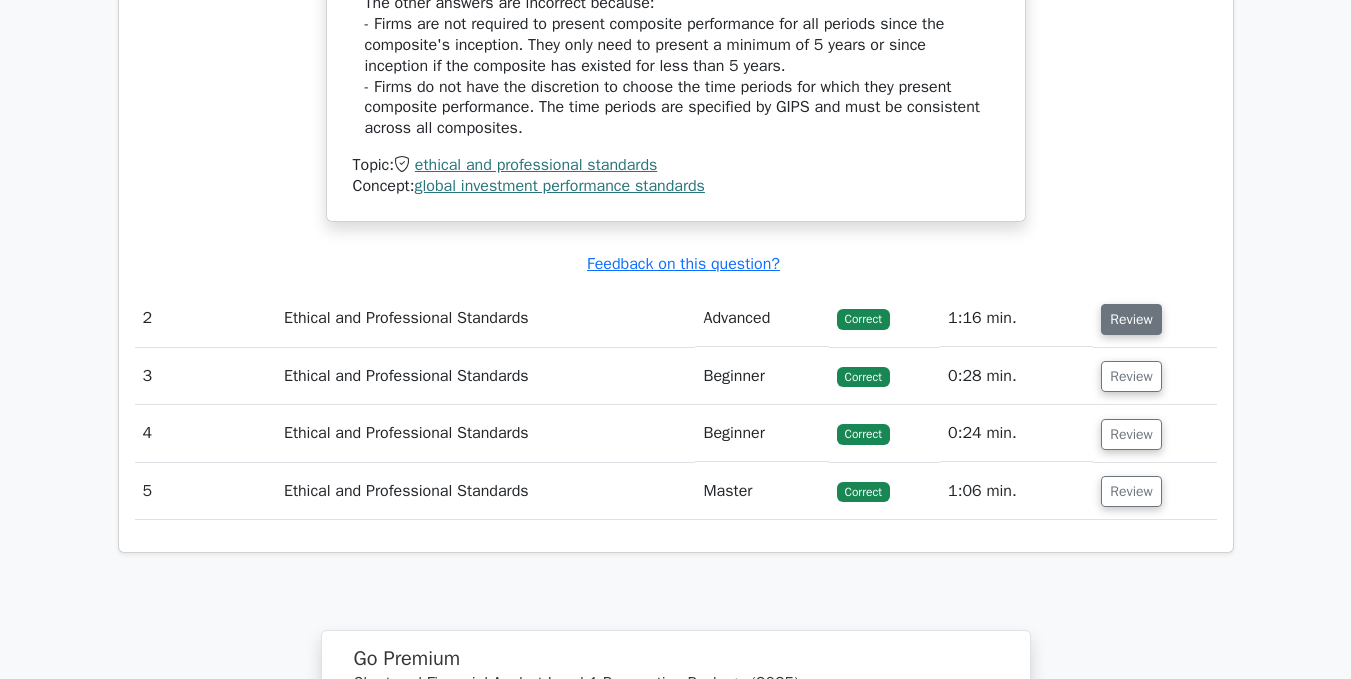 click on "Review" at bounding box center (1131, 319) 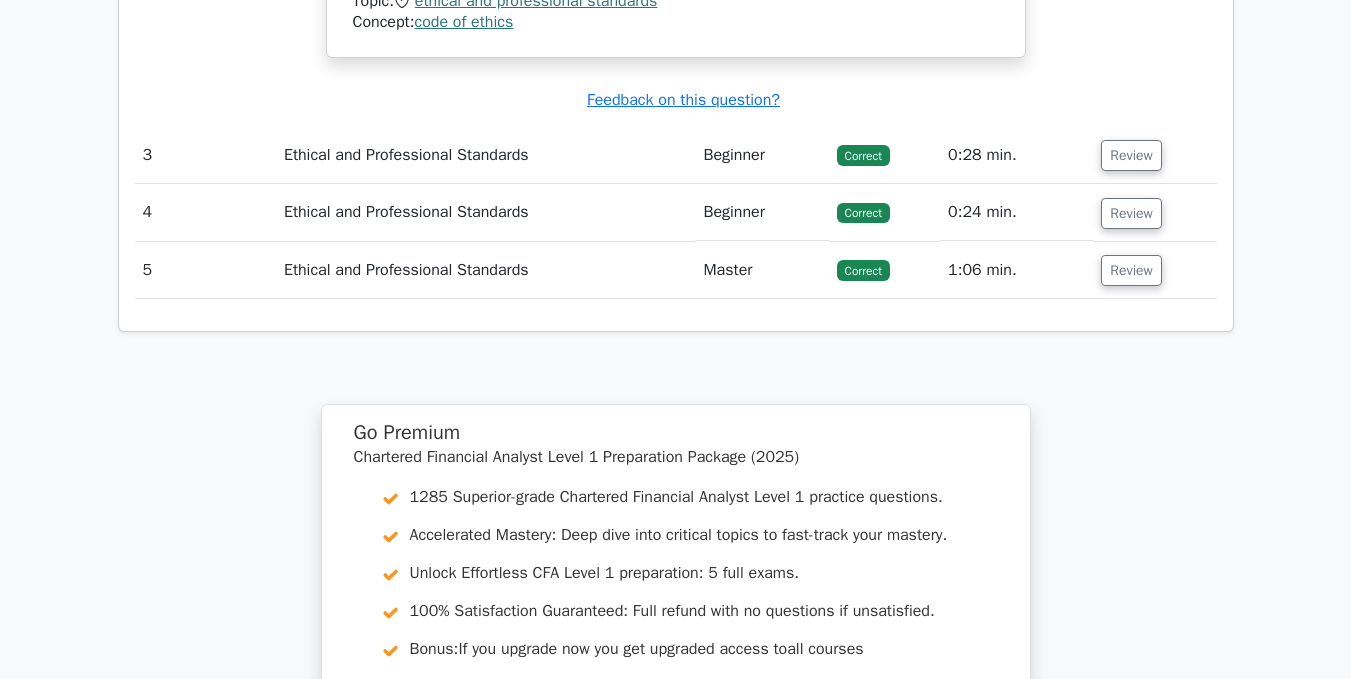 scroll, scrollTop: 3218, scrollLeft: 0, axis: vertical 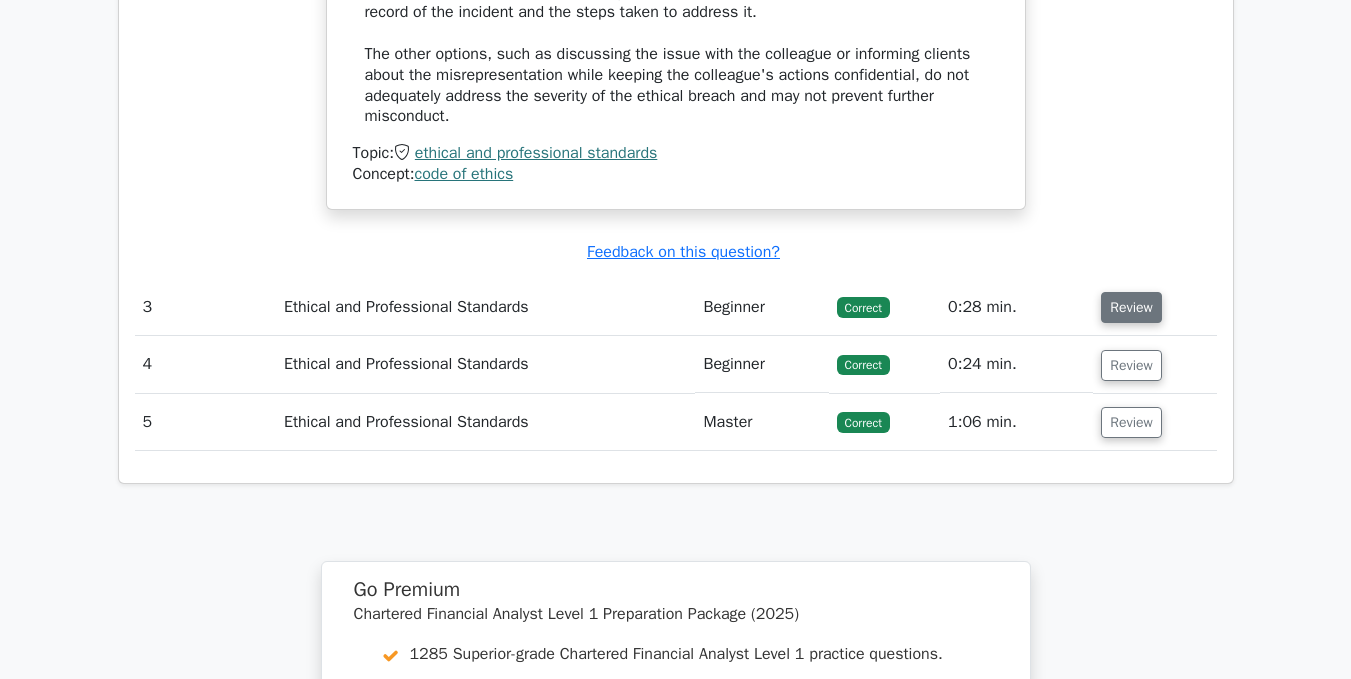 click on "Review" at bounding box center (1131, 307) 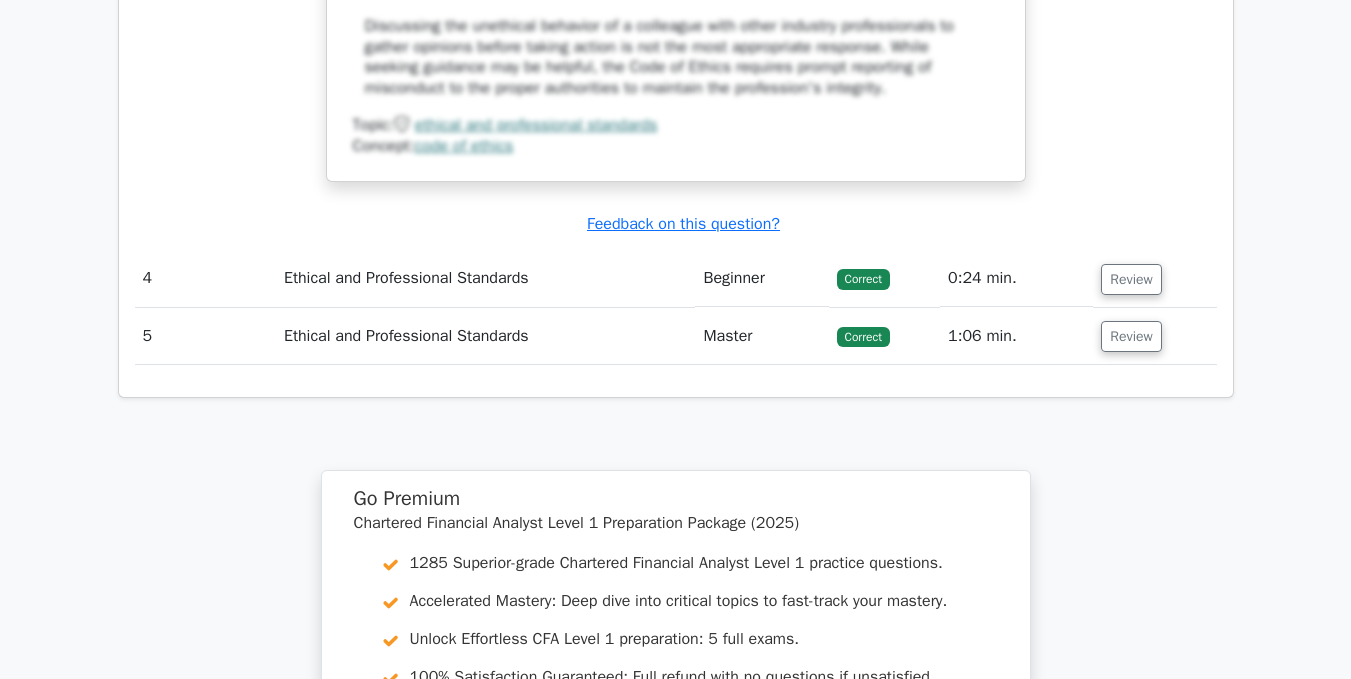 scroll, scrollTop: 4211, scrollLeft: 0, axis: vertical 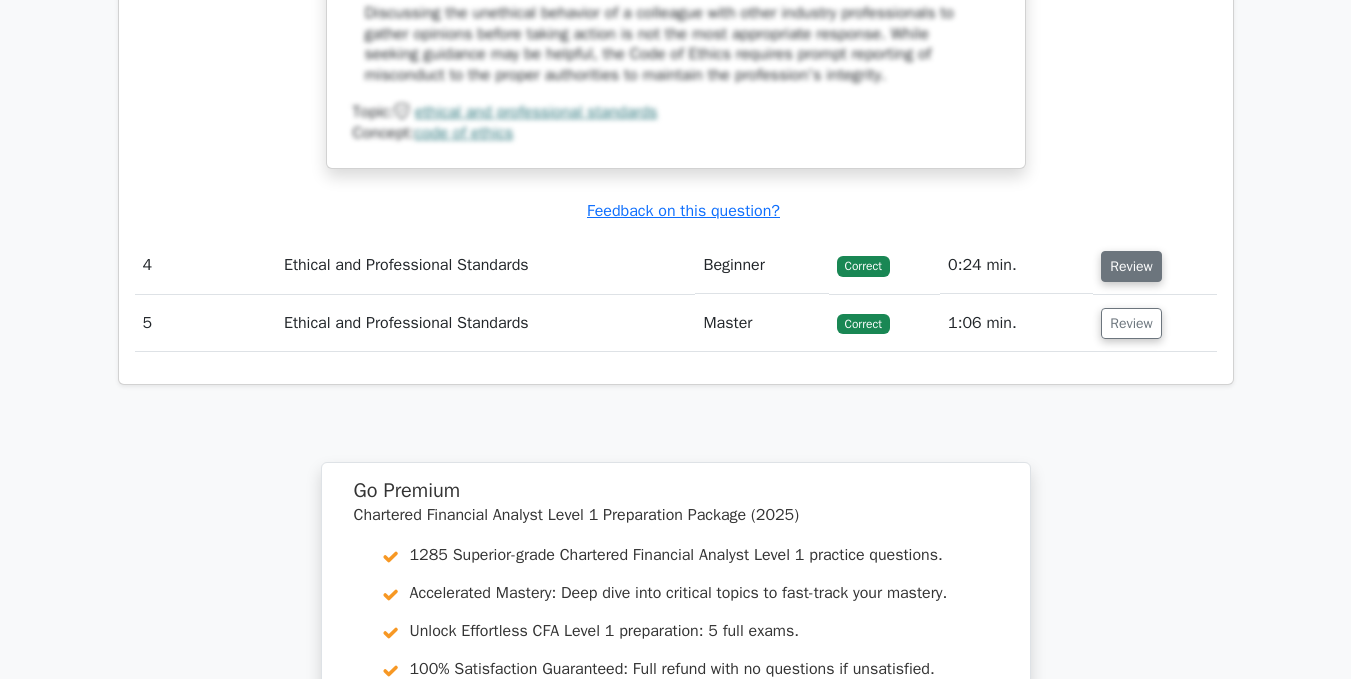 click on "Review" at bounding box center [1131, 266] 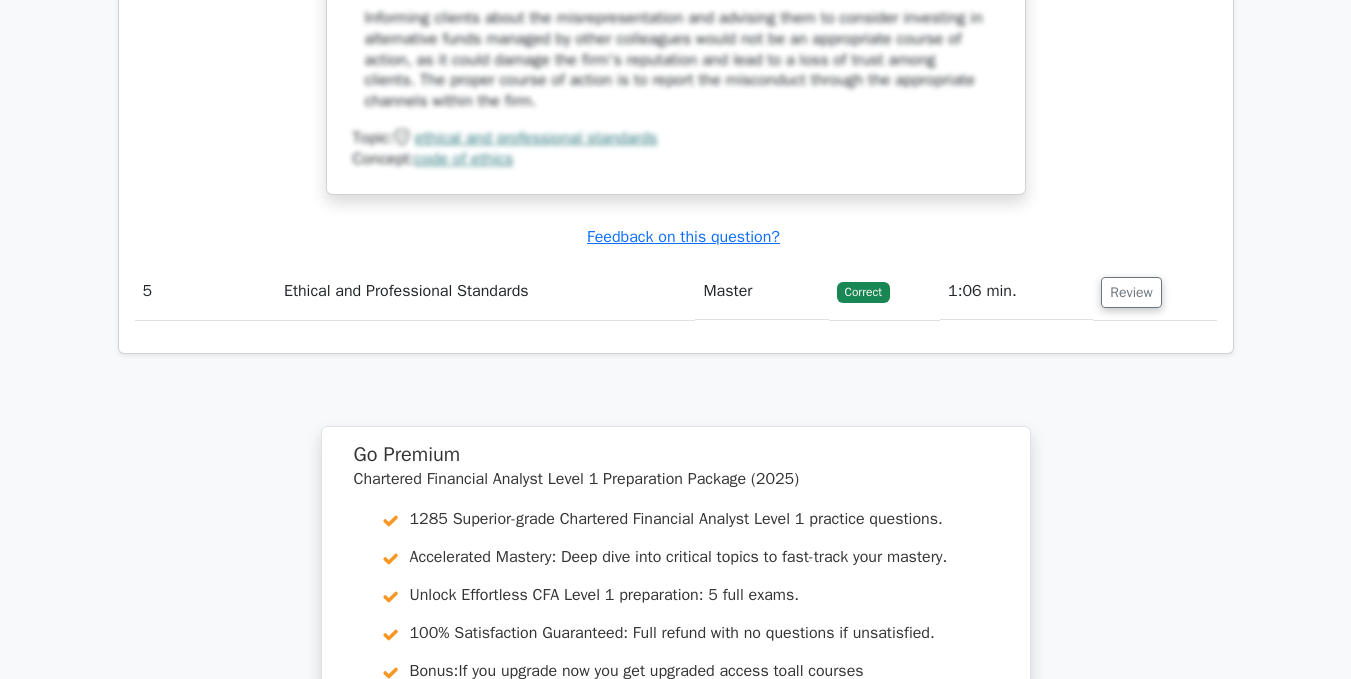scroll, scrollTop: 5283, scrollLeft: 0, axis: vertical 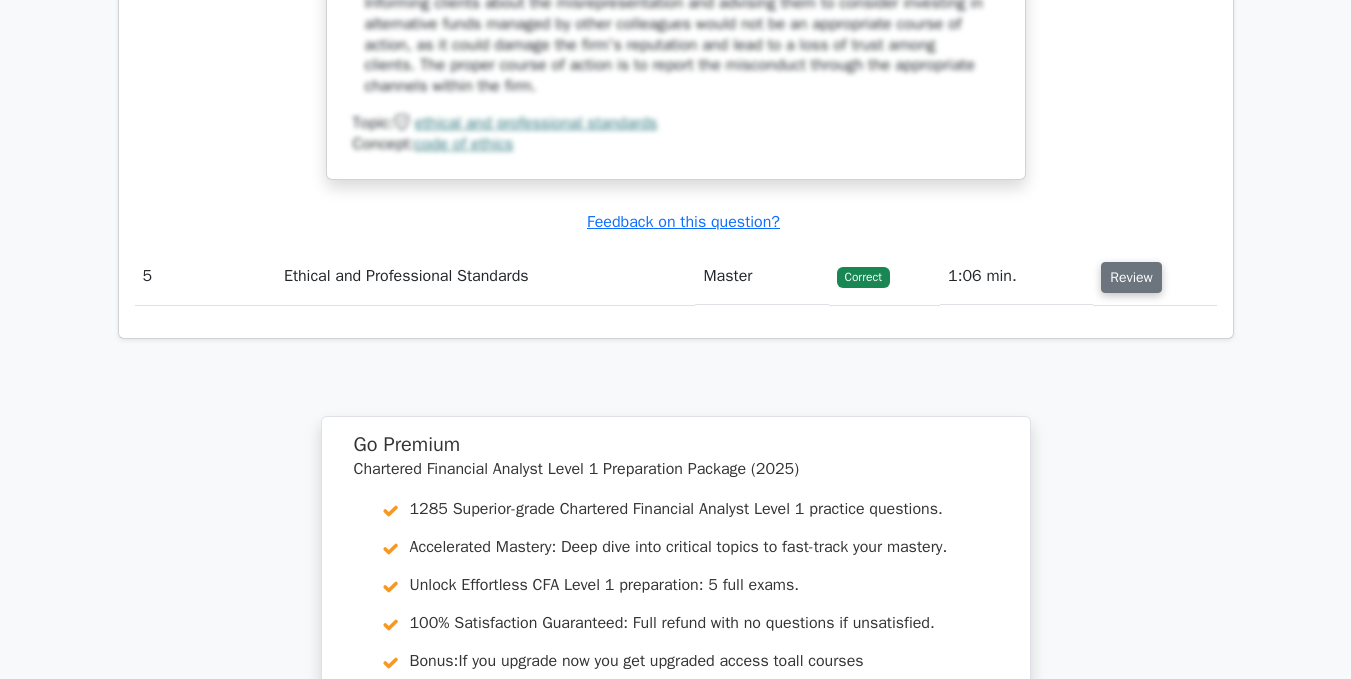 click on "Review" at bounding box center (1131, 277) 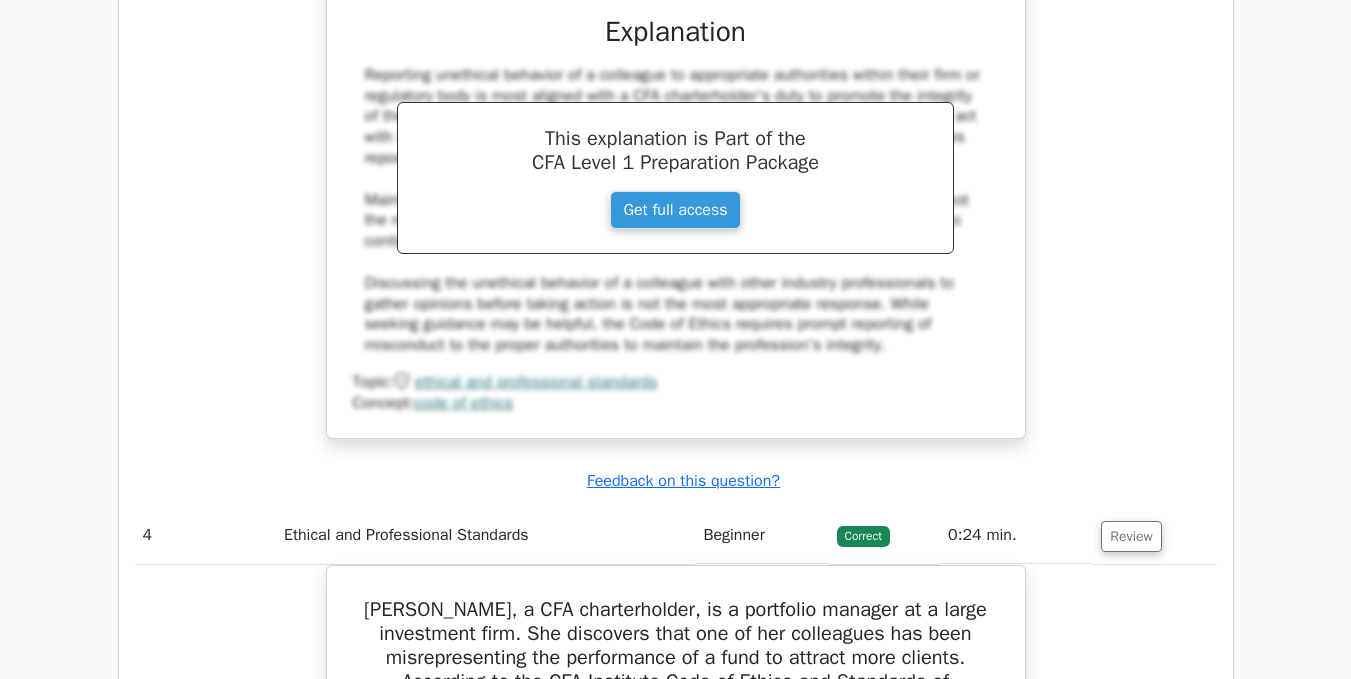 scroll, scrollTop: 5283, scrollLeft: 0, axis: vertical 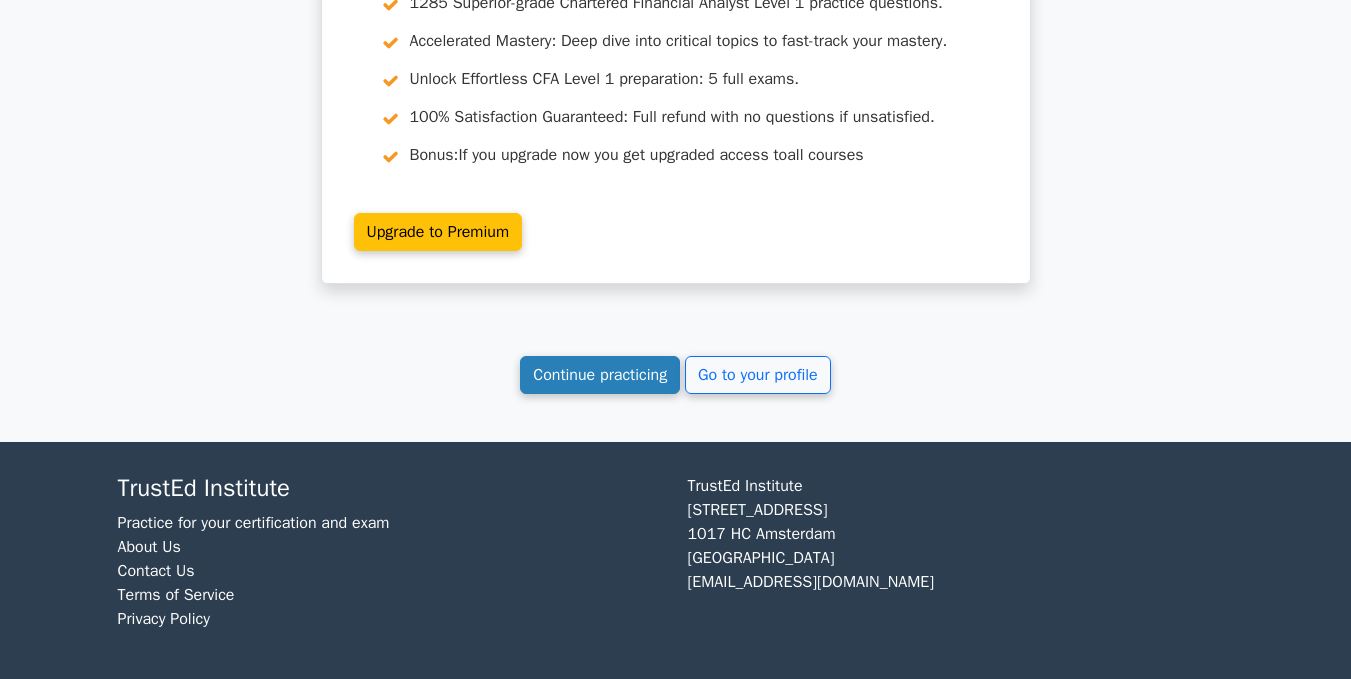 click on "Continue practicing" at bounding box center [600, 375] 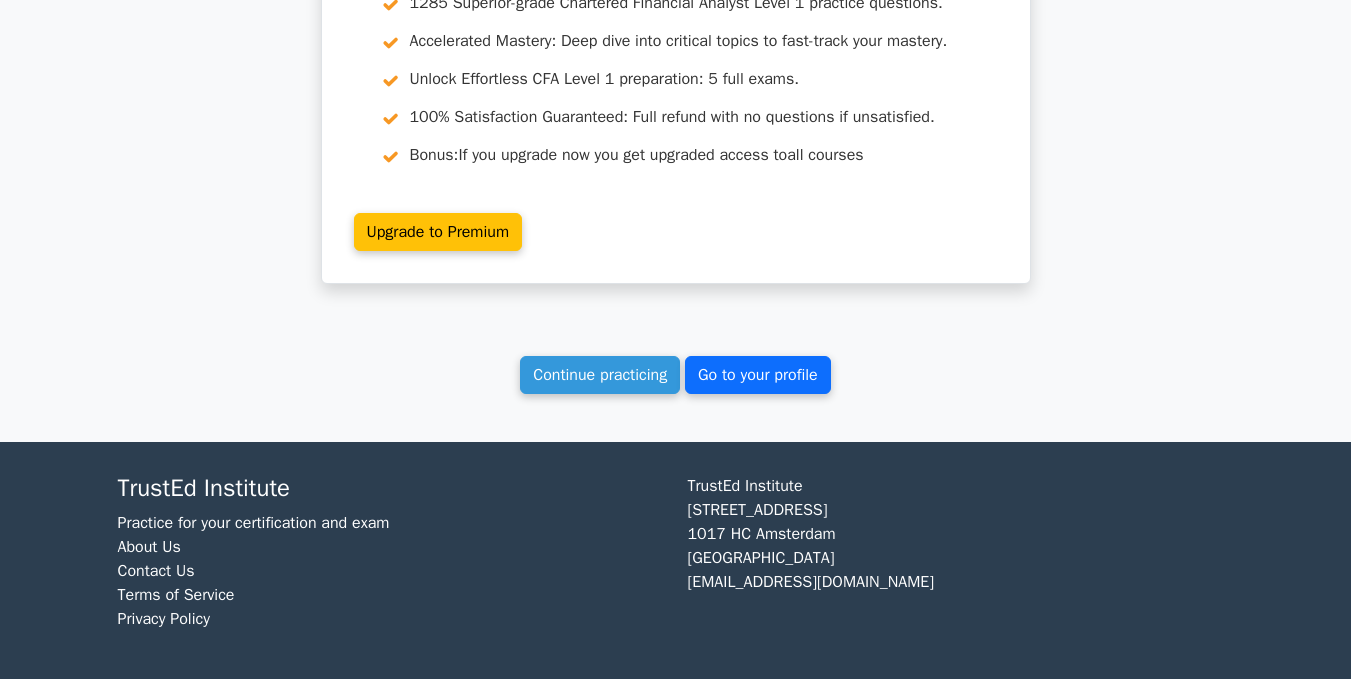 click on "Go to your profile" at bounding box center (758, 375) 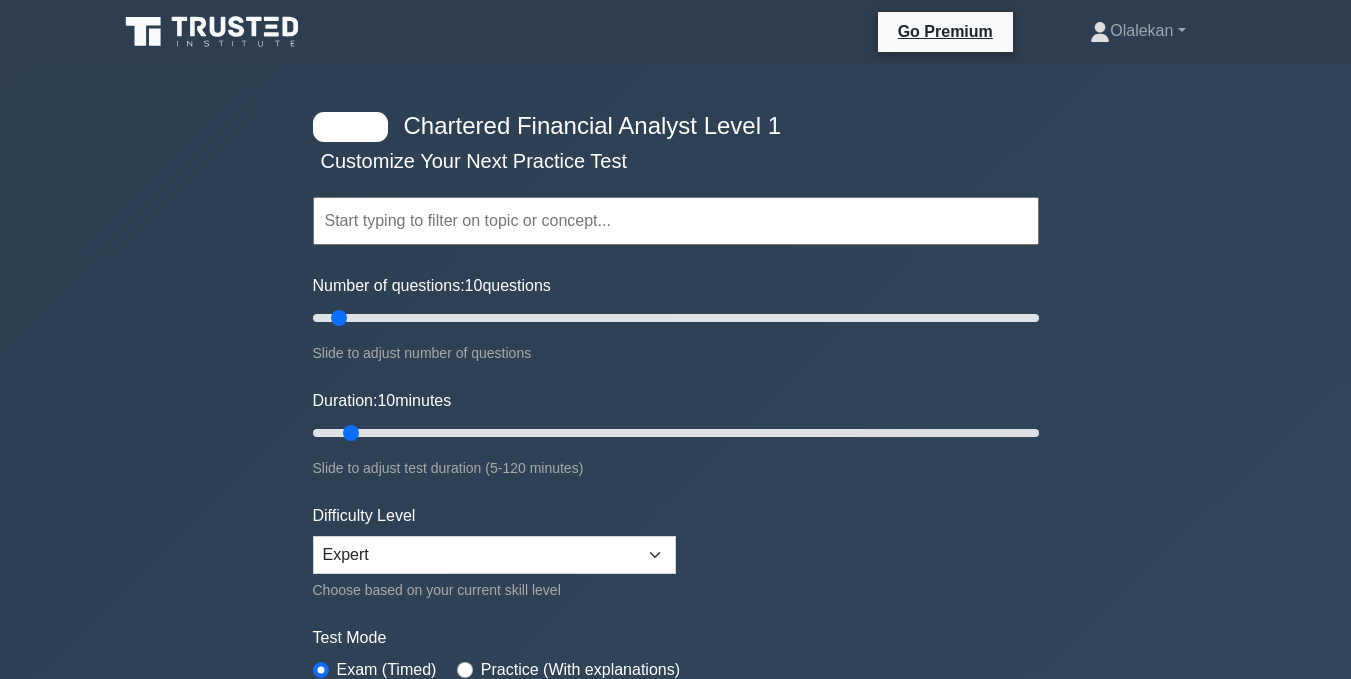 scroll, scrollTop: 0, scrollLeft: 0, axis: both 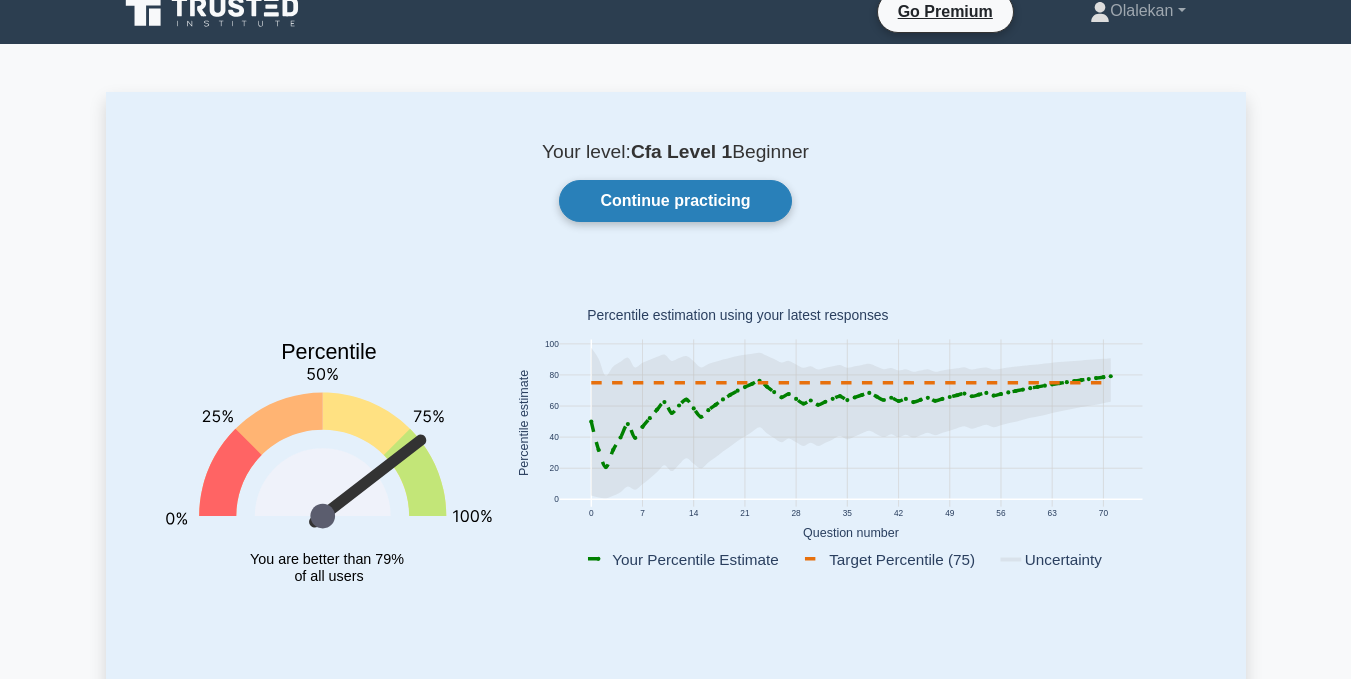 click on "Continue practicing" at bounding box center (675, 201) 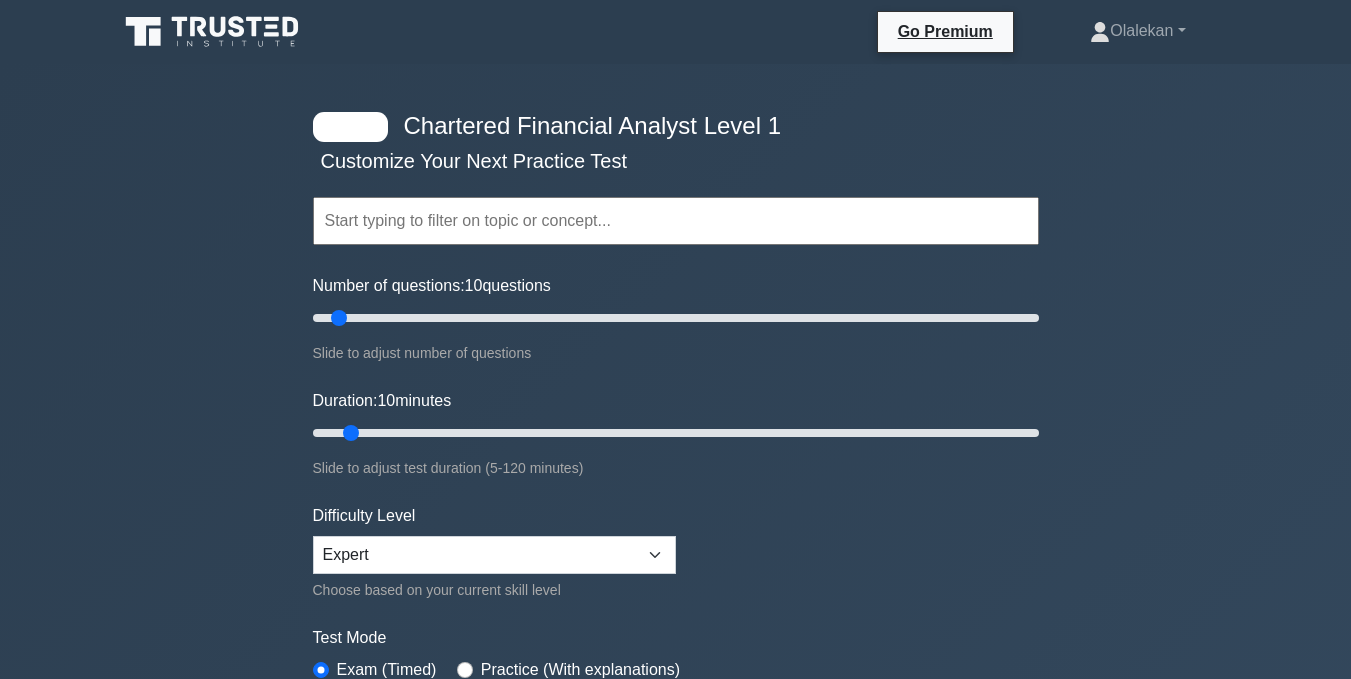scroll, scrollTop: 0, scrollLeft: 0, axis: both 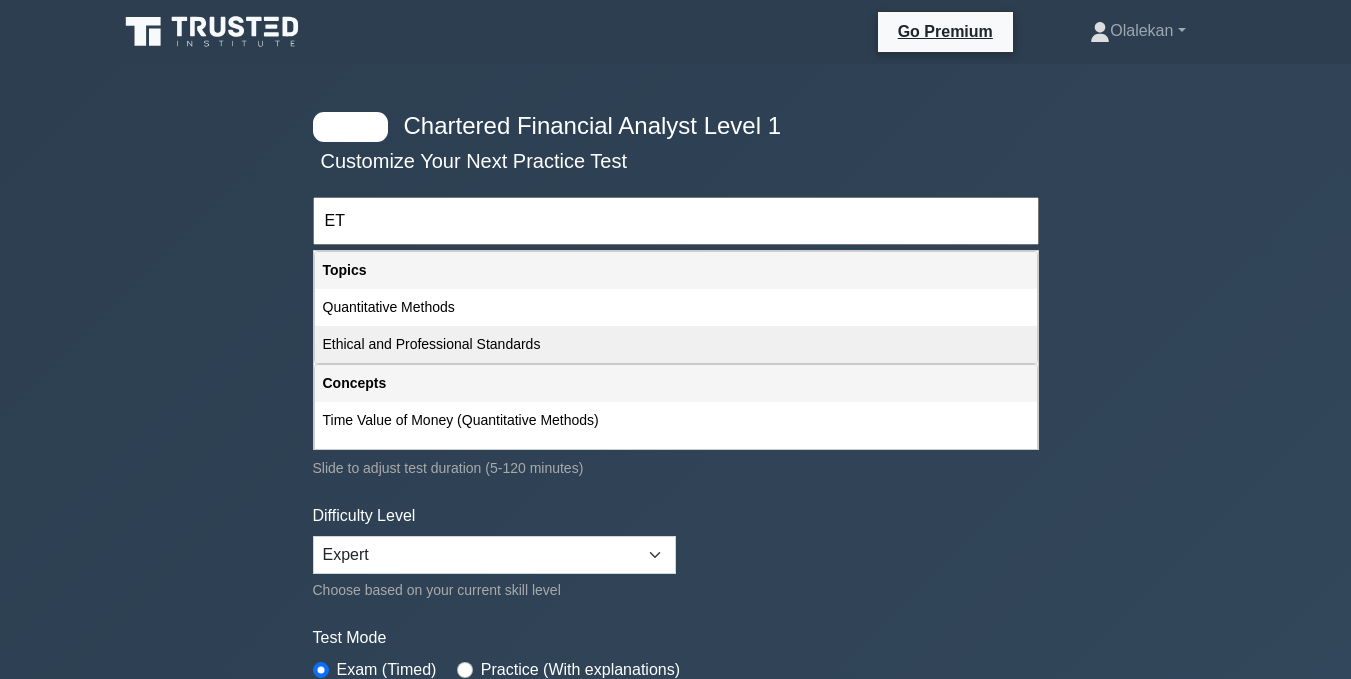 click on "Ethical and Professional Standards" at bounding box center (676, 344) 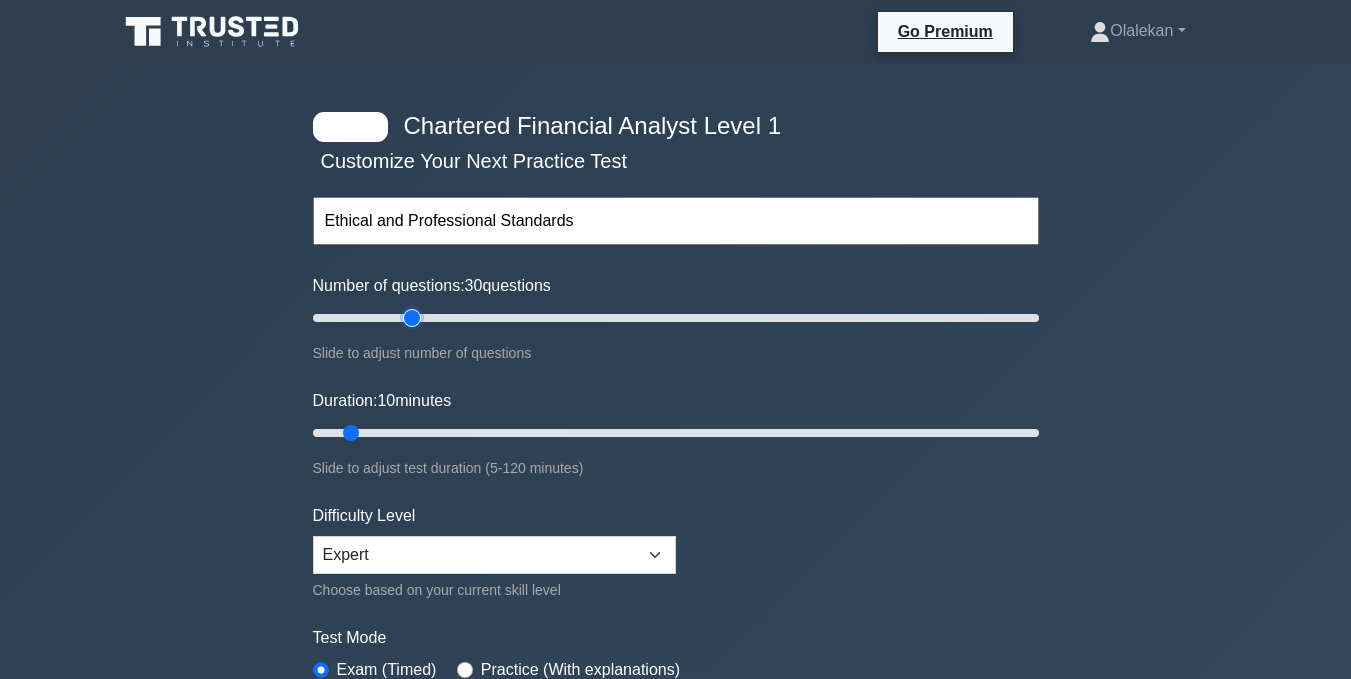 type on "30" 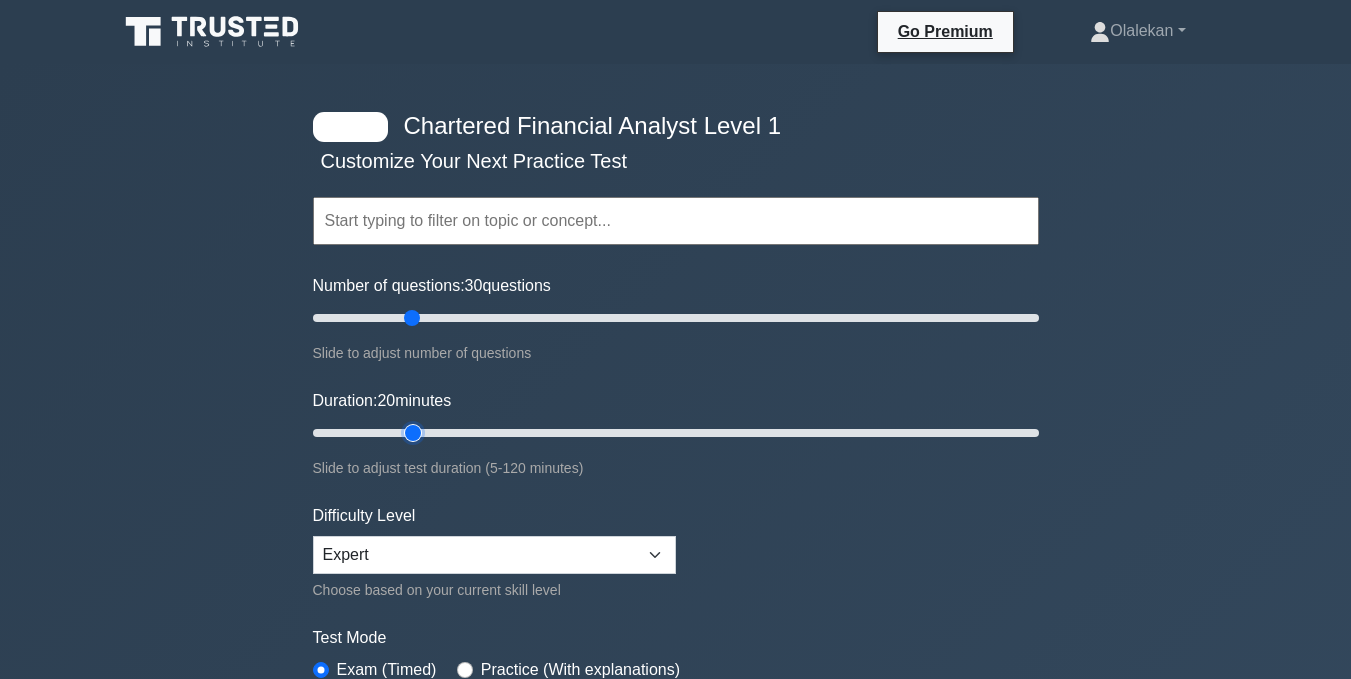 drag, startPoint x: 353, startPoint y: 429, endPoint x: 408, endPoint y: 432, distance: 55.081757 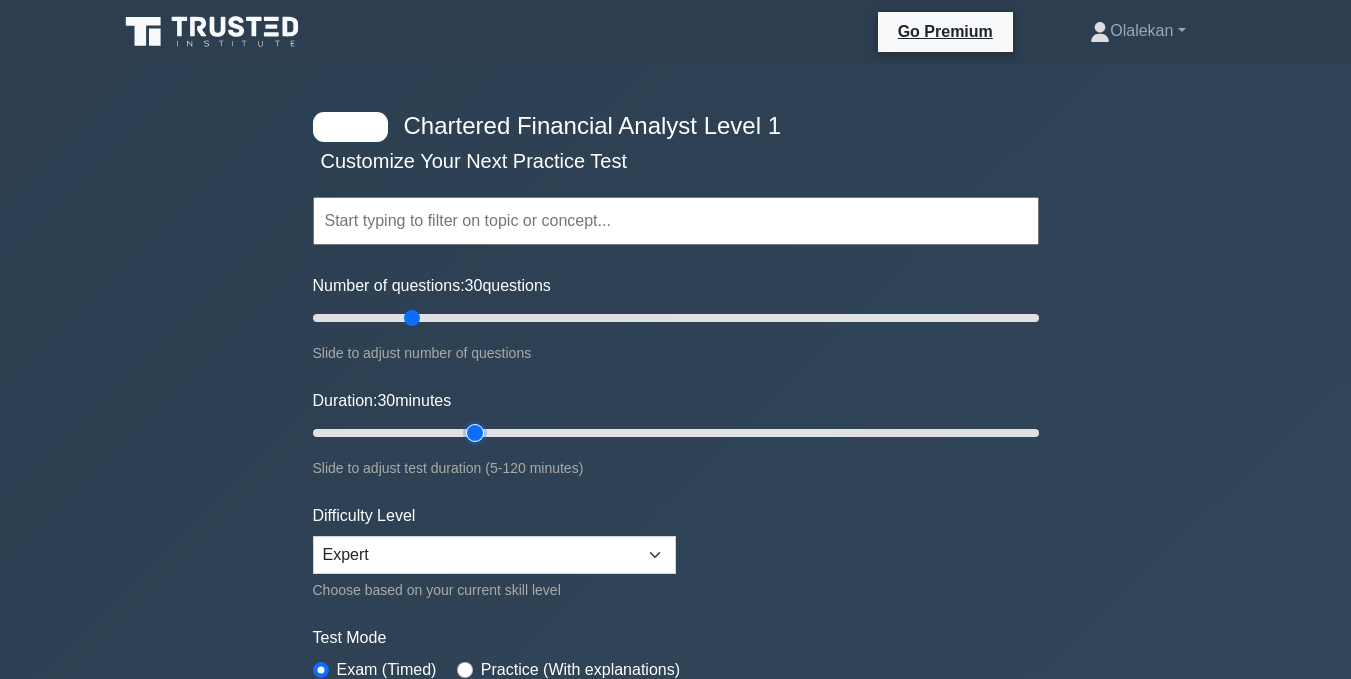 drag, startPoint x: 413, startPoint y: 430, endPoint x: 470, endPoint y: 429, distance: 57.00877 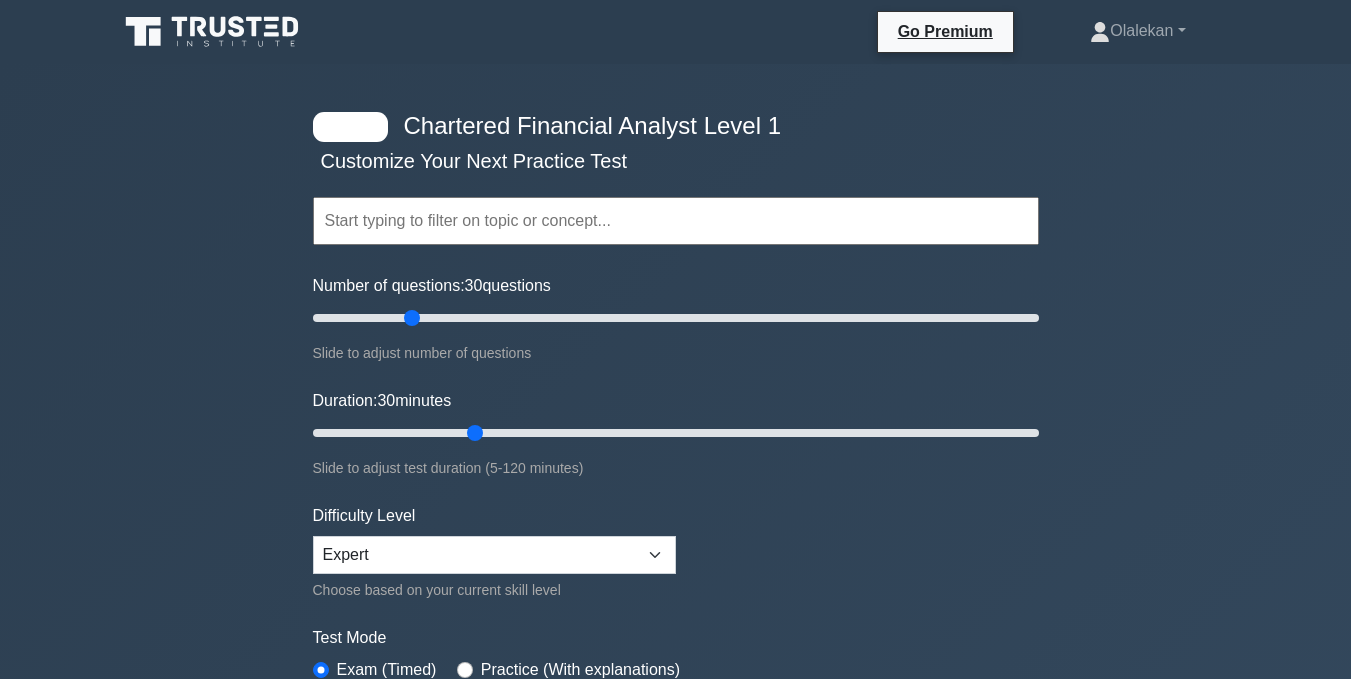 click on "Topics
Quantitative Methods
Economics
Financial Reporting and Analysis
Corporate Finance
Portfolio Management
Equity Investments
Fixed Income
Derivatives
Alternative Investments
Concepts" at bounding box center [676, 445] 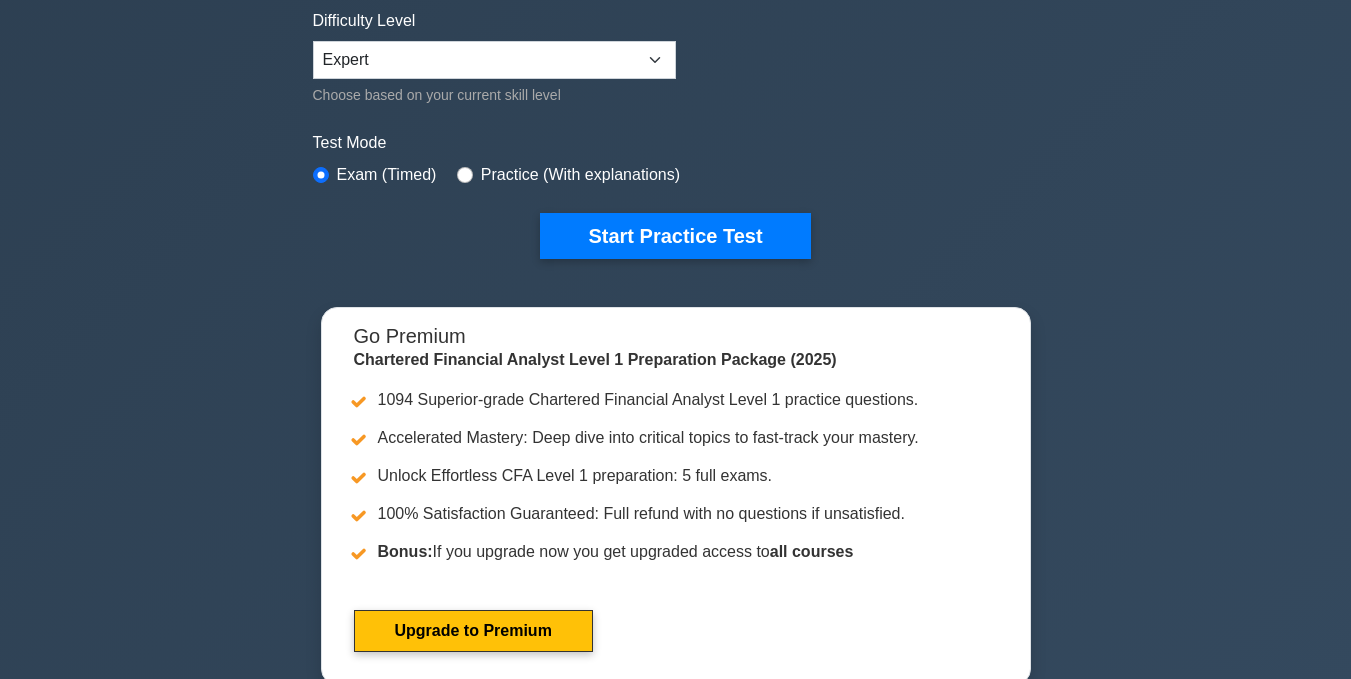 scroll, scrollTop: 456, scrollLeft: 0, axis: vertical 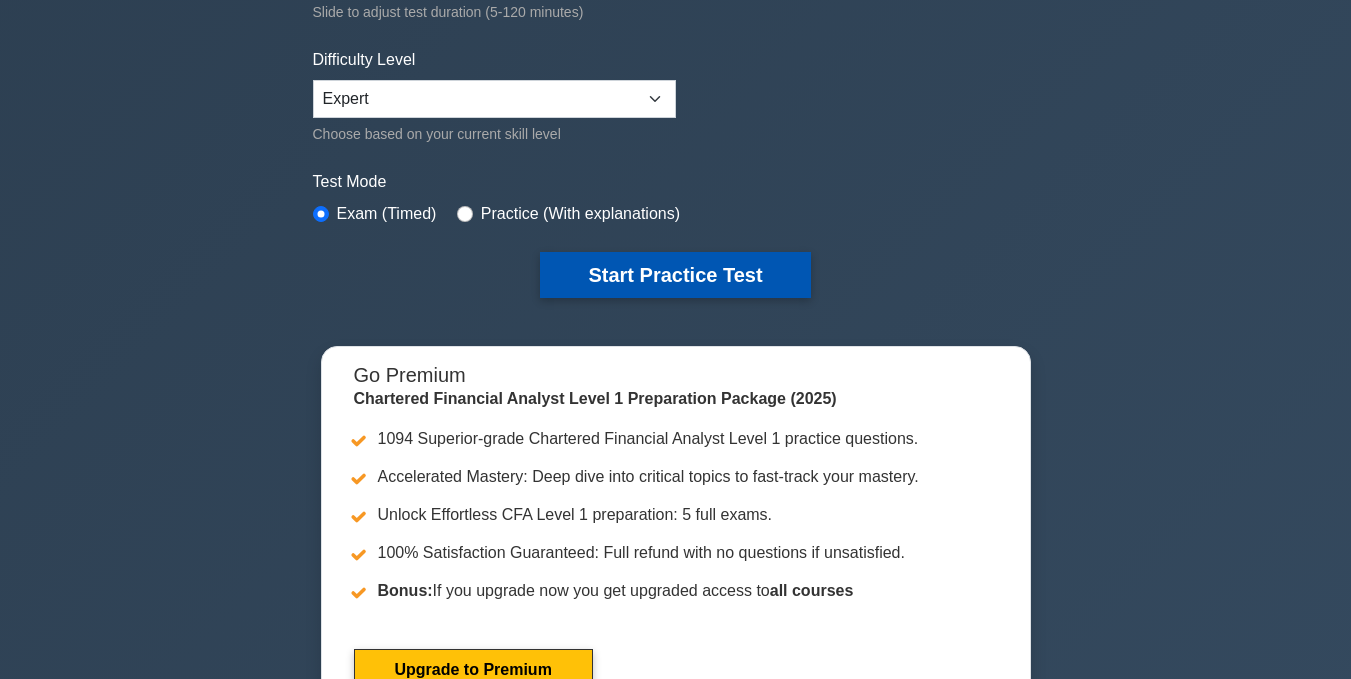 click on "Start Practice Test" at bounding box center (675, 275) 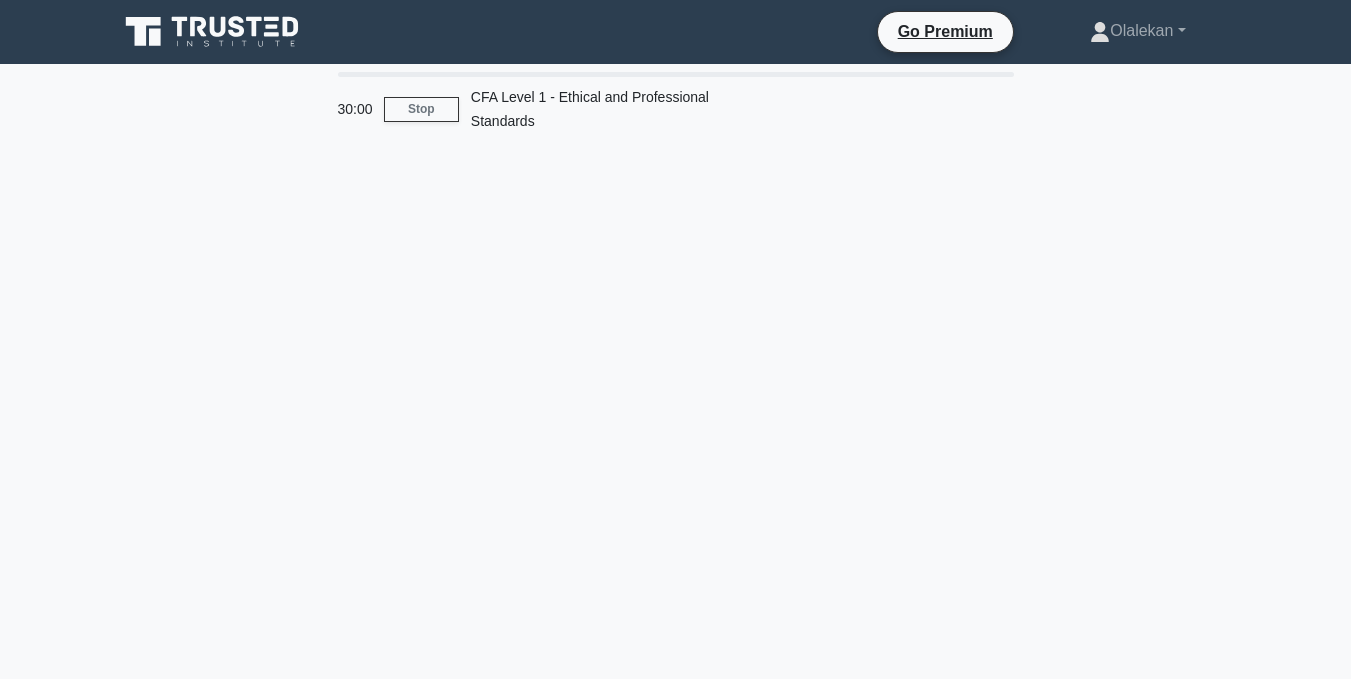scroll, scrollTop: 0, scrollLeft: 0, axis: both 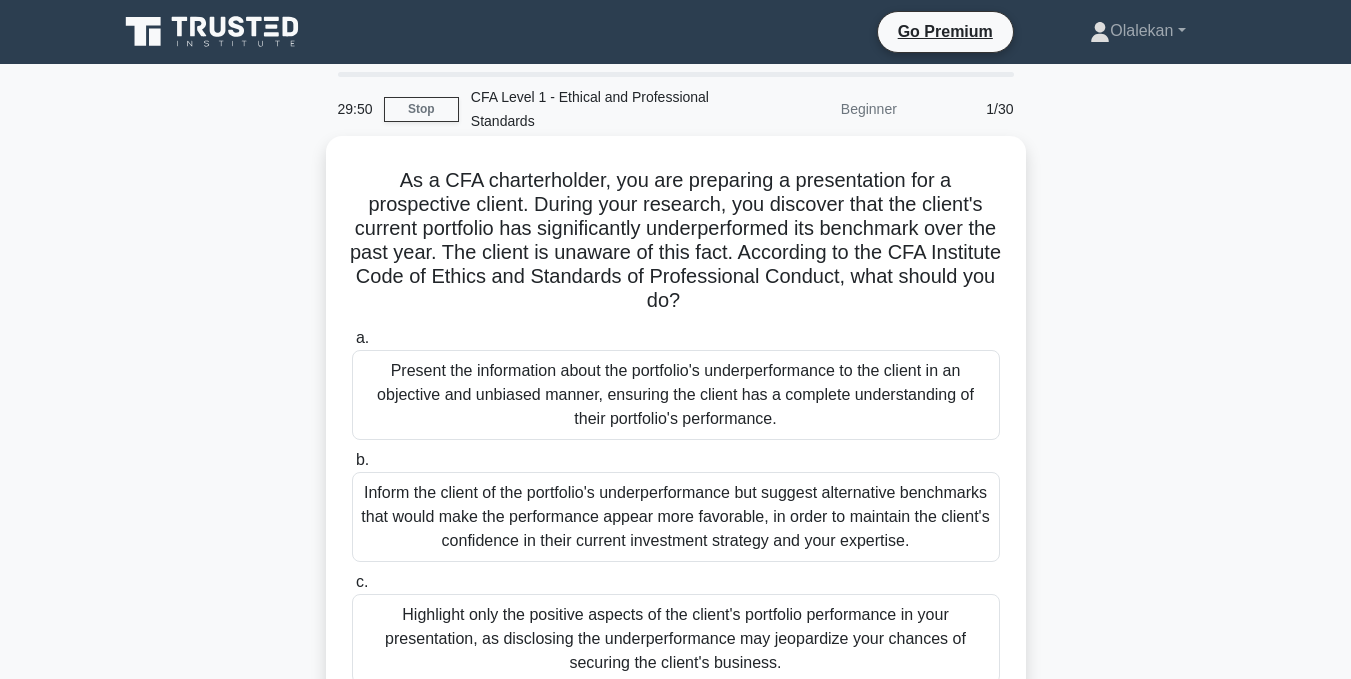 click on "Present the information about the portfolio's underperformance to the client in an objective and unbiased manner, ensuring the client has a complete understanding of their portfolio's performance." at bounding box center (676, 395) 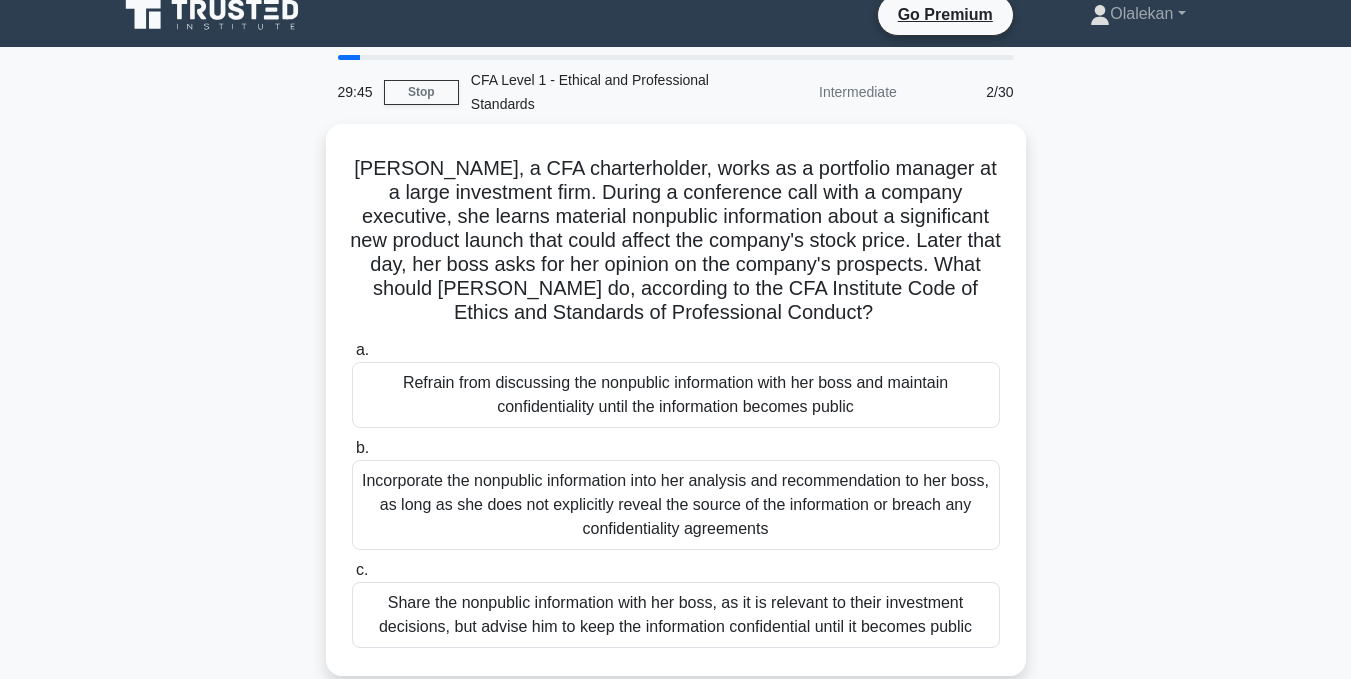 scroll, scrollTop: 0, scrollLeft: 0, axis: both 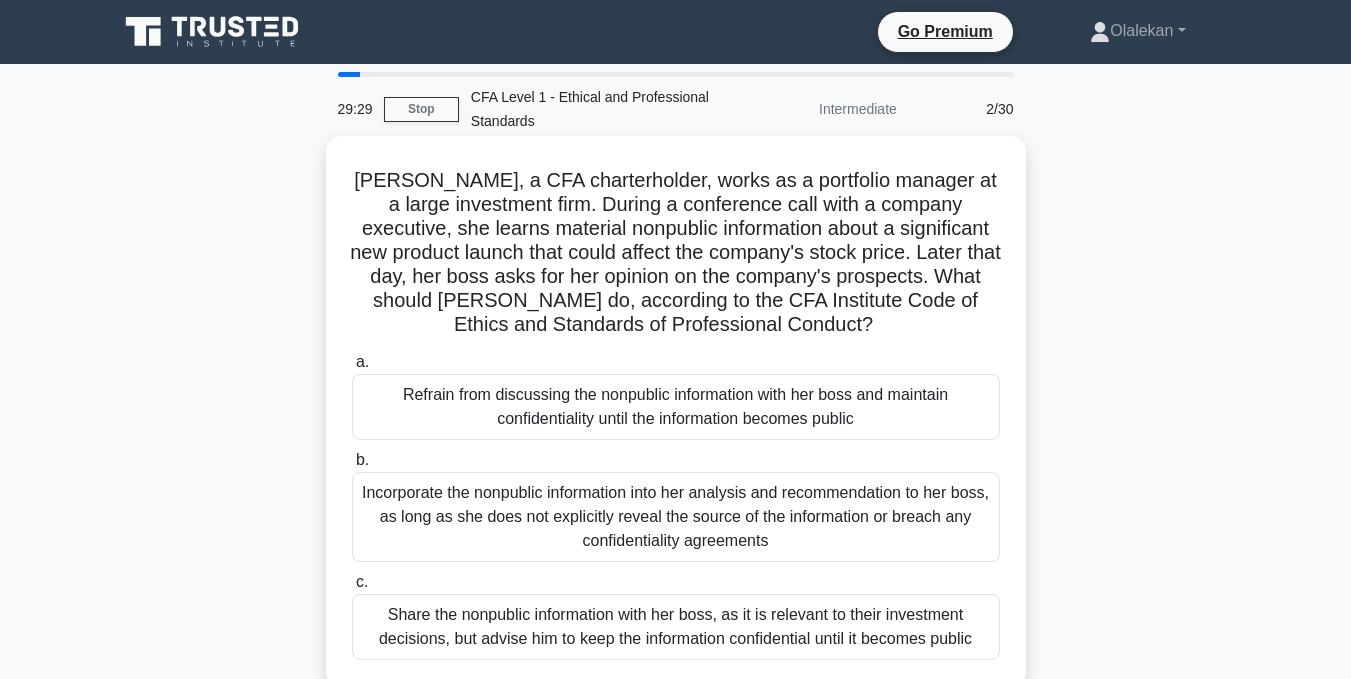 click on "[PERSON_NAME], a CFA charterholder, works as a portfolio manager at a large investment firm. During a conference call with a company executive, she learns material nonpublic information about a significant new product launch that could affect the company's stock price. Later that day, her boss asks for her opinion on the company's prospects. What should [PERSON_NAME] do, according to the CFA Institute Code of Ethics and Standards of Professional Conduct?
.spinner_0XTQ{transform-origin:center;animation:spinner_y6GP .75s linear infinite}@keyframes spinner_y6GP{100%{transform:rotate(360deg)}}" at bounding box center (676, 253) 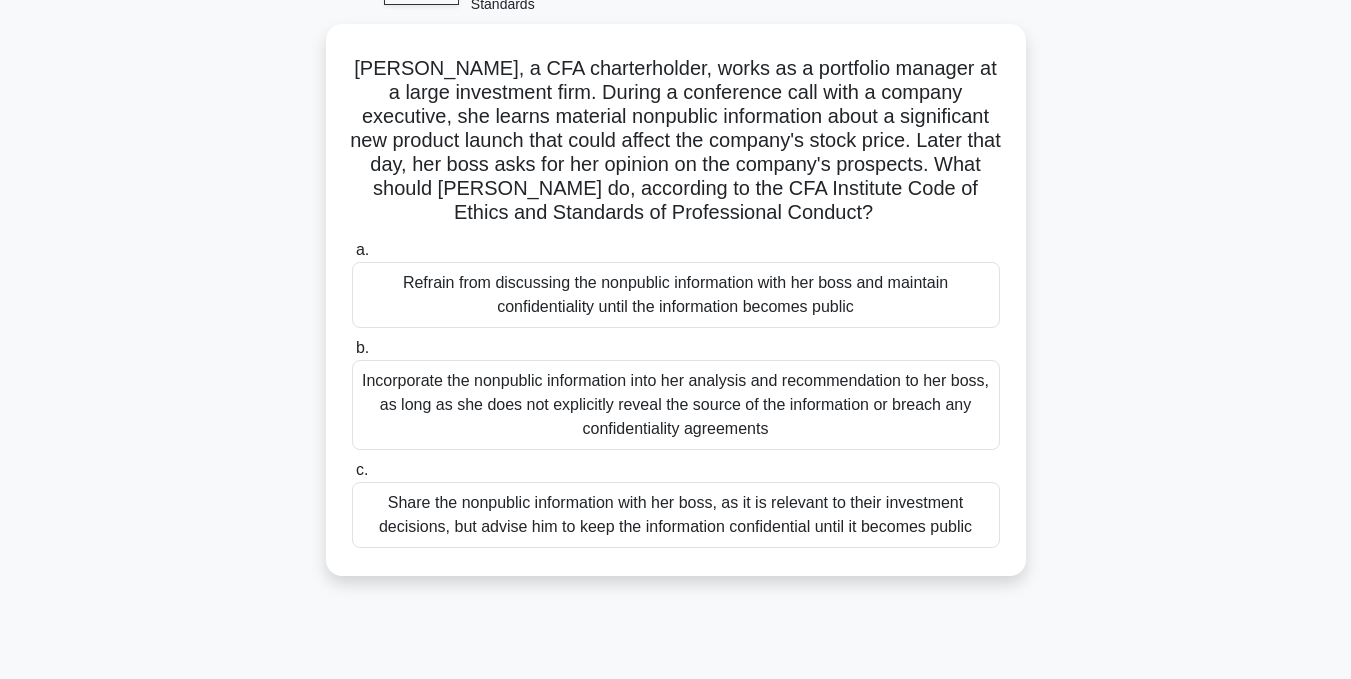 scroll, scrollTop: 119, scrollLeft: 0, axis: vertical 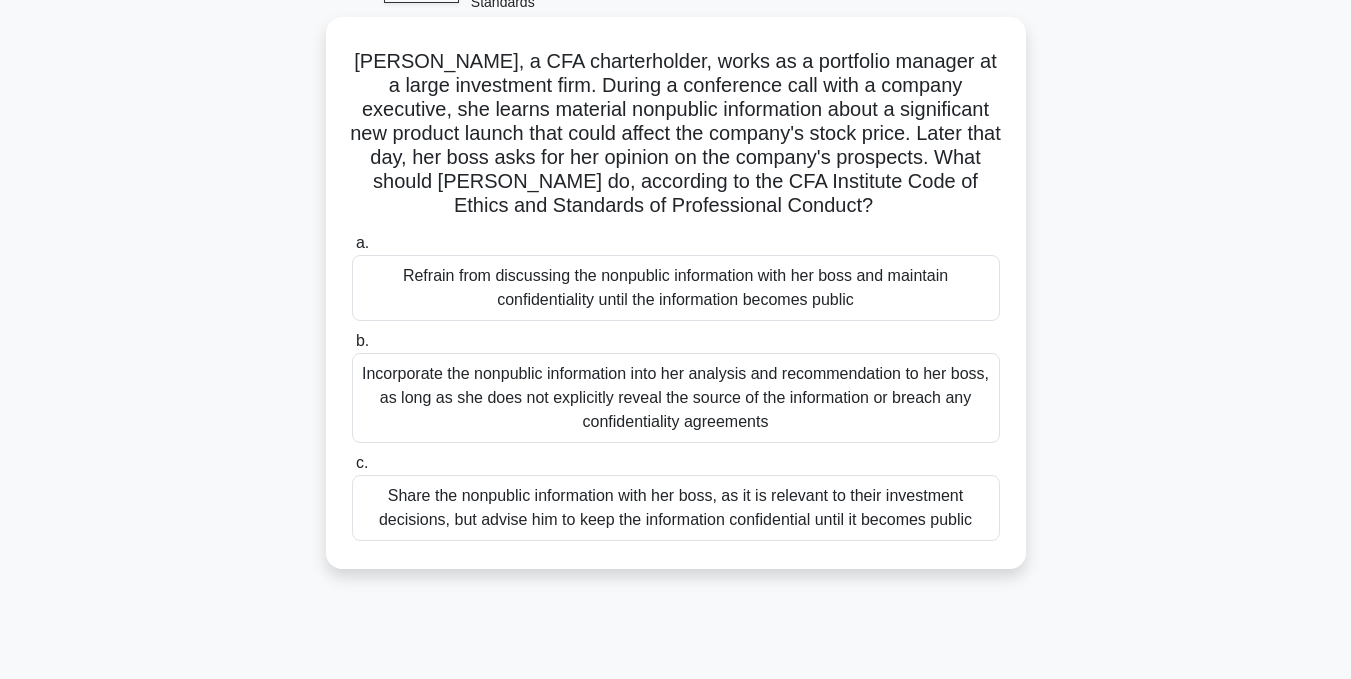 click on "Refrain from discussing the nonpublic information with her boss and maintain confidentiality until the information becomes public" at bounding box center (676, 288) 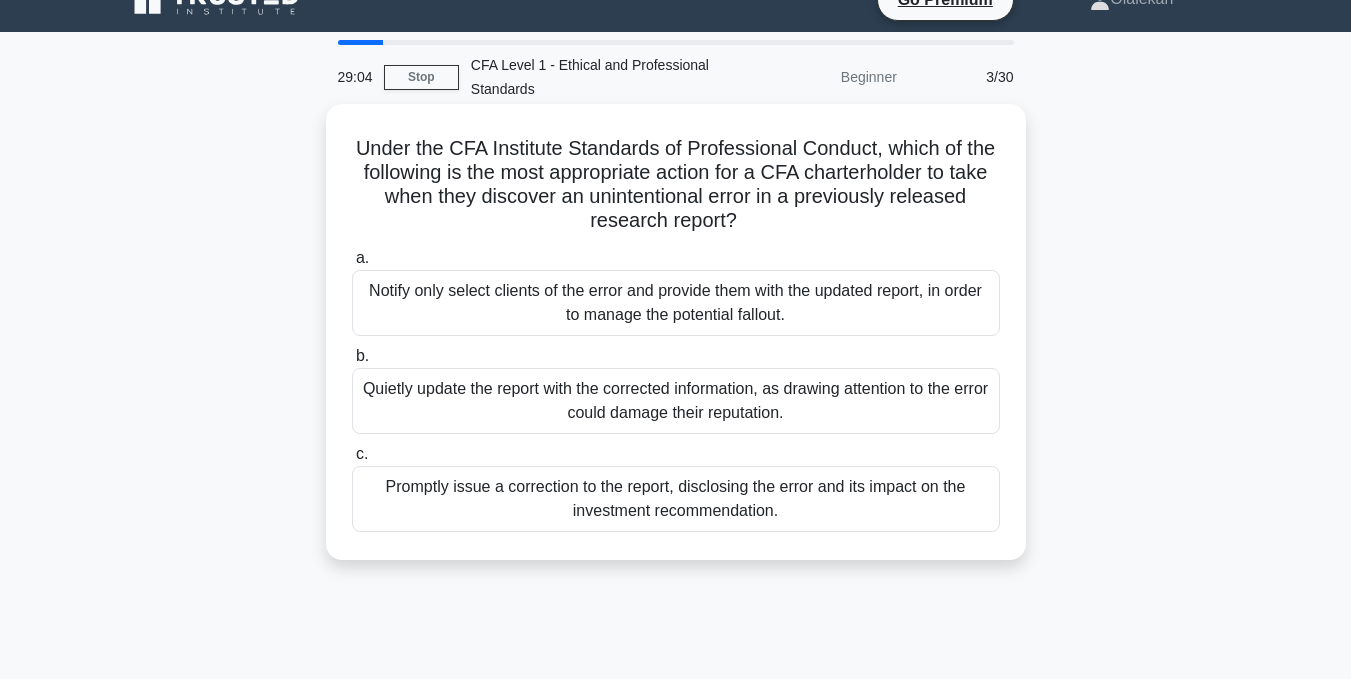 scroll, scrollTop: 0, scrollLeft: 0, axis: both 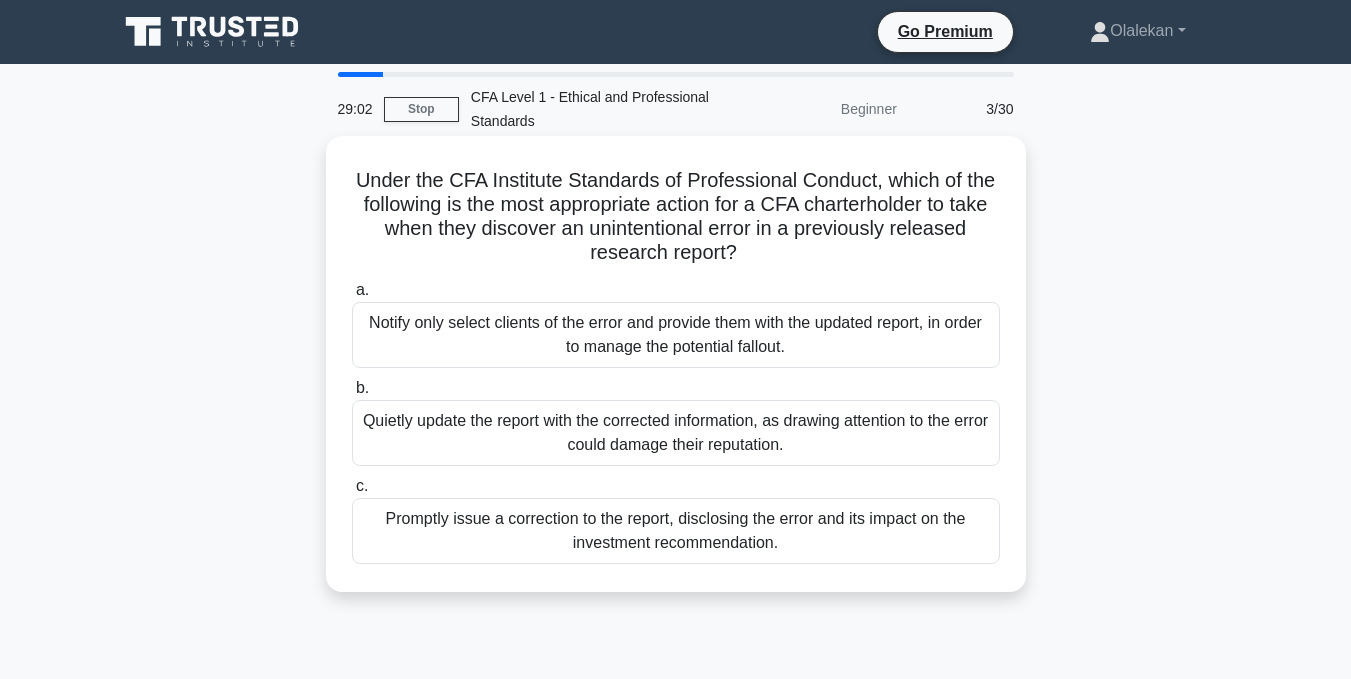 click on "Under the CFA Institute Standards of Professional Conduct, which of the following is the most appropriate action for a CFA charterholder to take when they discover an unintentional error in a previously released research report?
.spinner_0XTQ{transform-origin:center;animation:spinner_y6GP .75s linear infinite}@keyframes spinner_y6GP{100%{transform:rotate(360deg)}}" at bounding box center [676, 217] 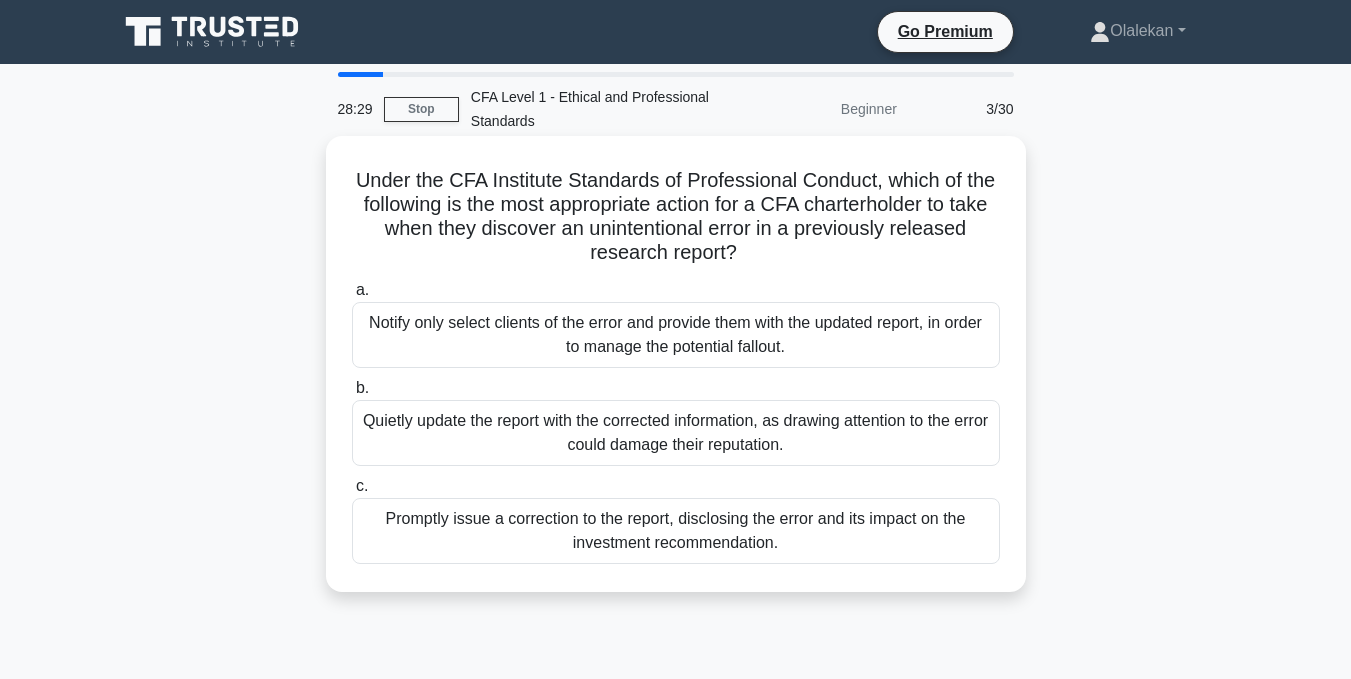 click on "Promptly issue a correction to the report, disclosing the error and its impact on the investment recommendation." at bounding box center (676, 531) 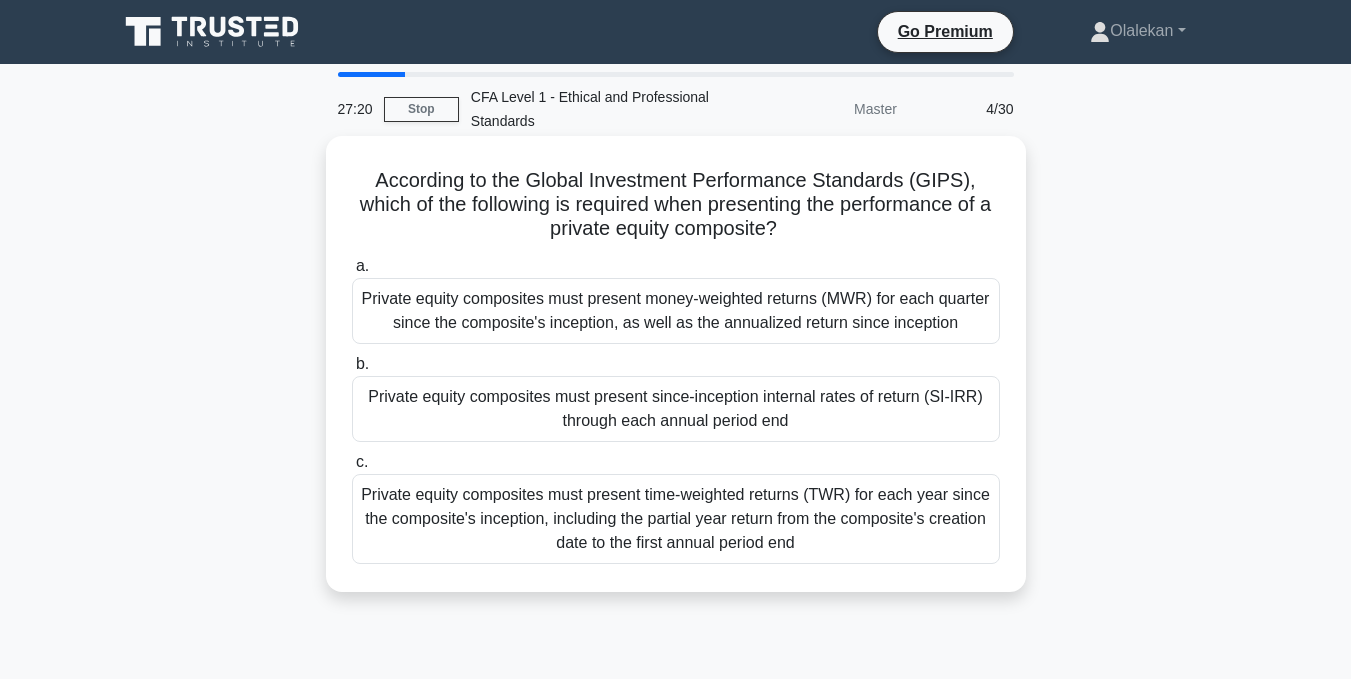 click on "Private equity composites must present since-inception internal rates of return (SI-IRR) through each annual period end" at bounding box center (676, 409) 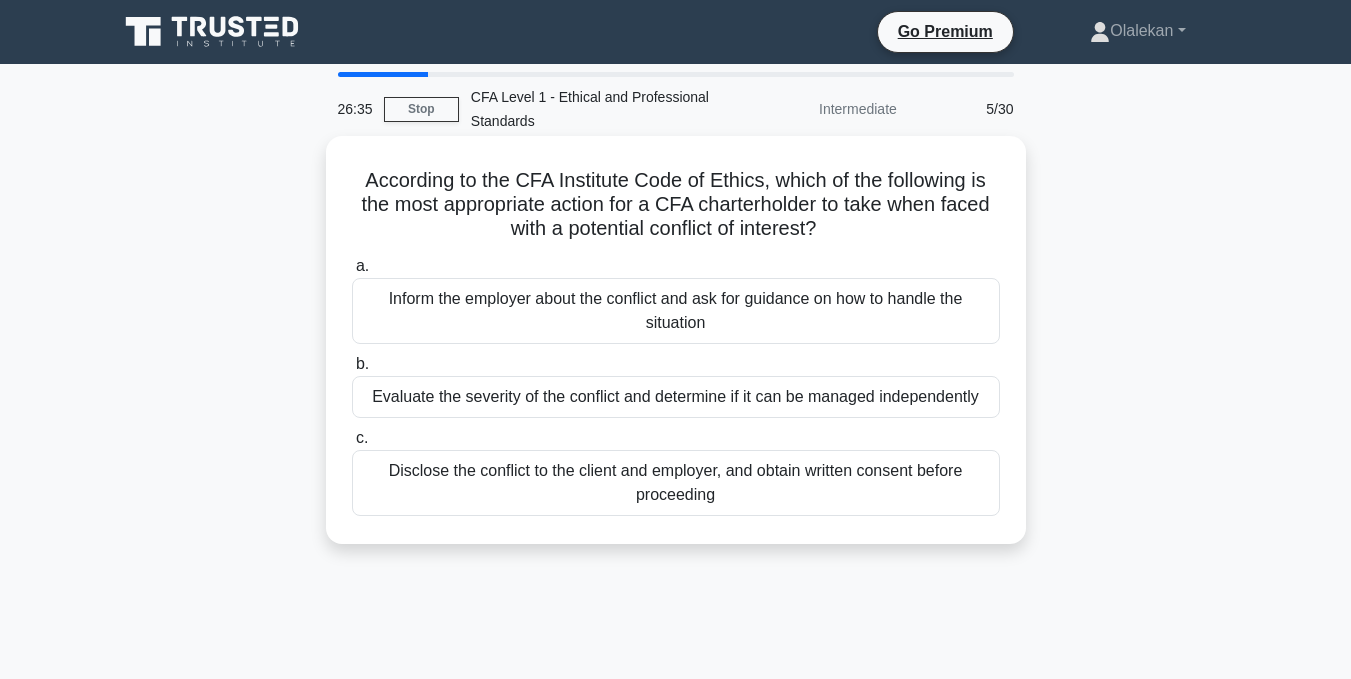 click on "Evaluate the severity of the conflict and determine if it can be managed independently" at bounding box center [676, 397] 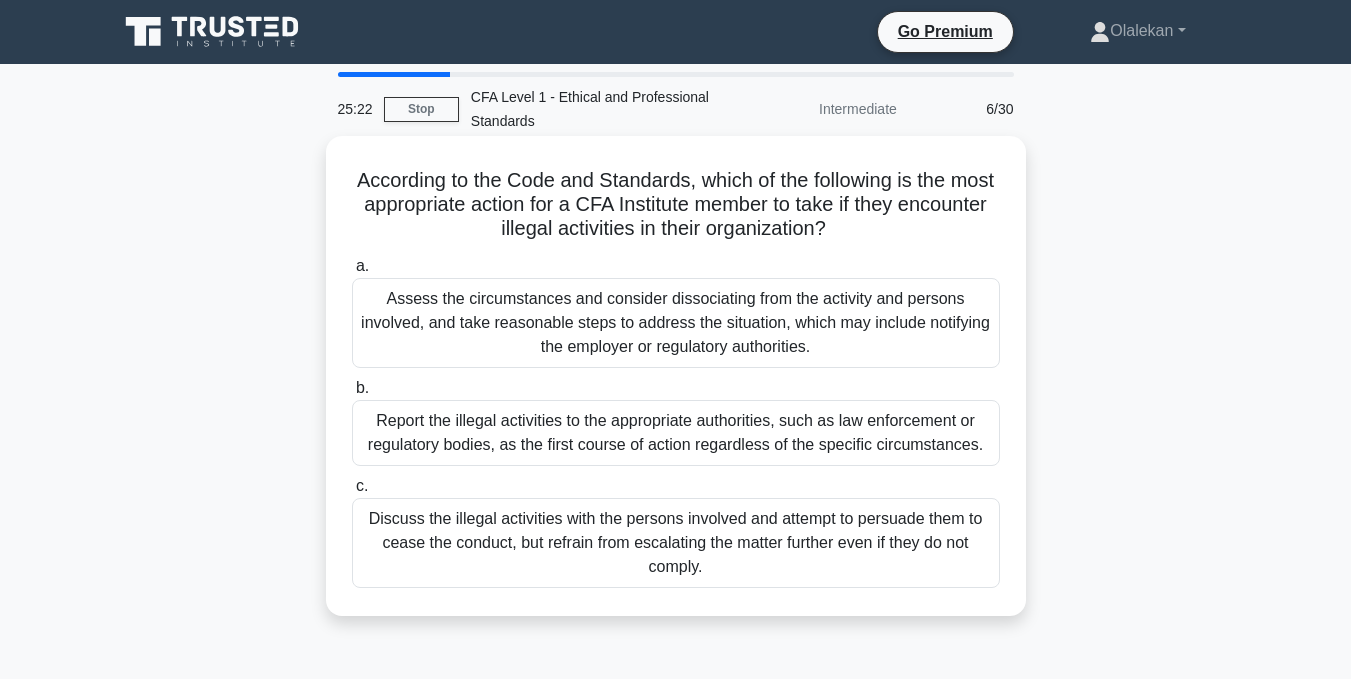click on "Report the illegal activities to the appropriate authorities, such as law enforcement or regulatory bodies, as the first course of action regardless of the specific circumstances." at bounding box center (676, 433) 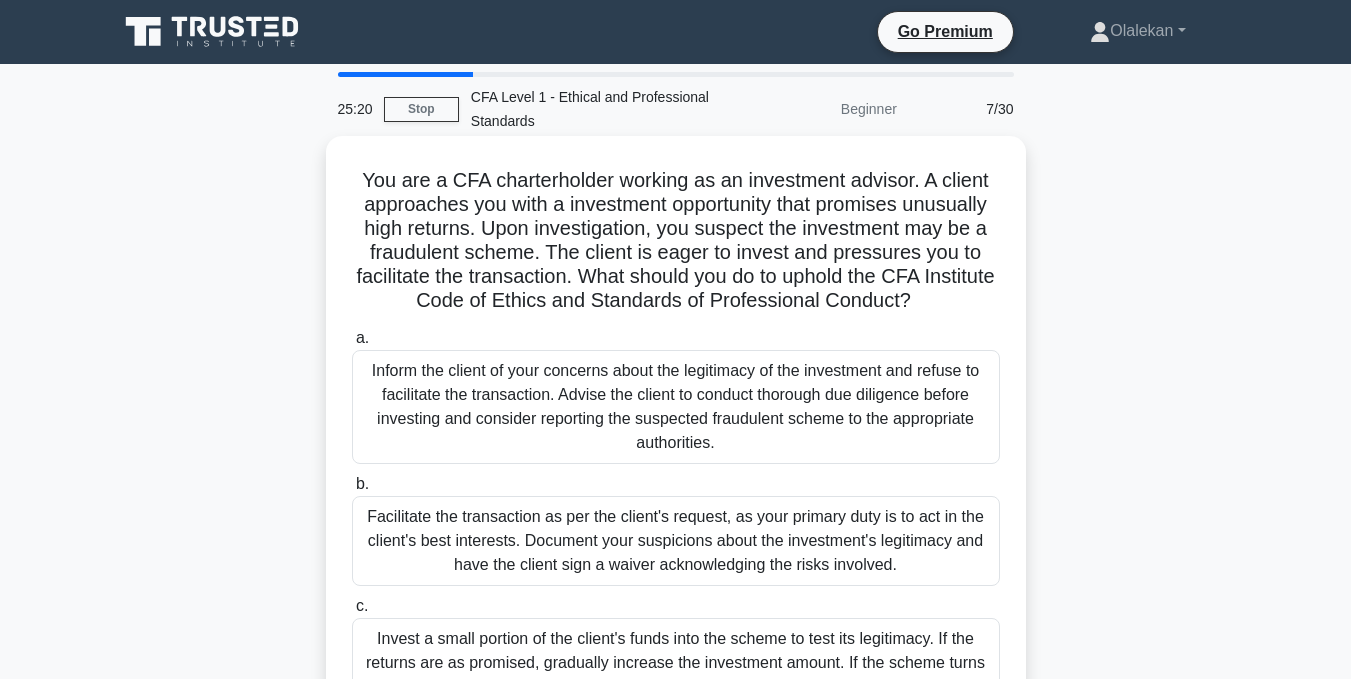 click on "You are a CFA charterholder working as an investment advisor. A client approaches you with a investment opportunity that promises unusually high returns. Upon investigation, you suspect the investment may be a fraudulent scheme. The client is eager to invest and pressures you to facilitate the transaction. What should you do to uphold the CFA Institute Code of Ethics and Standards of Professional Conduct?
.spinner_0XTQ{transform-origin:center;animation:spinner_y6GP .75s linear infinite}@keyframes spinner_y6GP{100%{transform:rotate(360deg)}}" at bounding box center (676, 241) 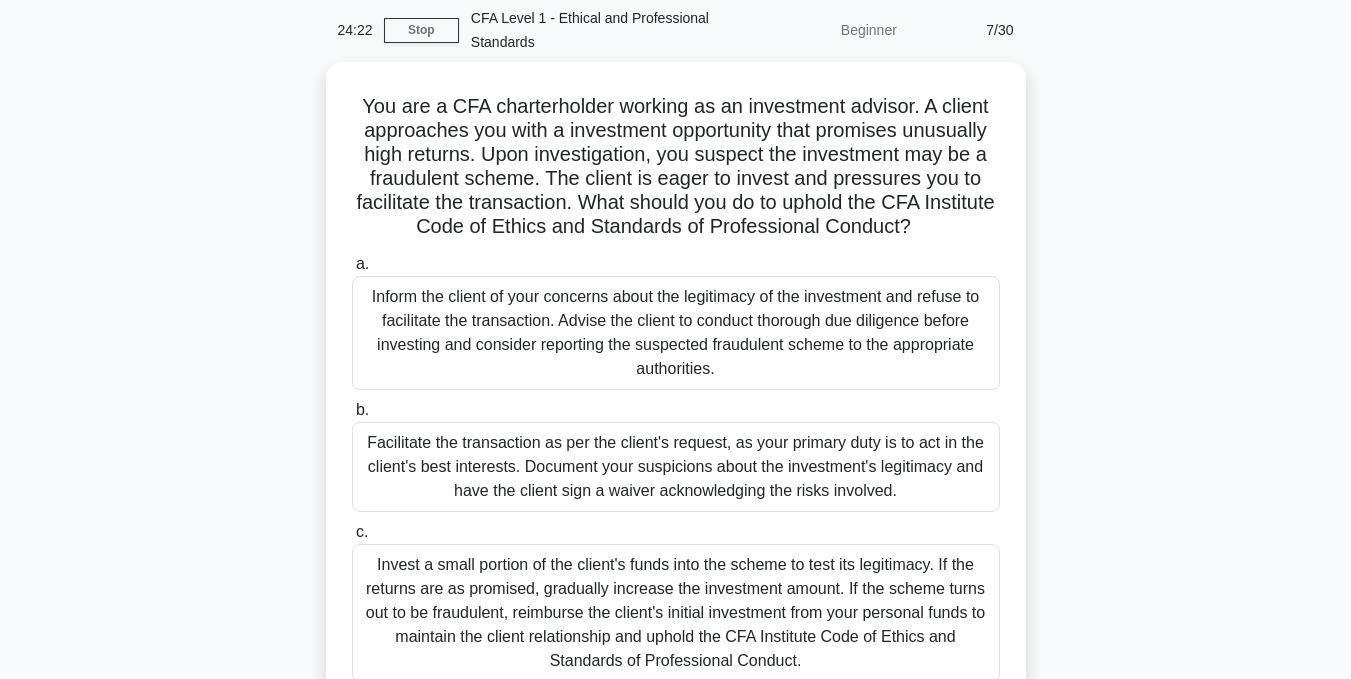 scroll, scrollTop: 77, scrollLeft: 0, axis: vertical 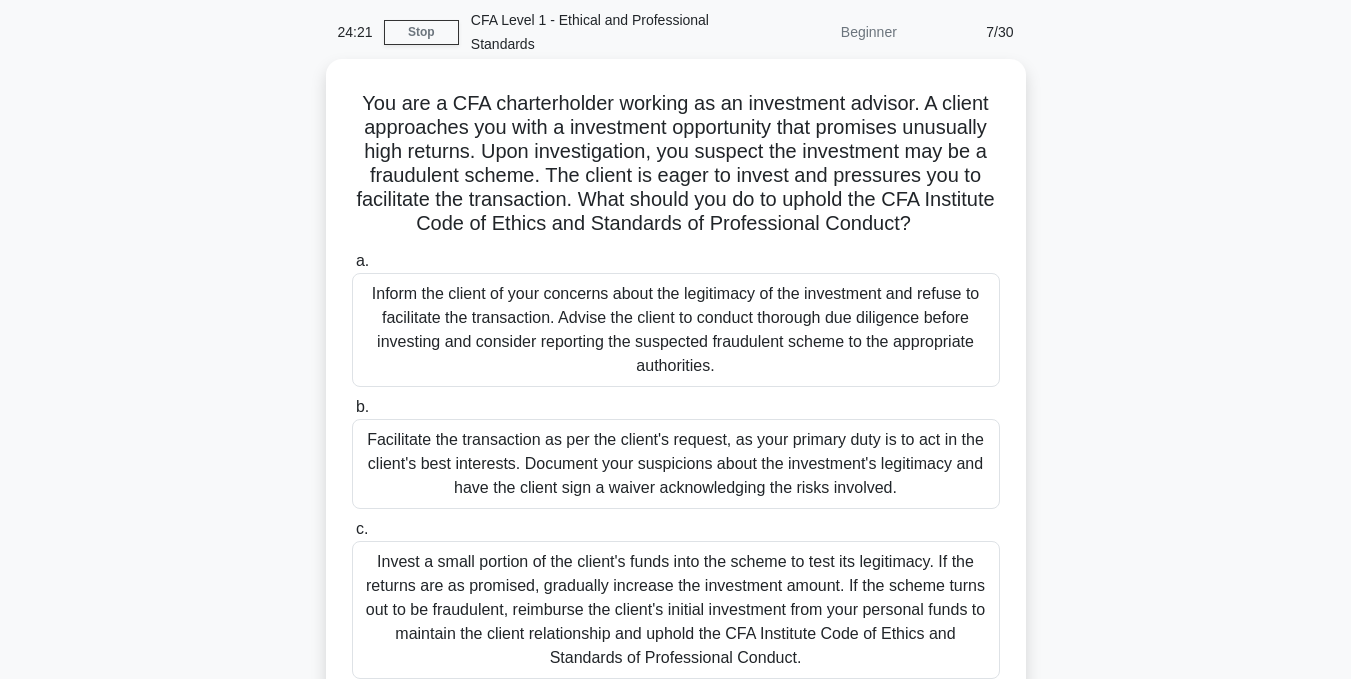 click on "Inform the client of your concerns about the legitimacy of the investment and refuse to facilitate the transaction. Advise the client to conduct thorough due diligence before investing and consider reporting the suspected fraudulent scheme to the appropriate authorities." at bounding box center [676, 330] 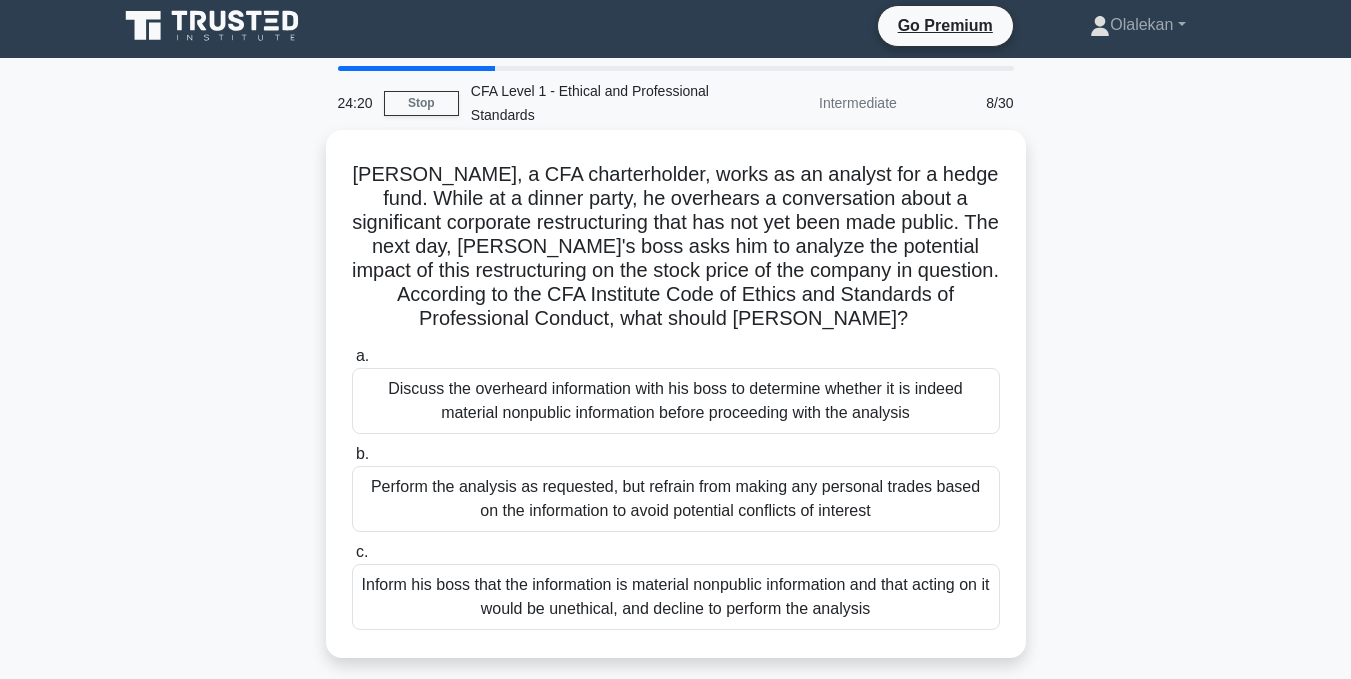 scroll, scrollTop: 0, scrollLeft: 0, axis: both 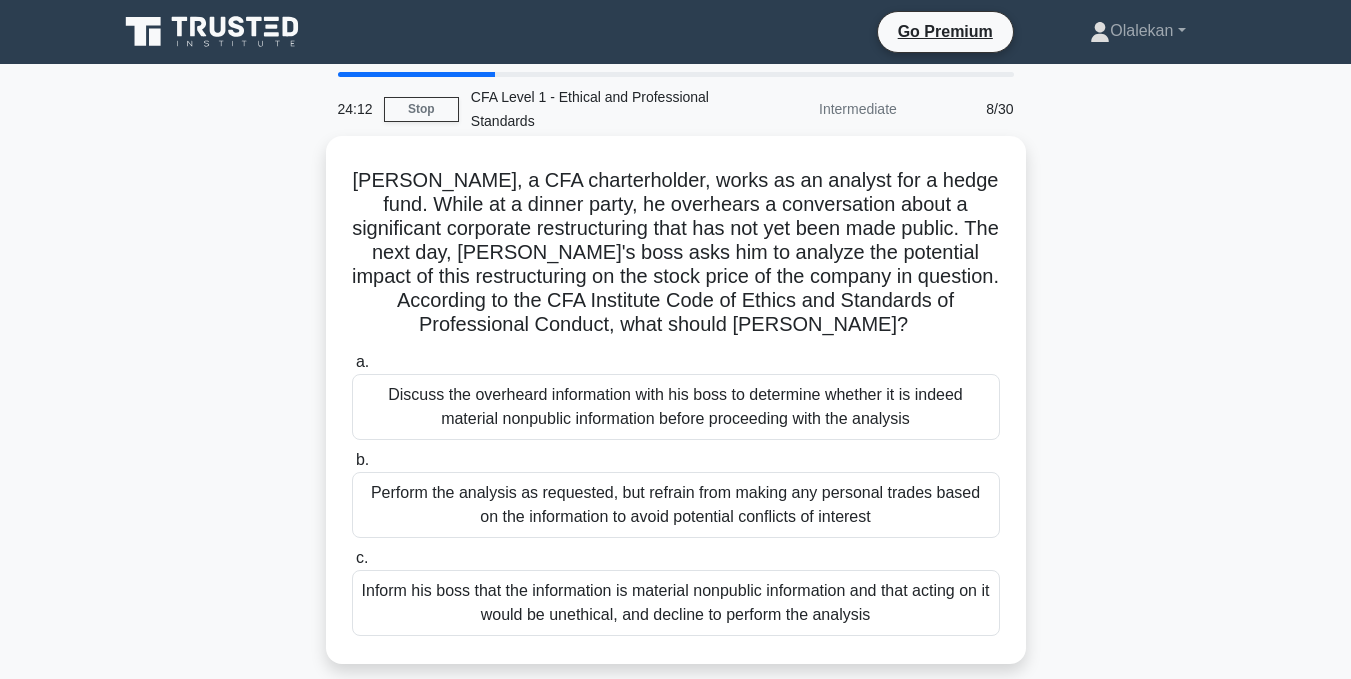 click on "Michael, a CFA charterholder, works as an analyst for a hedge fund. While at a dinner party, he overhears a conversation about a significant corporate restructuring that has not yet been made public. The next day, Michael's boss asks him to analyze the potential impact of this restructuring on the stock price of the company in question. According to the CFA Institute Code of Ethics and Standards of Professional Conduct, what should Michael do?
.spinner_0XTQ{transform-origin:center;animation:spinner_y6GP .75s linear infinite}@keyframes spinner_y6GP{100%{transform:rotate(360deg)}}" at bounding box center (676, 253) 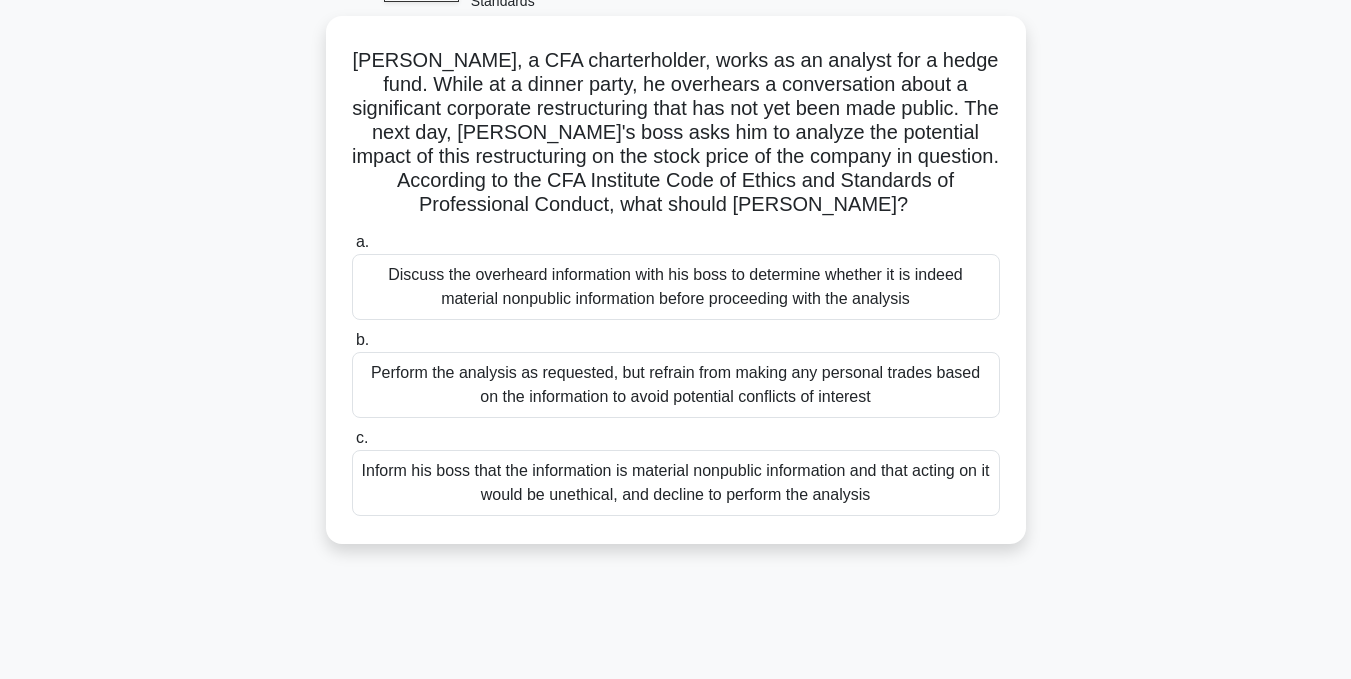 scroll, scrollTop: 80, scrollLeft: 0, axis: vertical 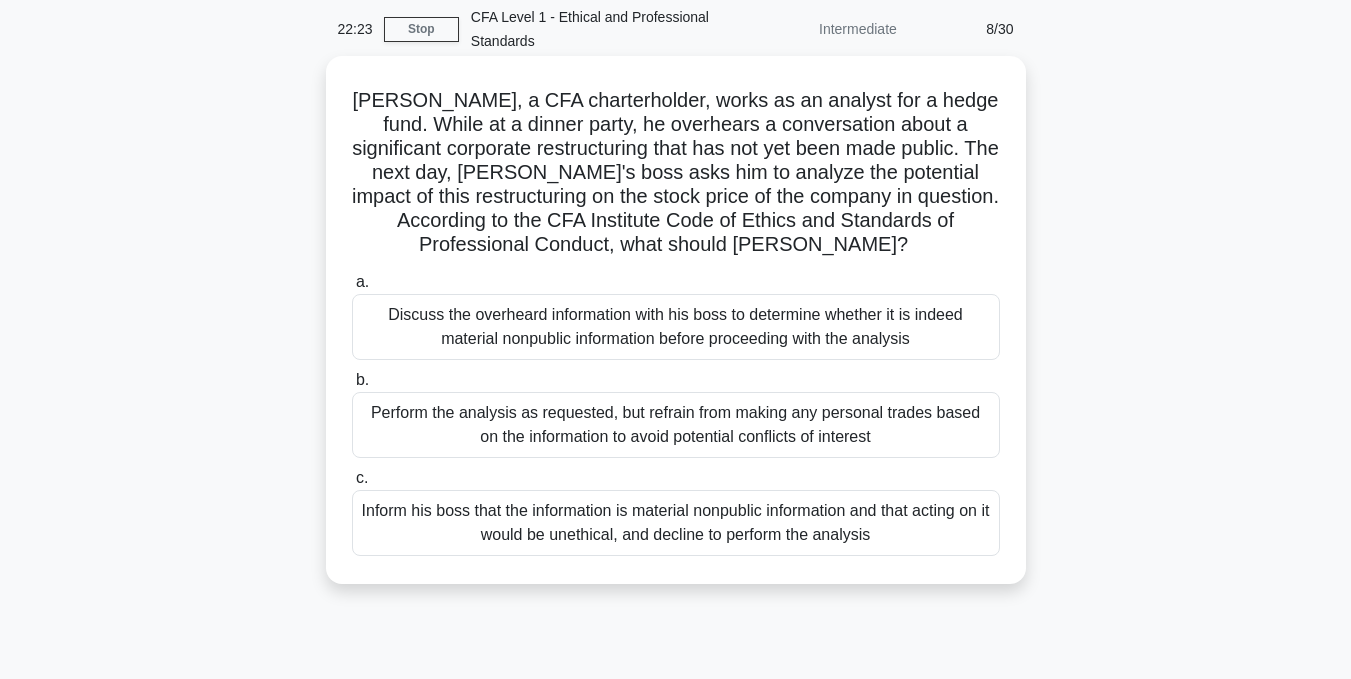 click on "Inform his boss that the information is material nonpublic information and that acting on it would be unethical, and decline to perform the analysis" at bounding box center (676, 523) 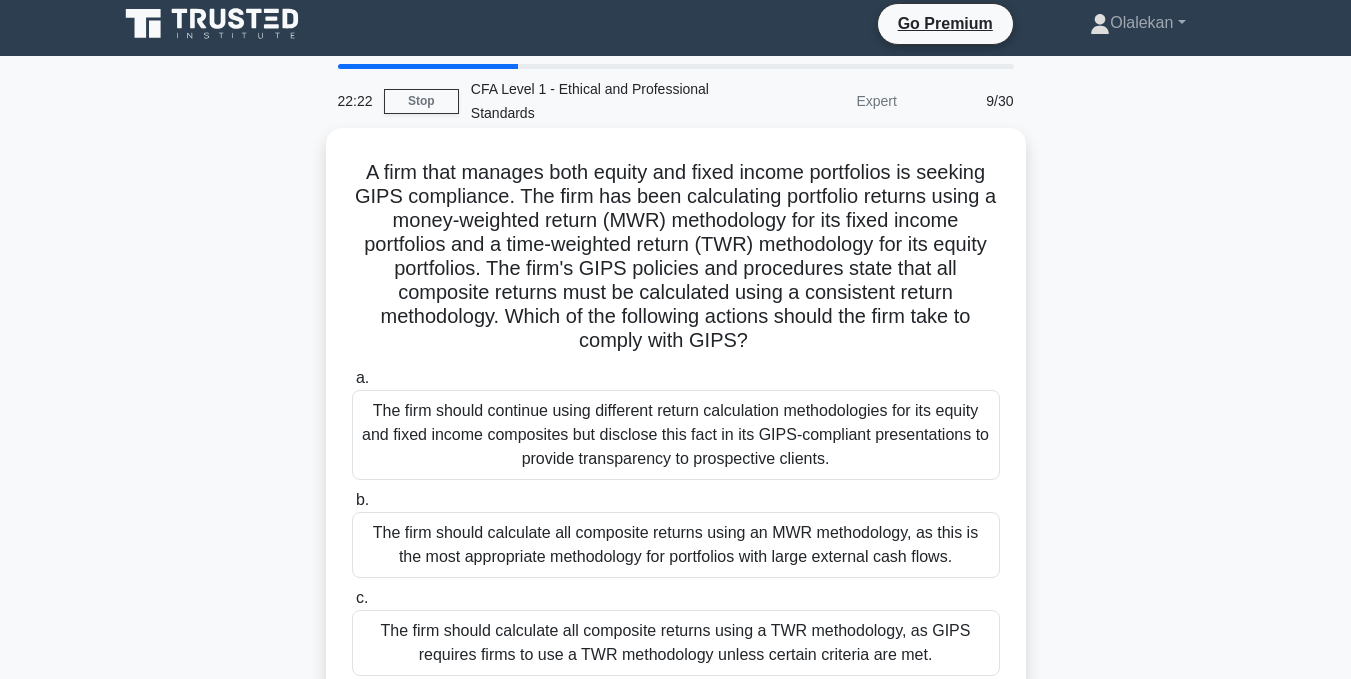scroll, scrollTop: 0, scrollLeft: 0, axis: both 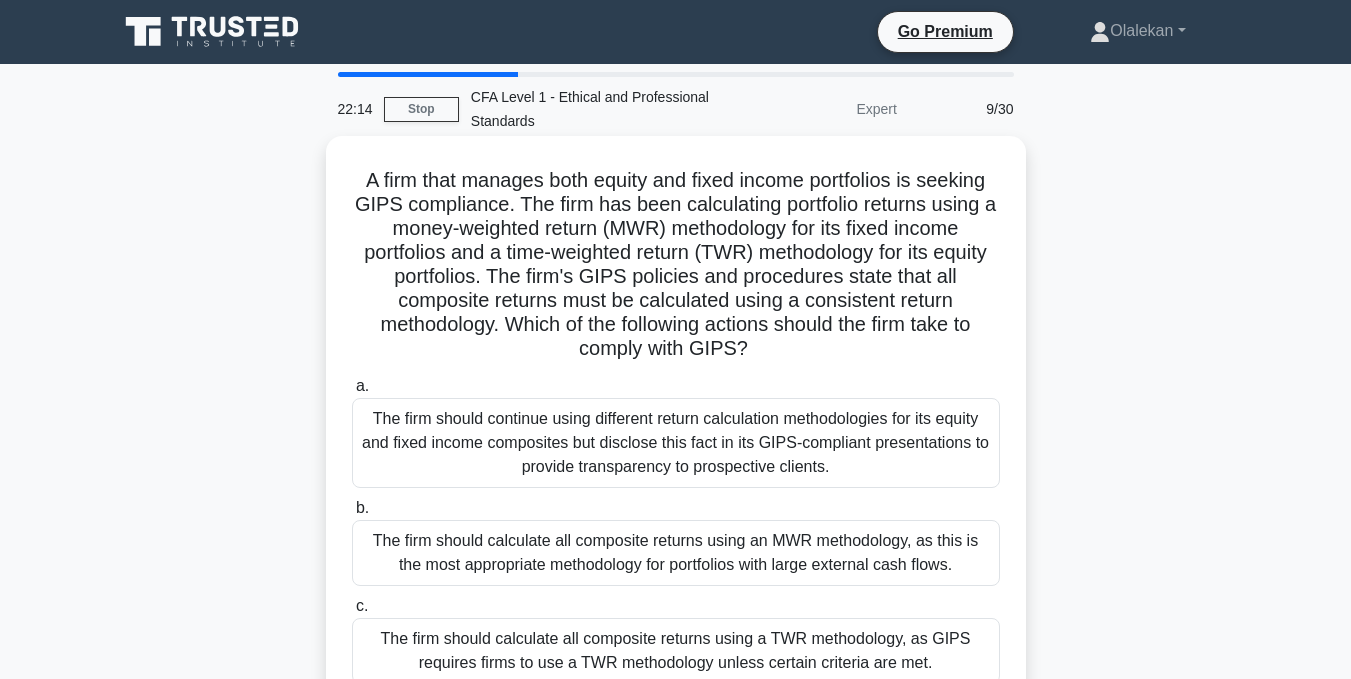 click on "A firm that manages both equity and fixed income portfolios is seeking GIPS compliance. The firm has been calculating portfolio returns using a money-weighted return (MWR) methodology for its fixed income portfolios and a time-weighted return (TWR) methodology for its equity portfolios. The firm's GIPS policies and procedures state that all composite returns must be calculated using a consistent return methodology. Which of the following actions should the firm take to comply with GIPS?
.spinner_0XTQ{transform-origin:center;animation:spinner_y6GP .75s linear infinite}@keyframes spinner_y6GP{100%{transform:rotate(360deg)}}" at bounding box center (676, 265) 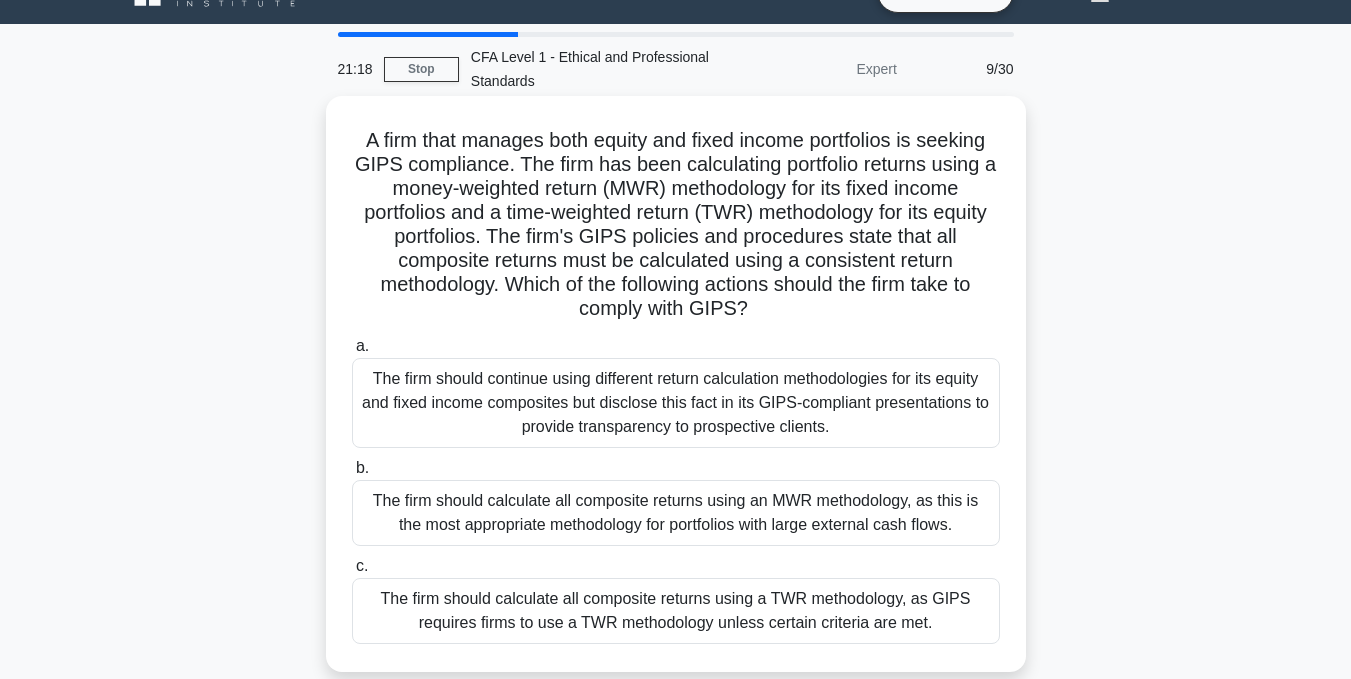 scroll, scrollTop: 160, scrollLeft: 0, axis: vertical 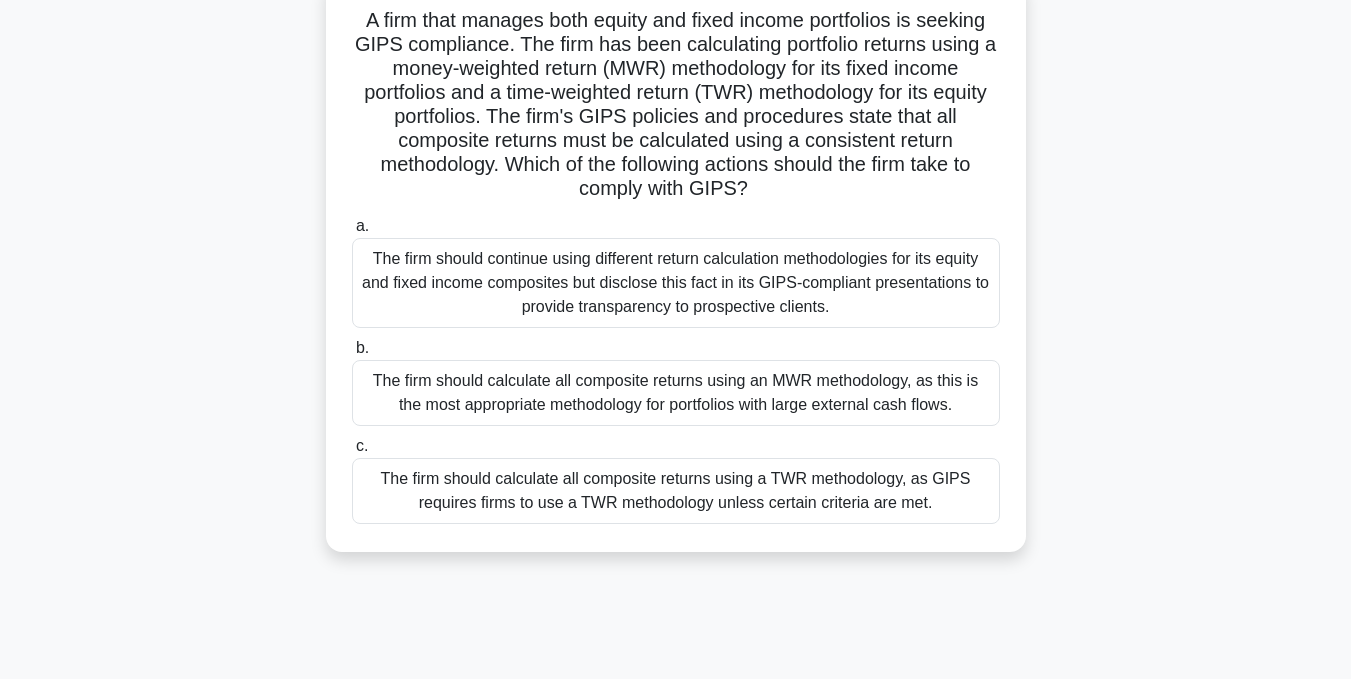 click on "The firm should calculate all composite returns using a TWR methodology, as GIPS requires firms to use a TWR methodology unless certain criteria are met." at bounding box center (676, 491) 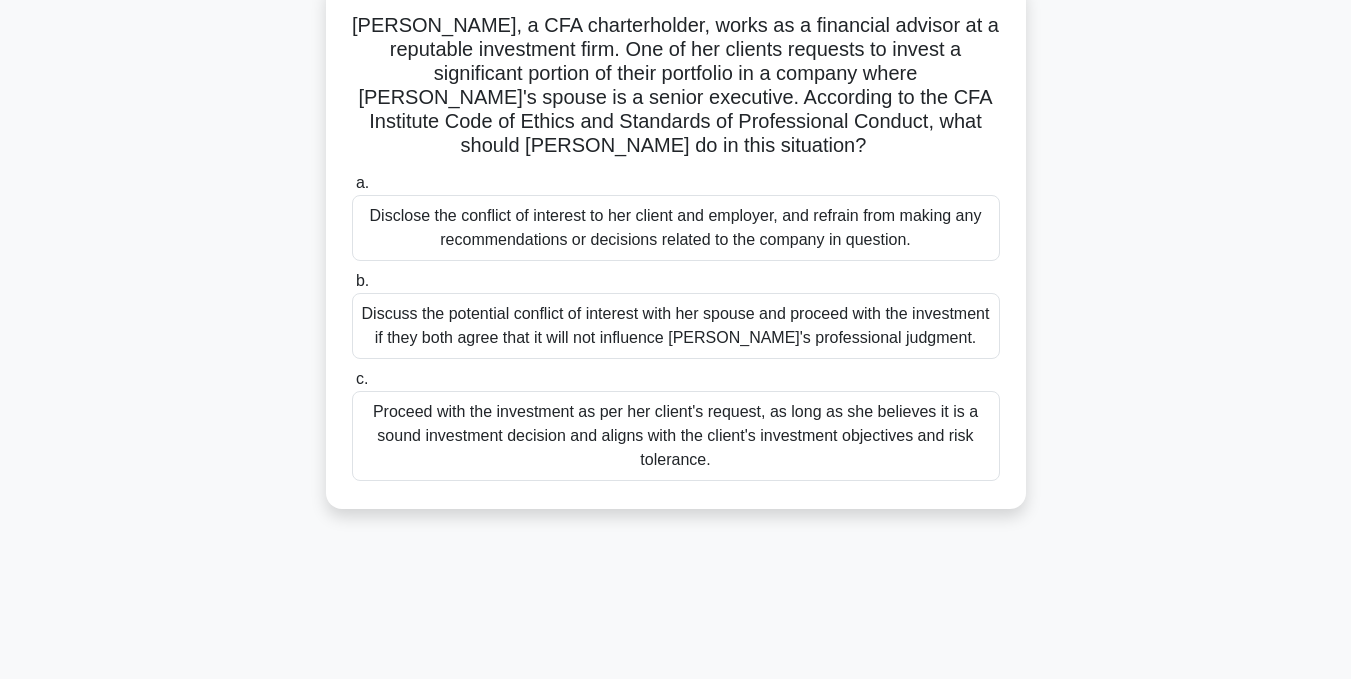 scroll, scrollTop: 0, scrollLeft: 0, axis: both 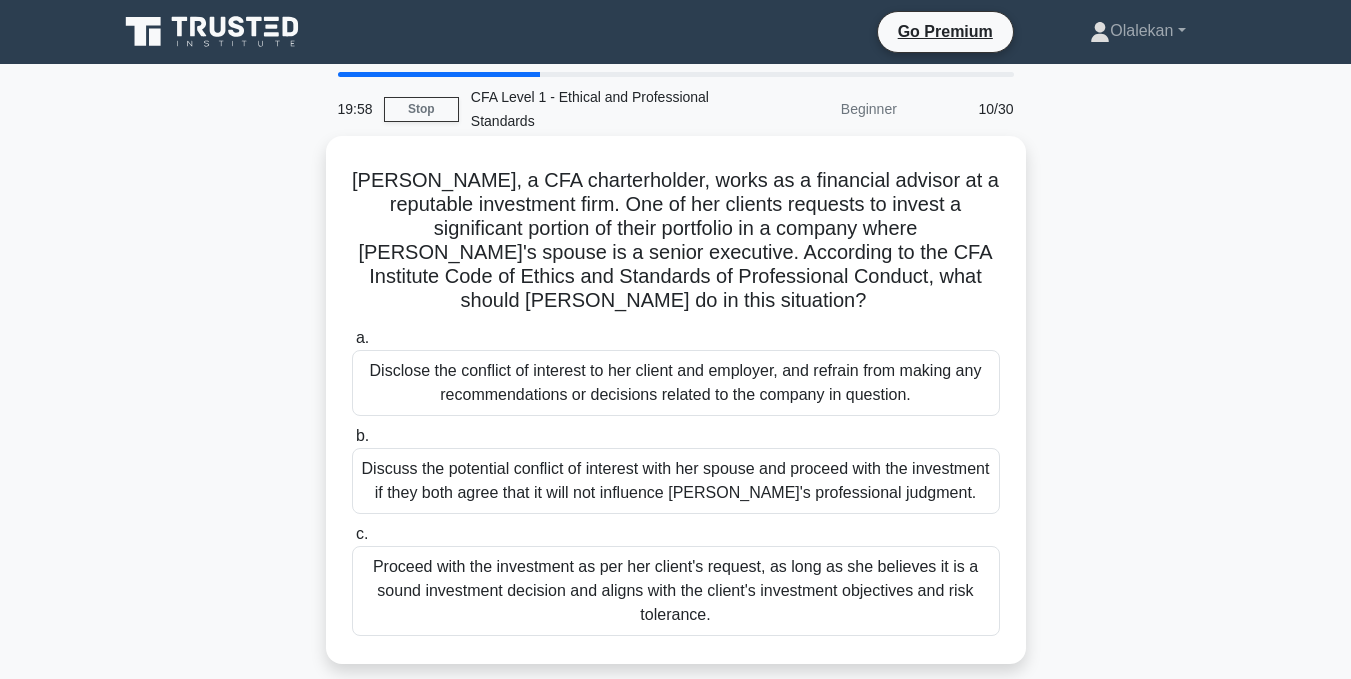 click on "Disclose the conflict of interest to her client and employer, and refrain from making any recommendations or decisions related to the company in question." at bounding box center [676, 383] 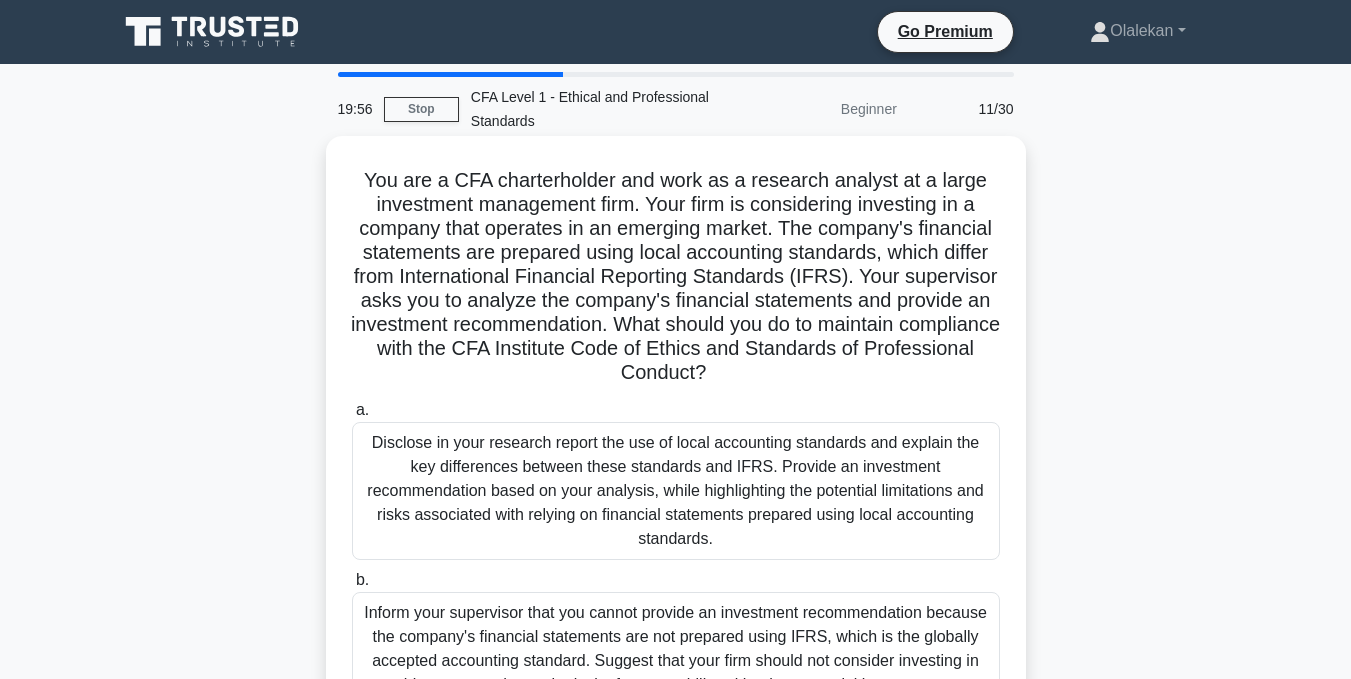 click on "You are a CFA charterholder and work as a research analyst at a large investment management firm. Your firm is considering investing in a company that operates in an emerging market. The company's financial statements are prepared using local accounting standards, which differ from International Financial Reporting Standards (IFRS). Your supervisor asks you to analyze the company's financial statements and provide an investment recommendation. What should you do to maintain compliance with the CFA Institute Code of Ethics and Standards of Professional Conduct?
.spinner_0XTQ{transform-origin:center;animation:spinner_y6GP .75s linear infinite}@keyframes spinner_y6GP{100%{transform:rotate(360deg)}}" at bounding box center [676, 277] 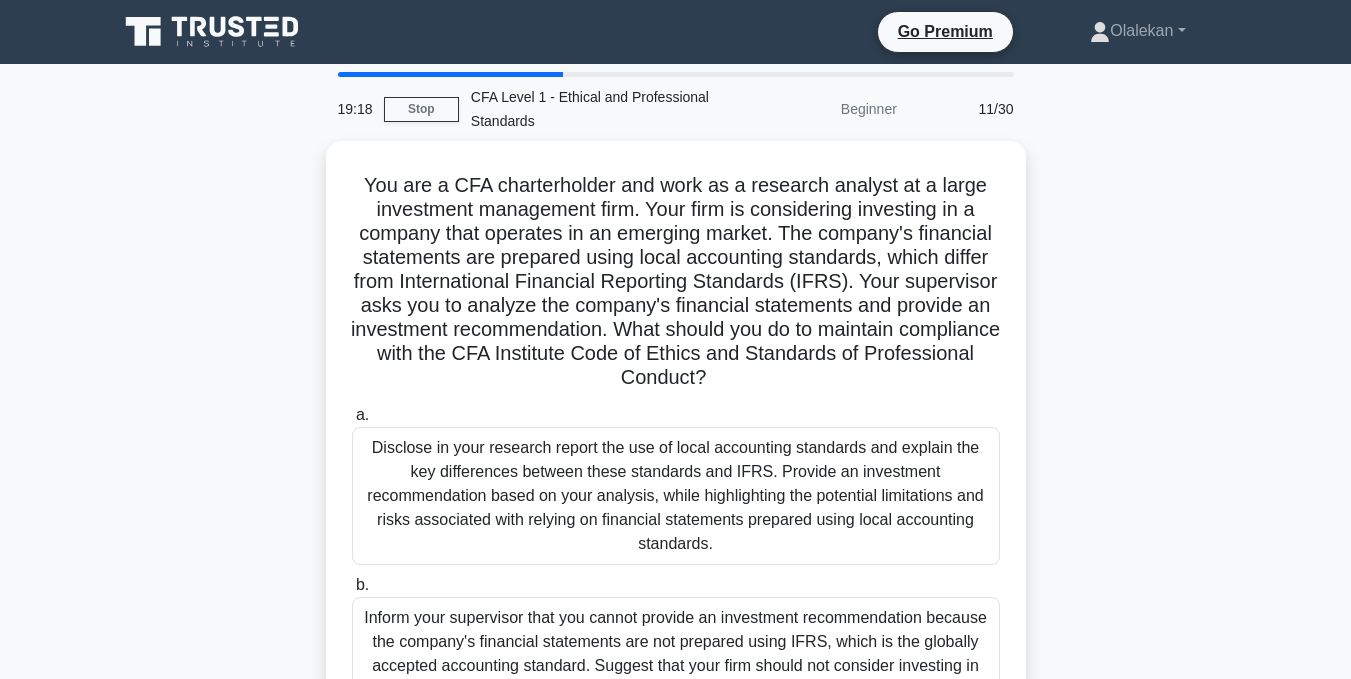 click on "You are a CFA charterholder and work as a research analyst at a large investment management firm. Your firm is considering investing in a company that operates in an emerging market. The company's financial statements are prepared using local accounting standards, which differ from International Financial Reporting Standards (IFRS). Your supervisor asks you to analyze the company's financial statements and provide an investment recommendation. What should you do to maintain compliance with the CFA Institute Code of Ethics and Standards of Professional Conduct?
.spinner_0XTQ{transform-origin:center;animation:spinner_y6GP .75s linear infinite}@keyframes spinner_y6GP{100%{transform:rotate(360deg)}}
a. b. c." at bounding box center (676, 525) 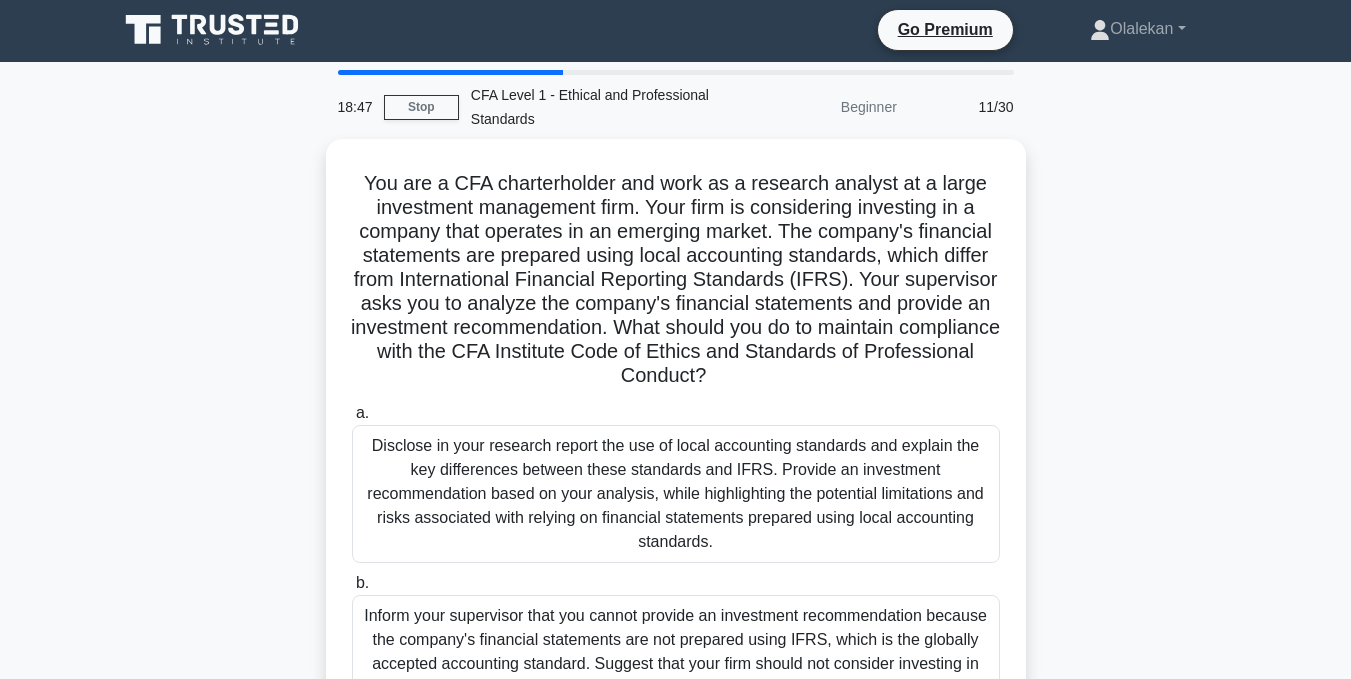 scroll, scrollTop: 0, scrollLeft: 0, axis: both 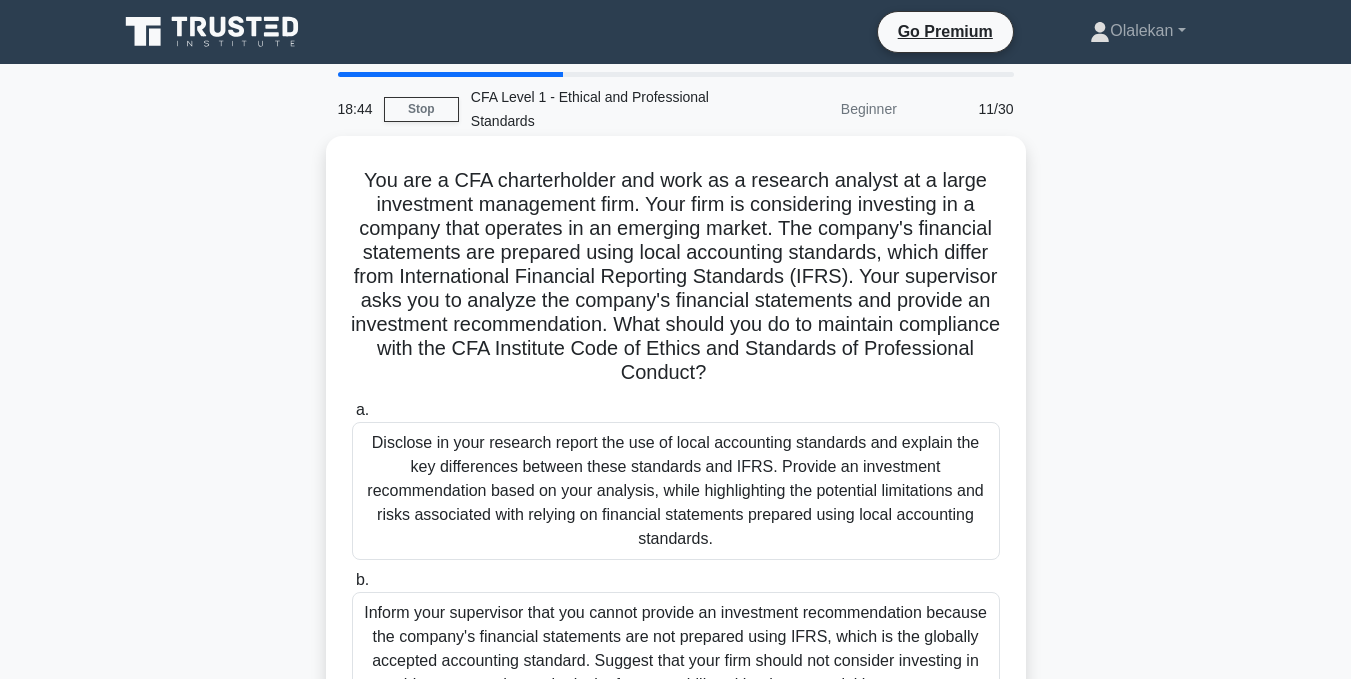 click on "Disclose in your research report the use of local accounting standards and explain the key differences between these standards and IFRS. Provide an investment recommendation based on your analysis, while highlighting the potential limitations and risks associated with relying on financial statements prepared using local accounting standards." at bounding box center [676, 491] 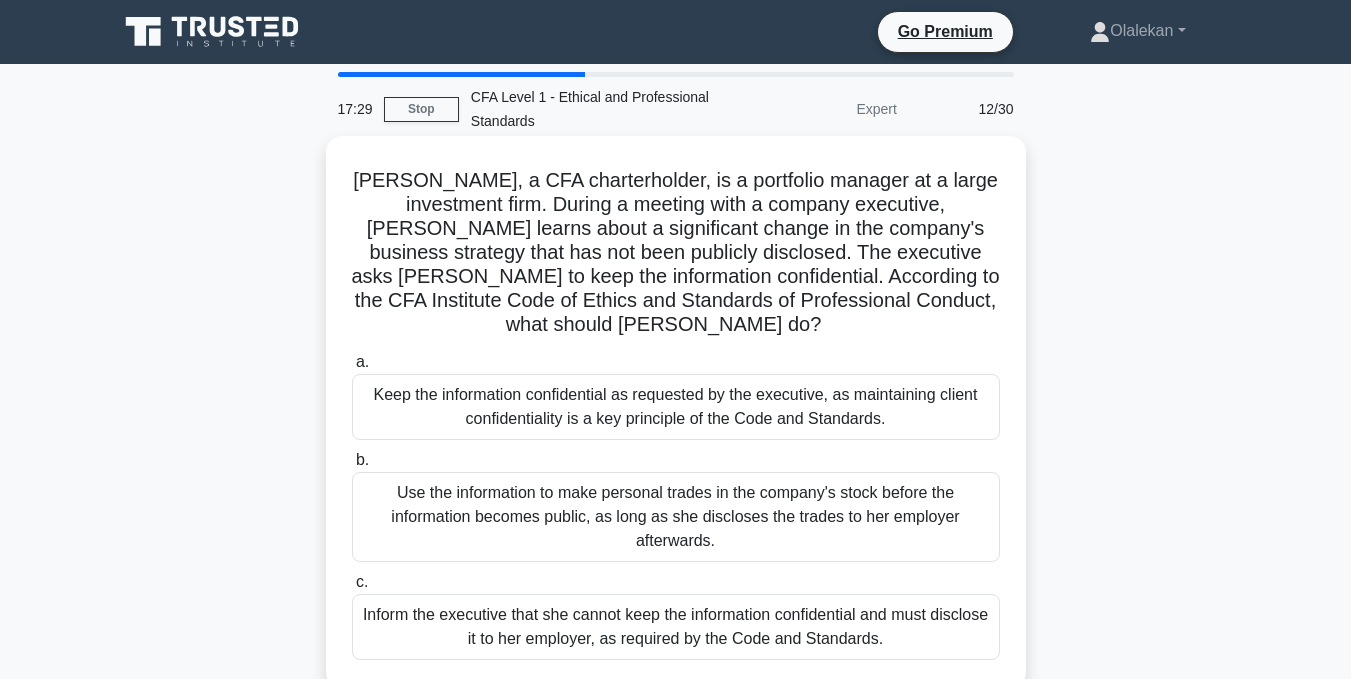 click on "Keep the information confidential as requested by the executive, as maintaining client confidentiality is a key principle of the Code and Standards." at bounding box center (676, 407) 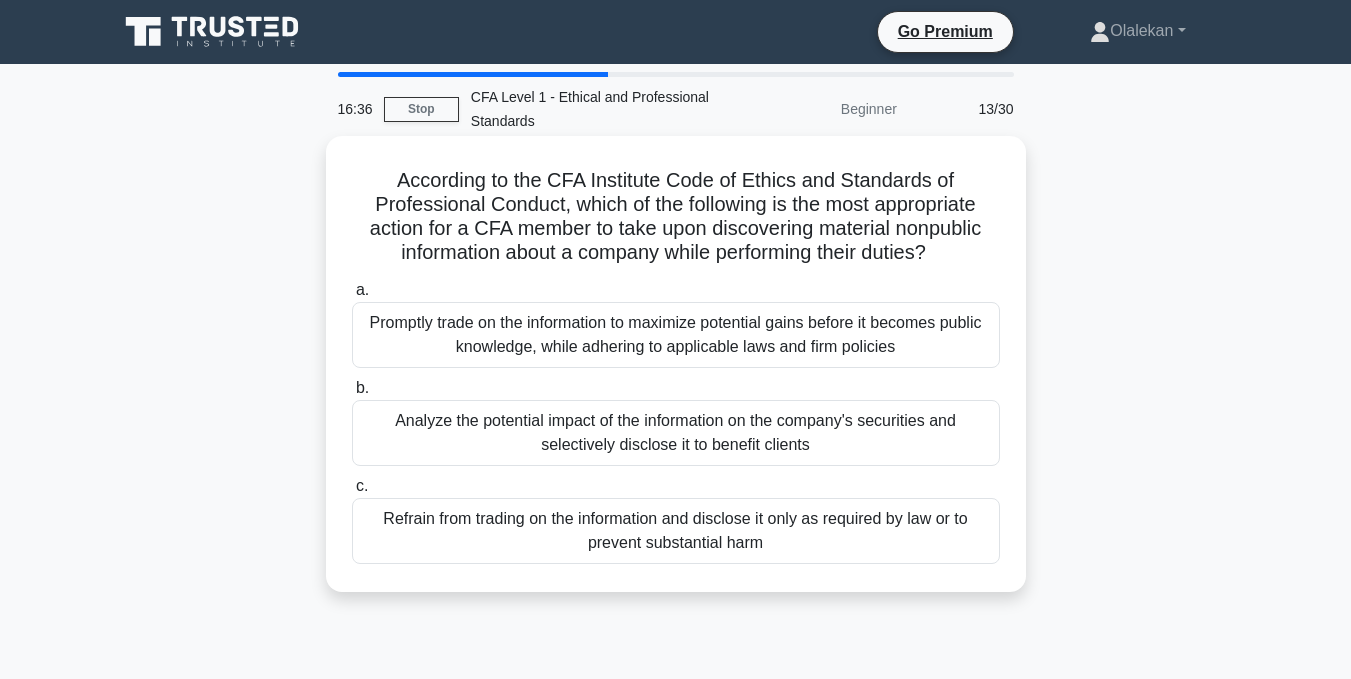 click on "Refrain from trading on the information and disclose it only as required by law or to prevent substantial harm" at bounding box center (676, 531) 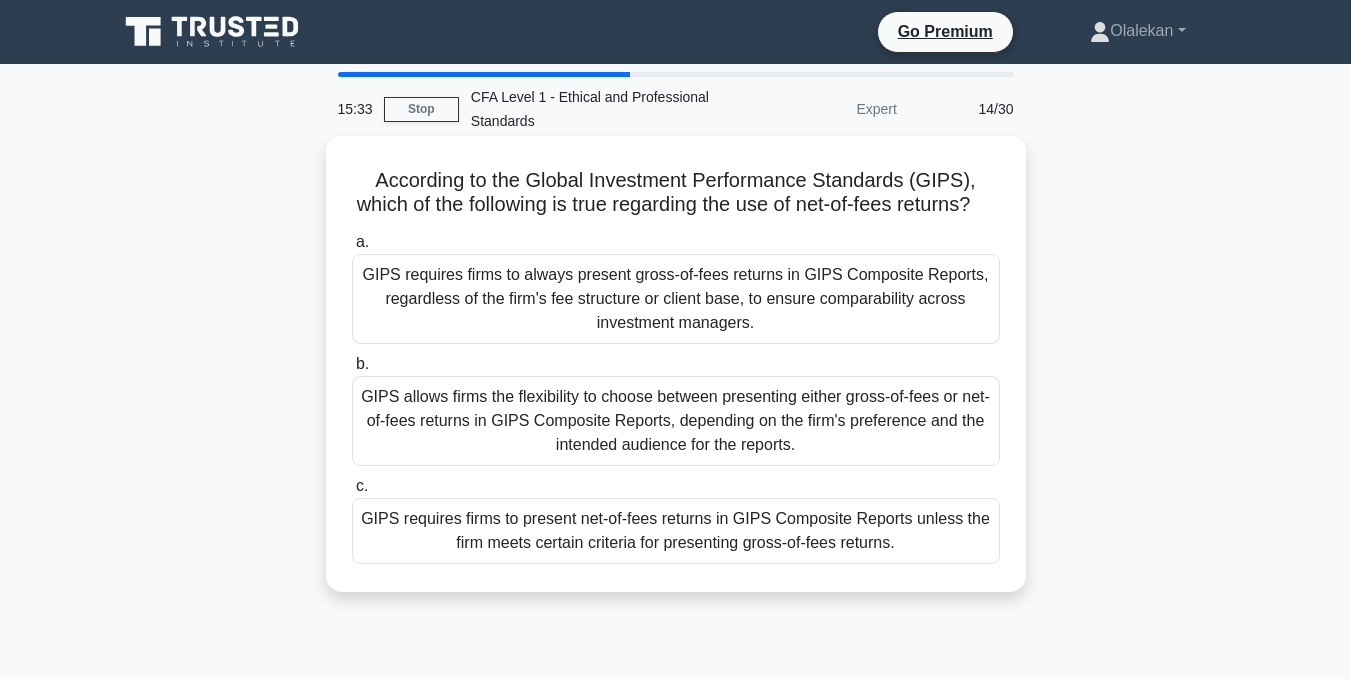 click on "GIPS requires firms to present net-of-fees returns in GIPS Composite Reports unless the firm meets certain criteria for presenting gross-of-fees returns." at bounding box center [676, 531] 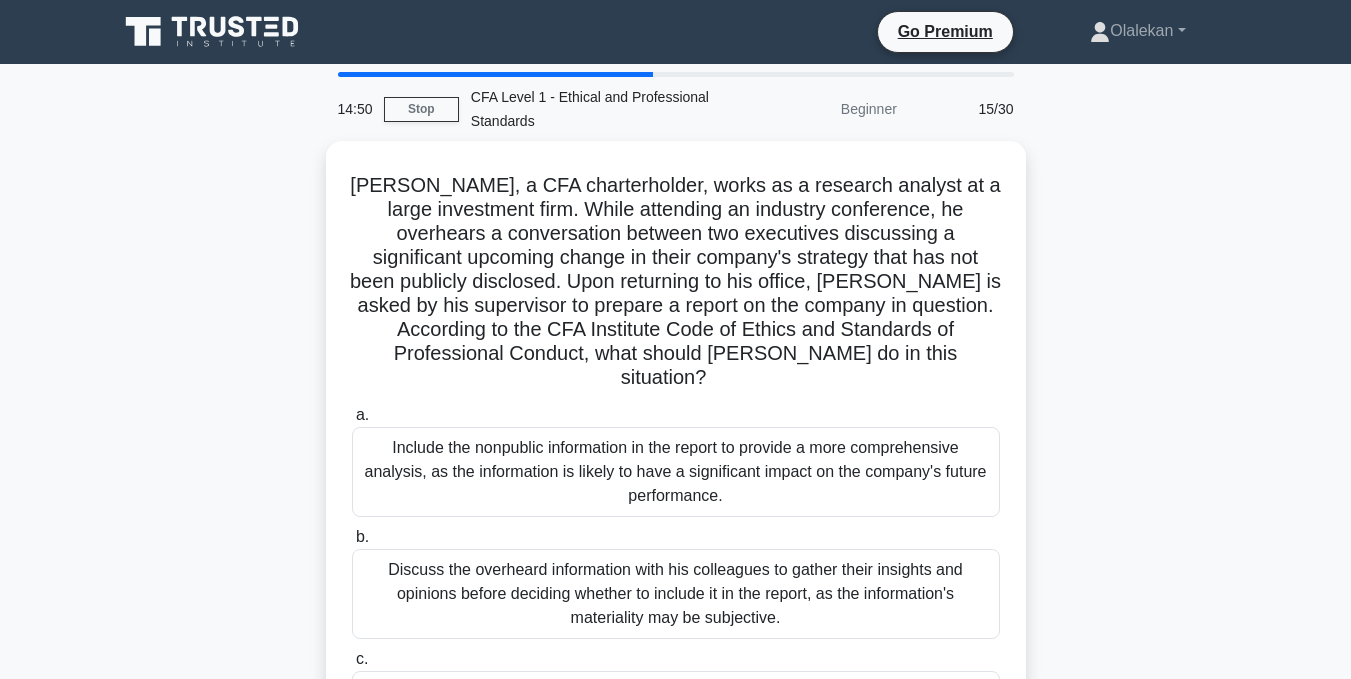 click on "James, a CFA charterholder, works as a research analyst at a large investment firm. While attending an industry conference, he overhears a conversation between two executives discussing a significant upcoming change in their company's strategy that has not been publicly disclosed. Upon returning to his office, James is asked by his supervisor to prepare a report on the company in question. According to the CFA Institute Code of Ethics and Standards of Professional Conduct, what should James do in this situation?
.spinner_0XTQ{transform-origin:center;animation:spinner_y6GP .75s linear infinite}@keyframes spinner_y6GP{100%{transform:rotate(360deg)}}
a. b. c." at bounding box center [676, 477] 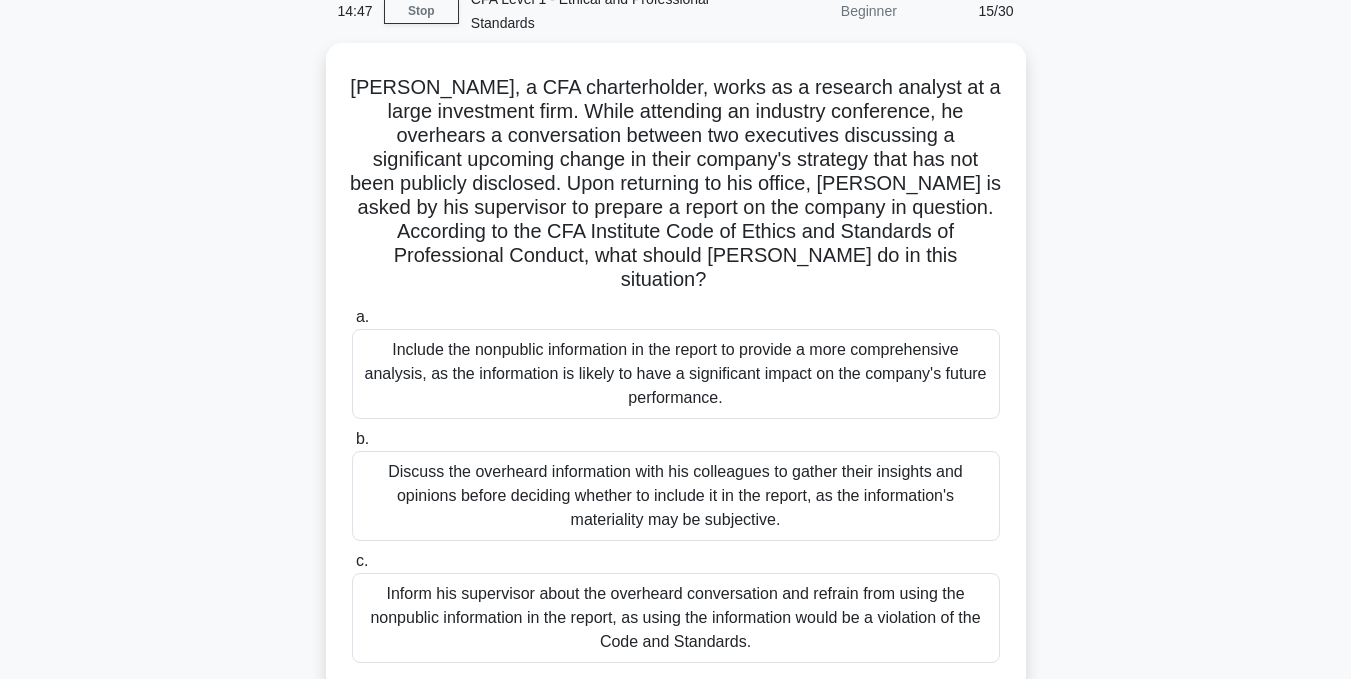 scroll, scrollTop: 160, scrollLeft: 0, axis: vertical 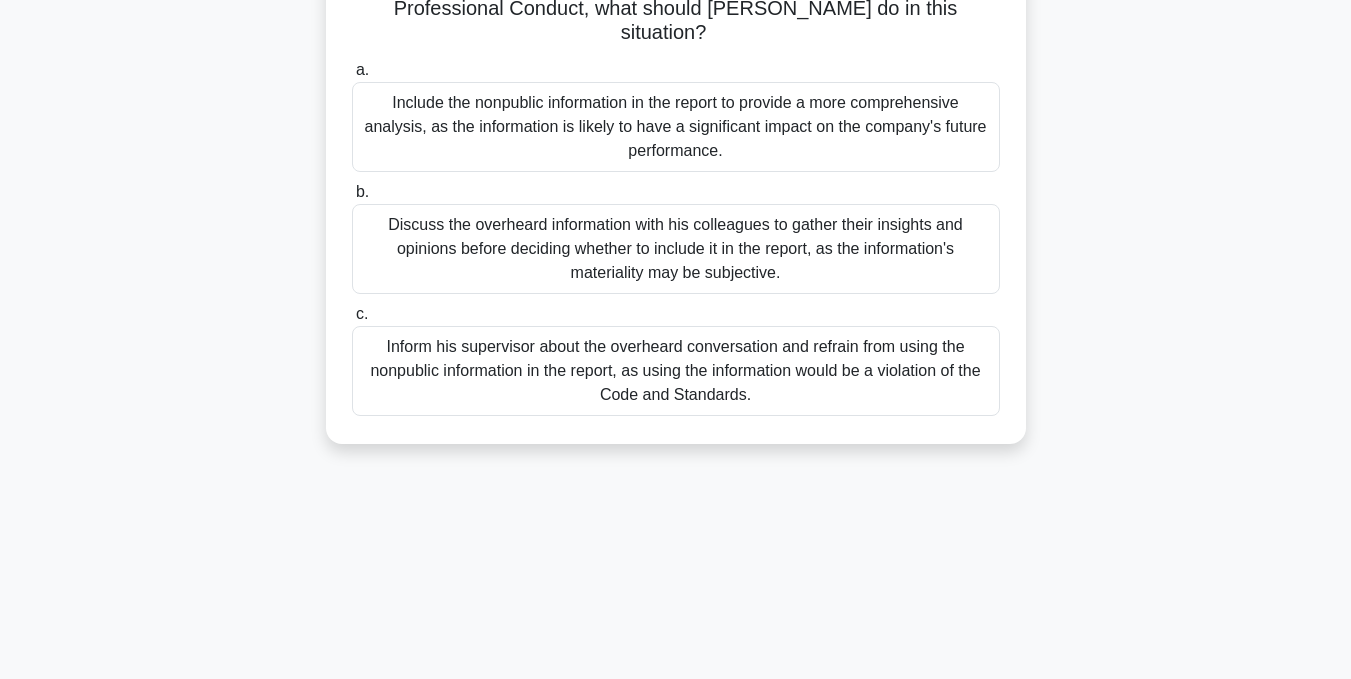 click on "Inform his supervisor about the overheard conversation and refrain from using the nonpublic information in the report, as using the information would be a violation of the Code and Standards." at bounding box center (676, 371) 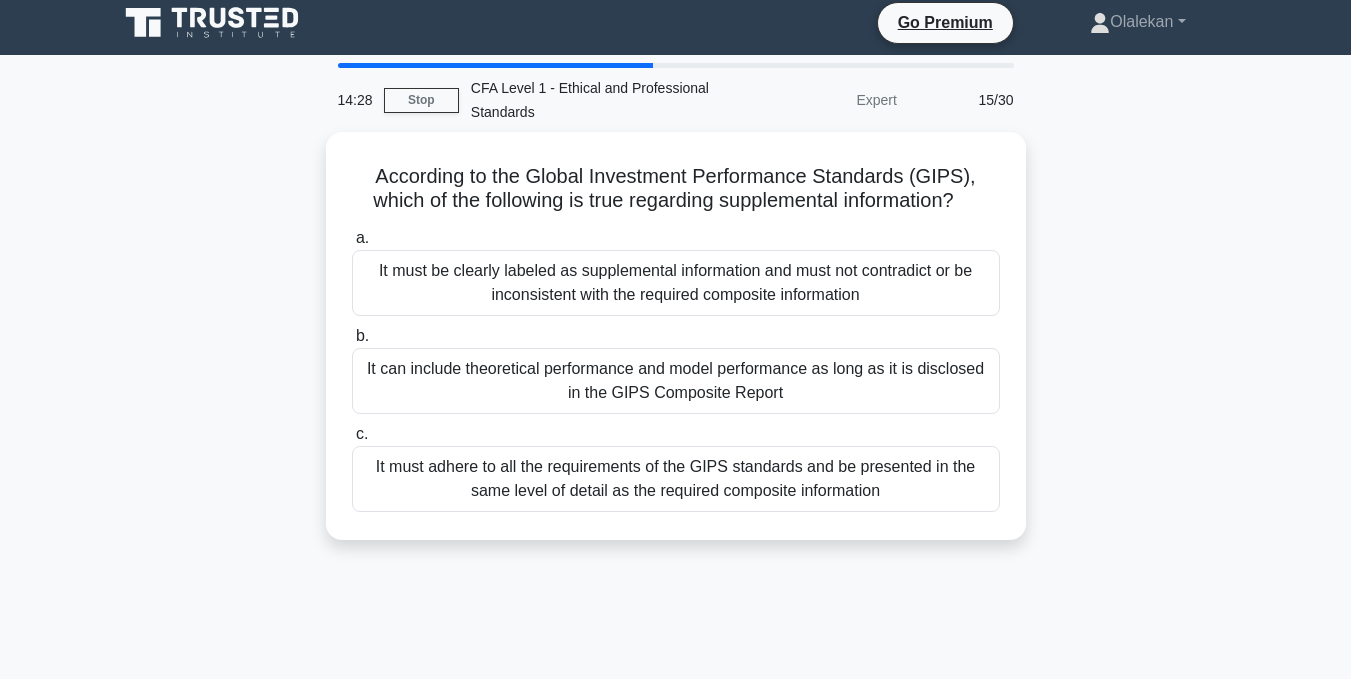 scroll, scrollTop: 0, scrollLeft: 0, axis: both 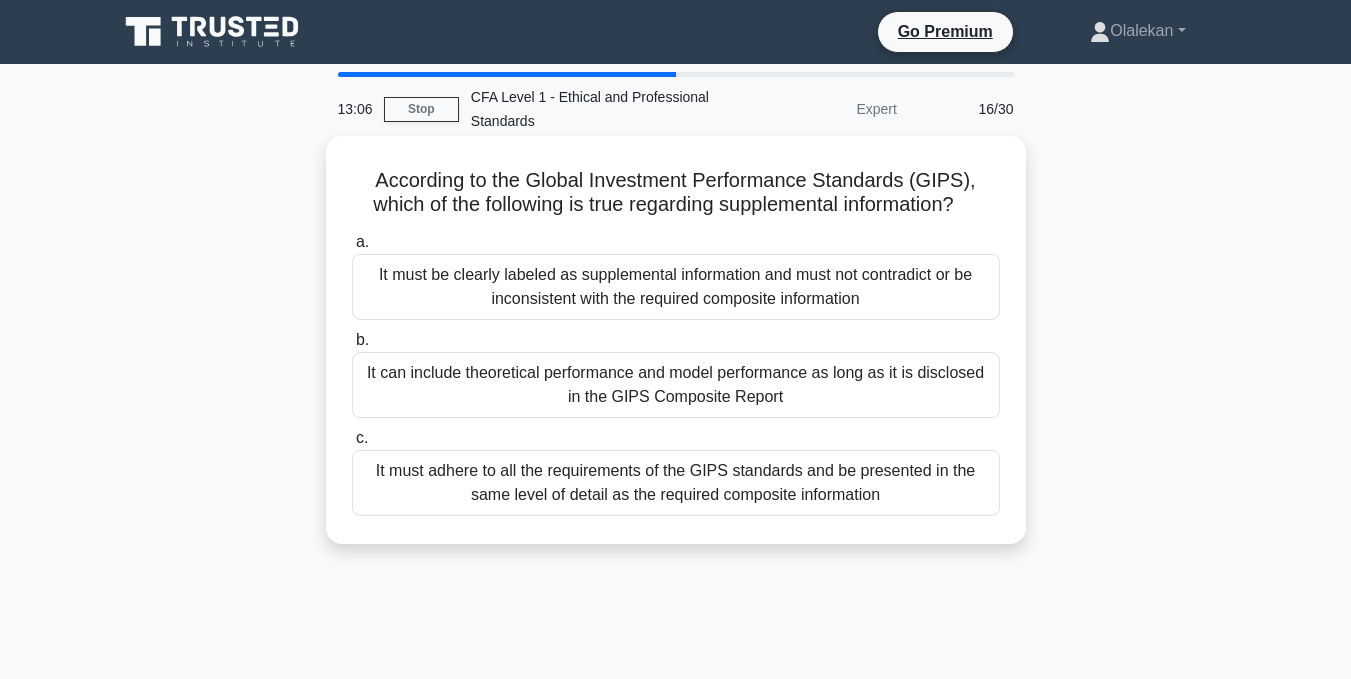 click on "It must be clearly labeled as supplemental information and must not contradict or be inconsistent with the required composite information" at bounding box center (676, 287) 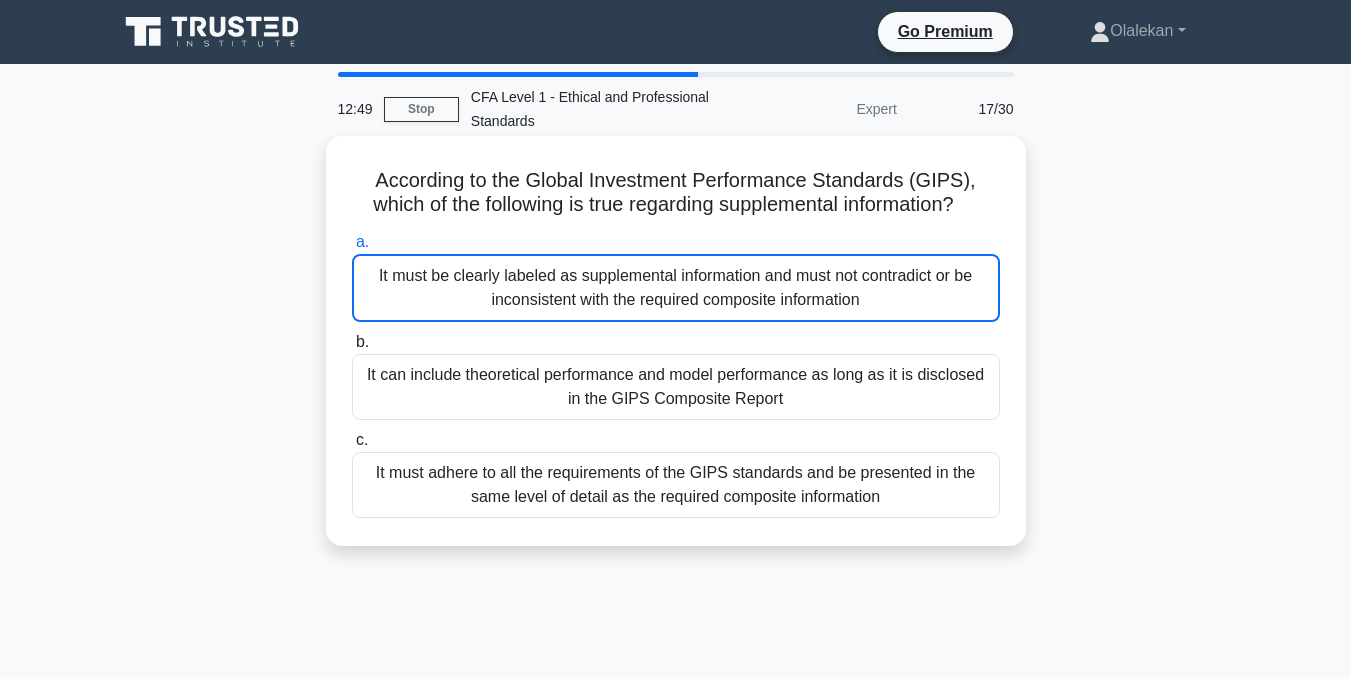 click on "It must be clearly labeled as supplemental information and must not contradict or be inconsistent with the required composite information" at bounding box center [676, 288] 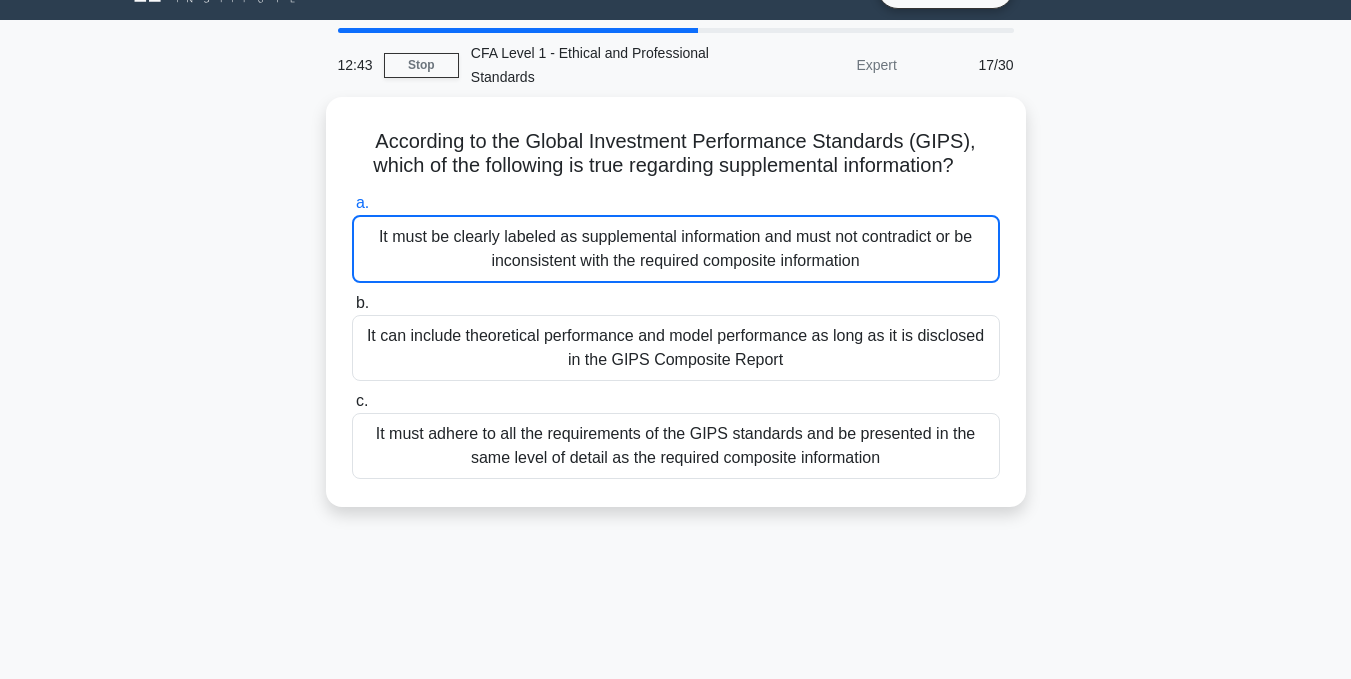 scroll, scrollTop: 40, scrollLeft: 0, axis: vertical 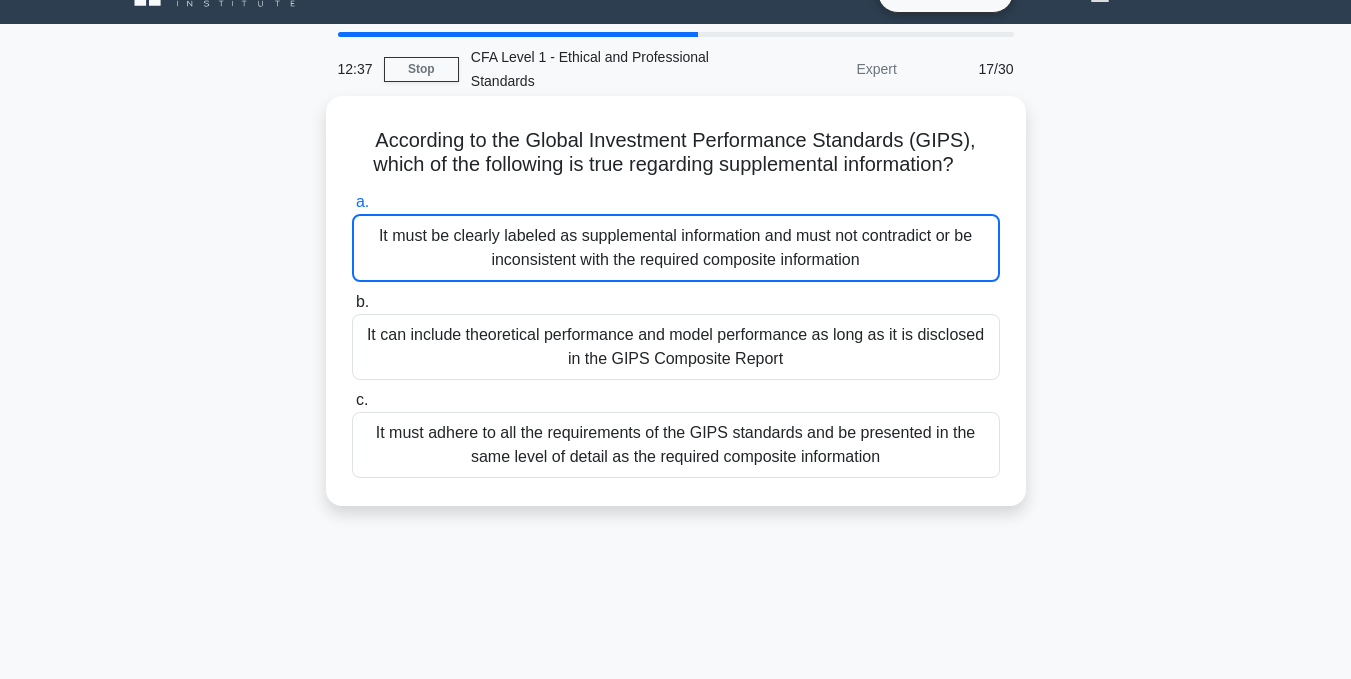 click on "According to the Global Investment Performance Standards (GIPS), which of the following is true regarding supplemental information?
.spinner_0XTQ{transform-origin:center;animation:spinner_y6GP .75s linear infinite}@keyframes spinner_y6GP{100%{transform:rotate(360deg)}}" at bounding box center [676, 153] 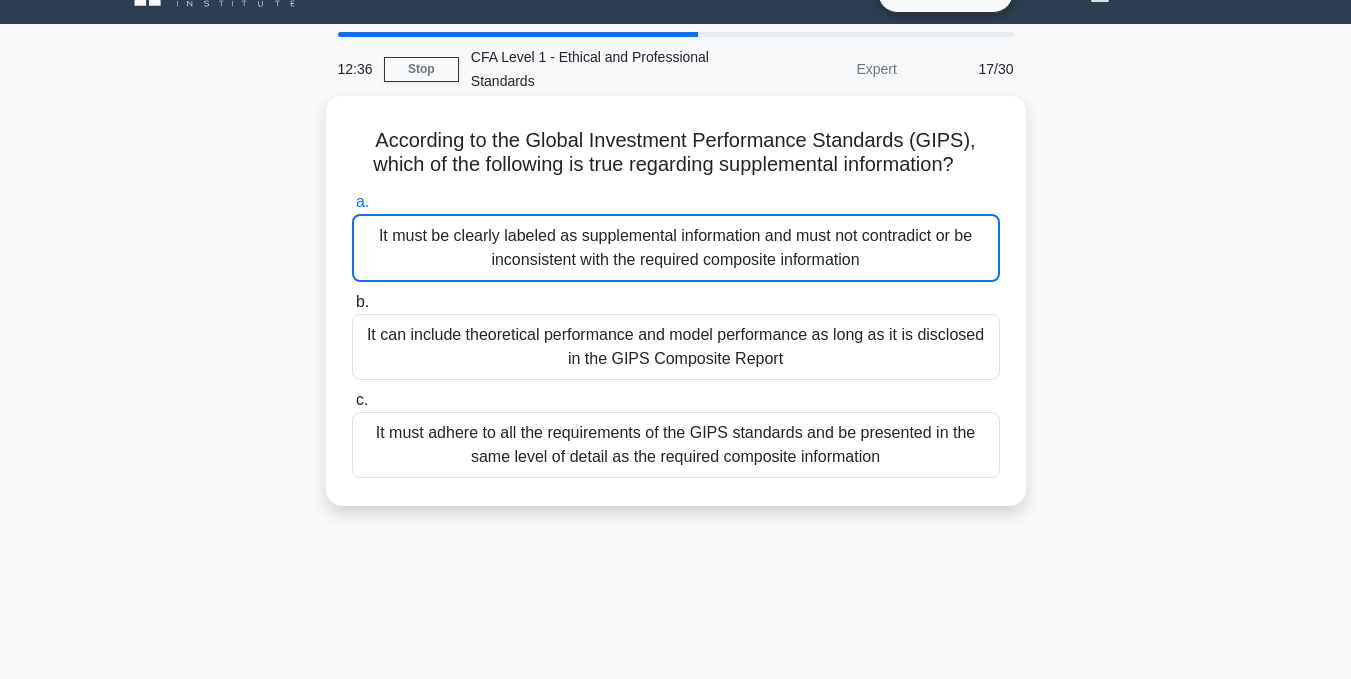 click on "It must be clearly labeled as supplemental information and must not contradict or be inconsistent with the required composite information" at bounding box center (676, 248) 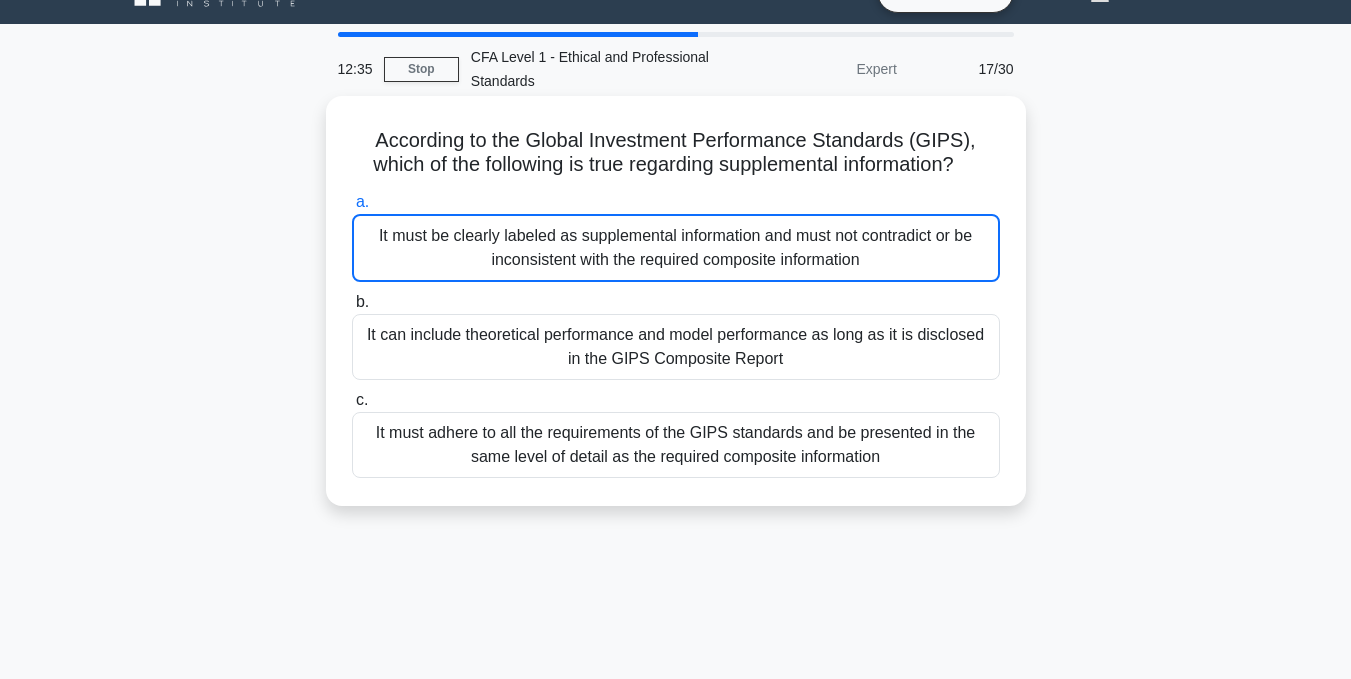 click on "It must be clearly labeled as supplemental information and must not contradict or be inconsistent with the required composite information" at bounding box center [676, 248] 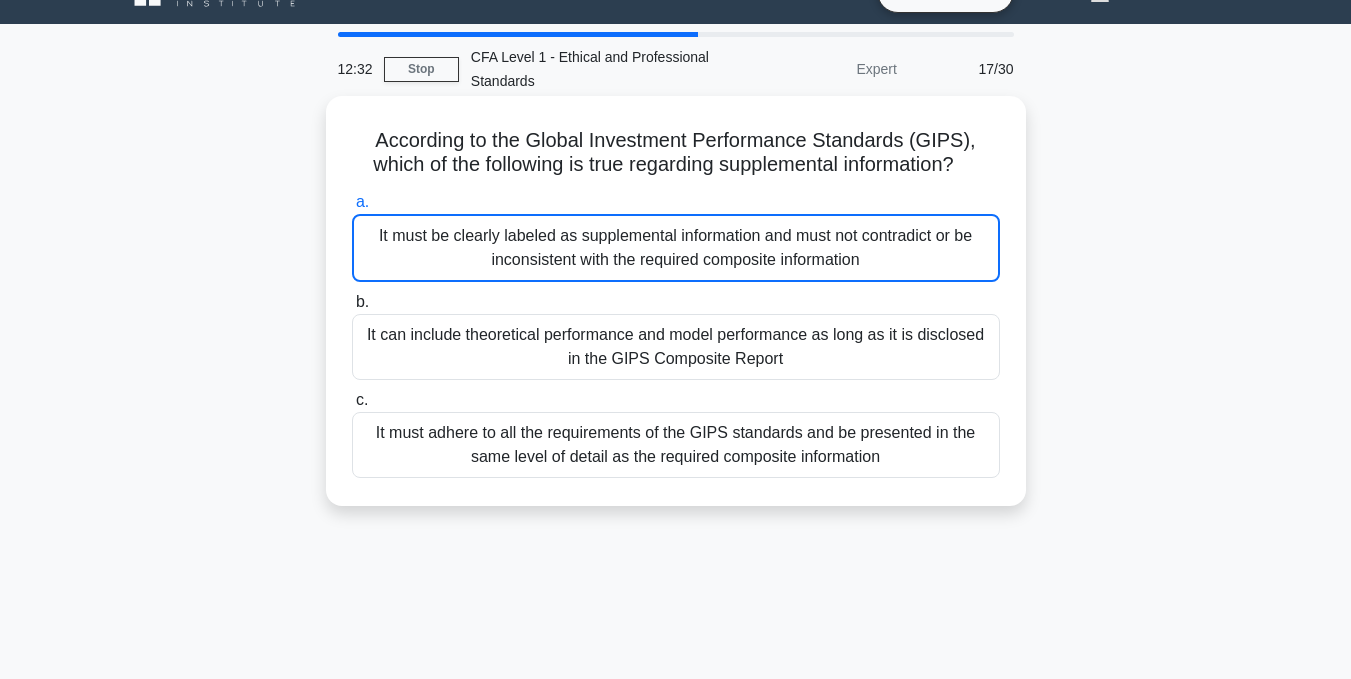 click on "It can include theoretical performance and model performance as long as it is disclosed in the GIPS Composite Report" at bounding box center [676, 347] 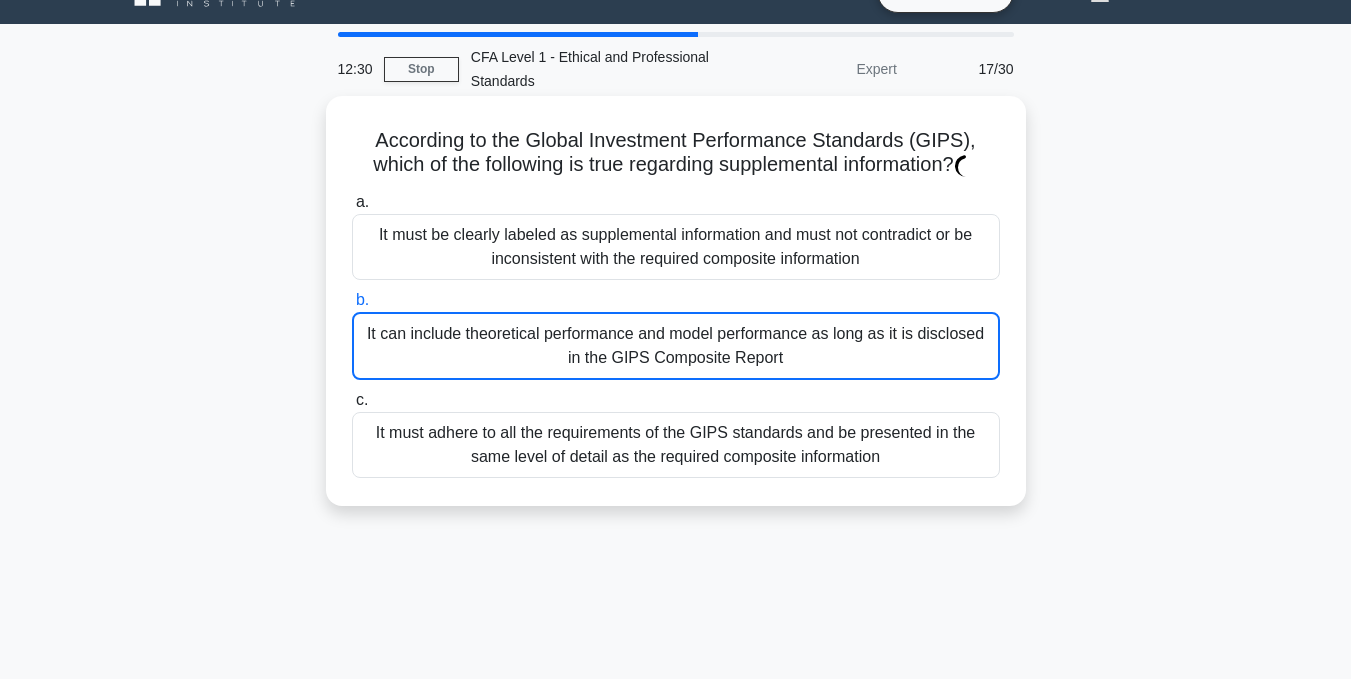 click on "It must be clearly labeled as supplemental information and must not contradict or be inconsistent with the required composite information" at bounding box center (676, 247) 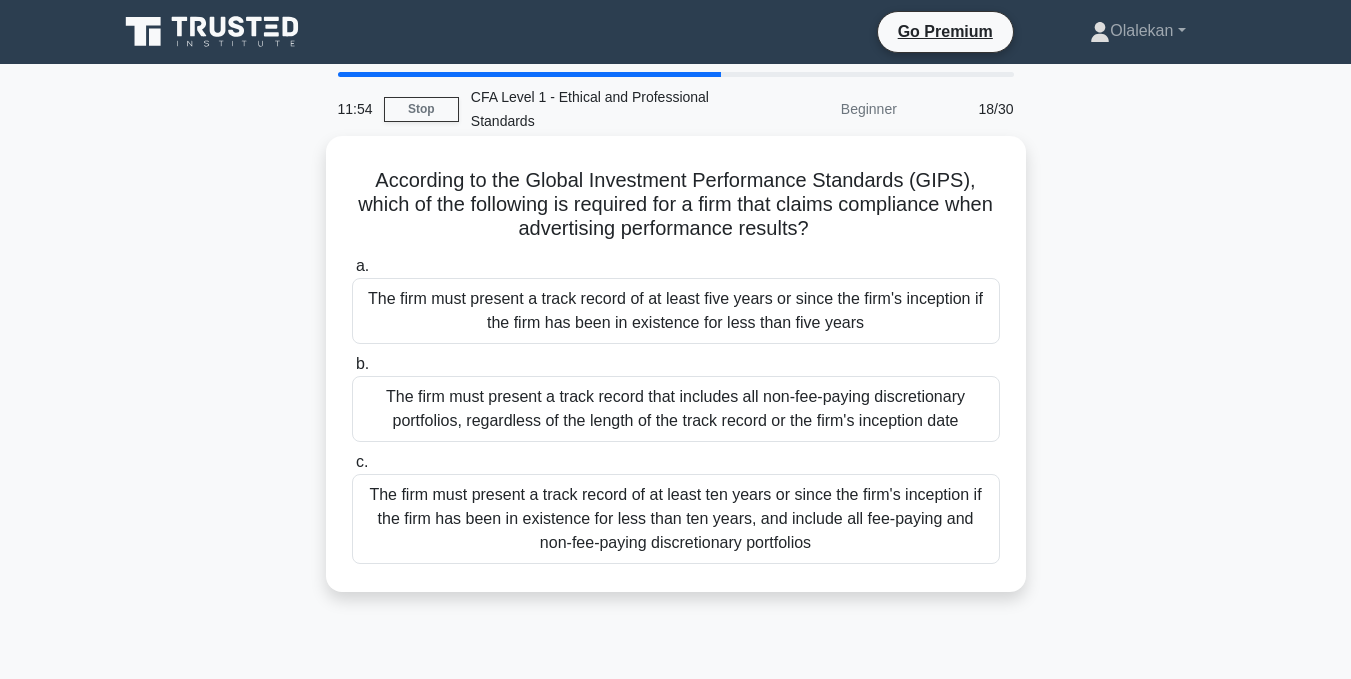 click on "The firm must present a track record of at least five years or since the firm's inception if the firm has been in existence for less than five years" at bounding box center (676, 311) 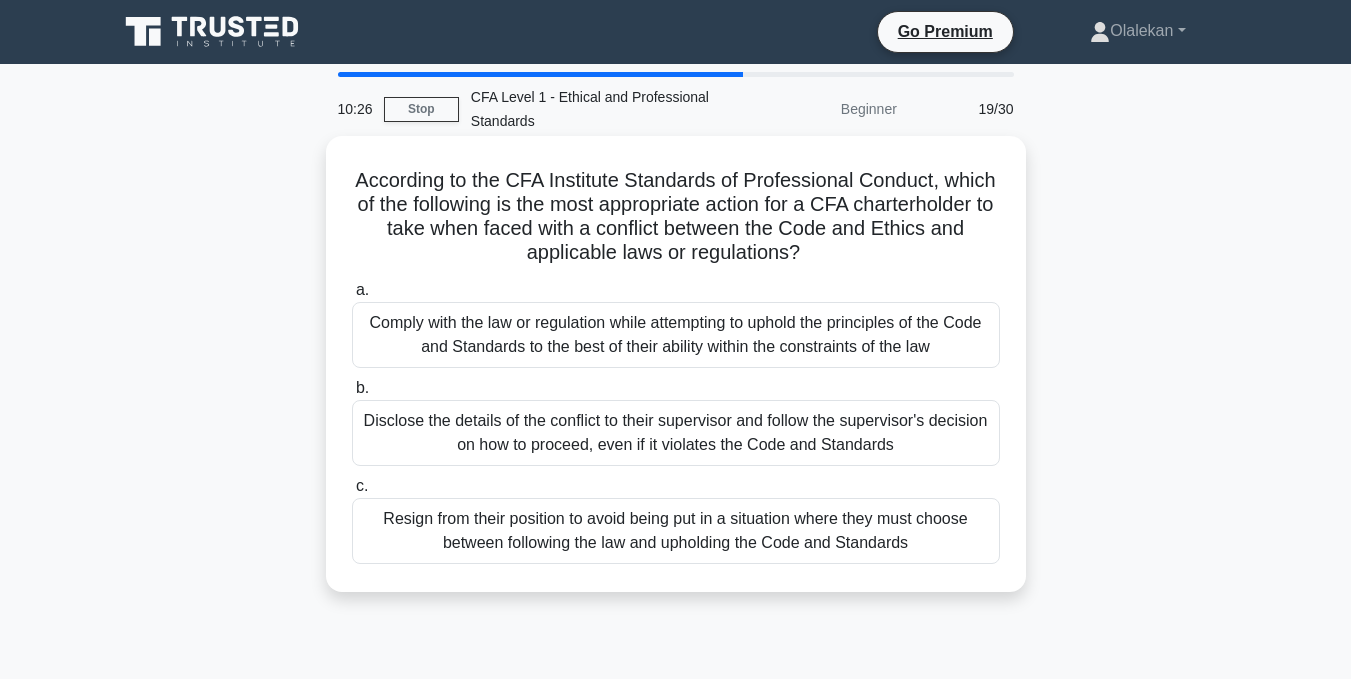 click on "Resign from their position to avoid being put in a situation where they must choose between following the law and upholding the Code and Standards" at bounding box center [676, 531] 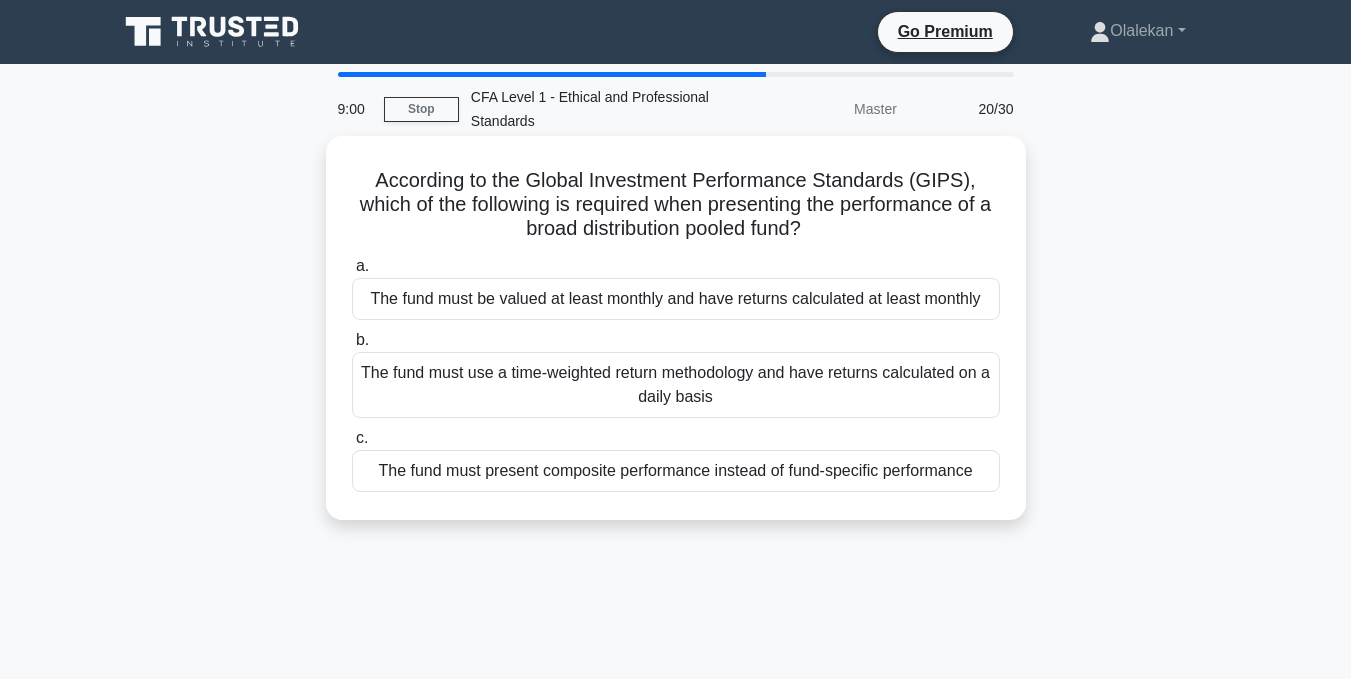 click on "The fund must use a time-weighted return methodology and have returns calculated on a daily basis" at bounding box center (676, 385) 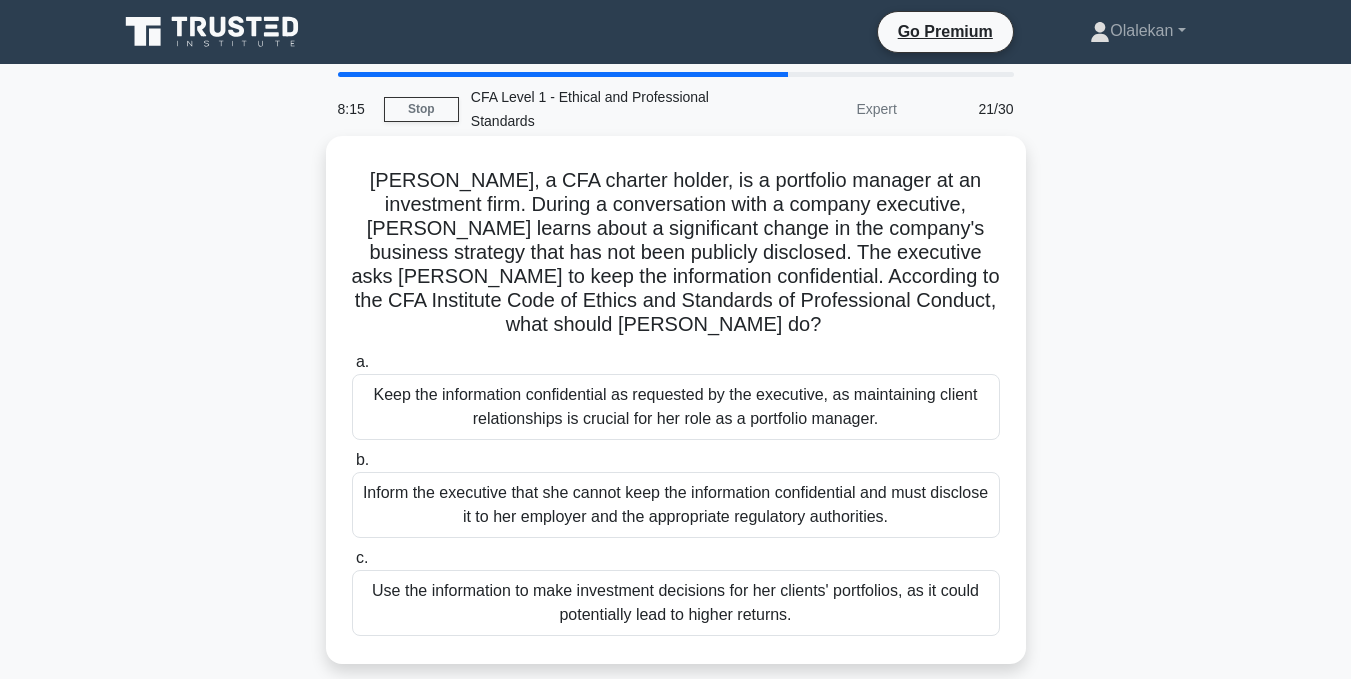 click on "Keep the information confidential as requested by the executive, as maintaining client relationships is crucial for her role as a portfolio manager." at bounding box center [676, 407] 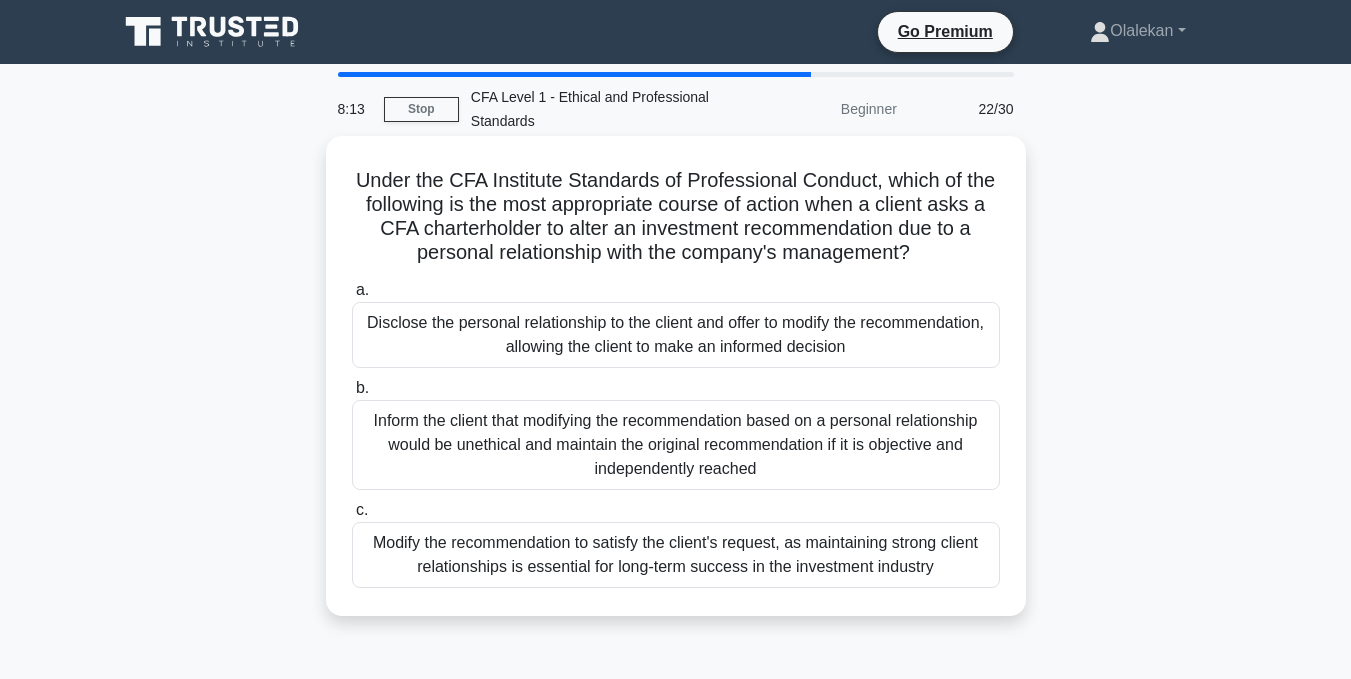 click on "Under the CFA Institute Standards of Professional Conduct, which of the following is the most appropriate course of action when a client asks a CFA charterholder to alter an investment recommendation due to a personal relationship with the company's management?
.spinner_0XTQ{transform-origin:center;animation:spinner_y6GP .75s linear infinite}@keyframes spinner_y6GP{100%{transform:rotate(360deg)}}" at bounding box center [676, 217] 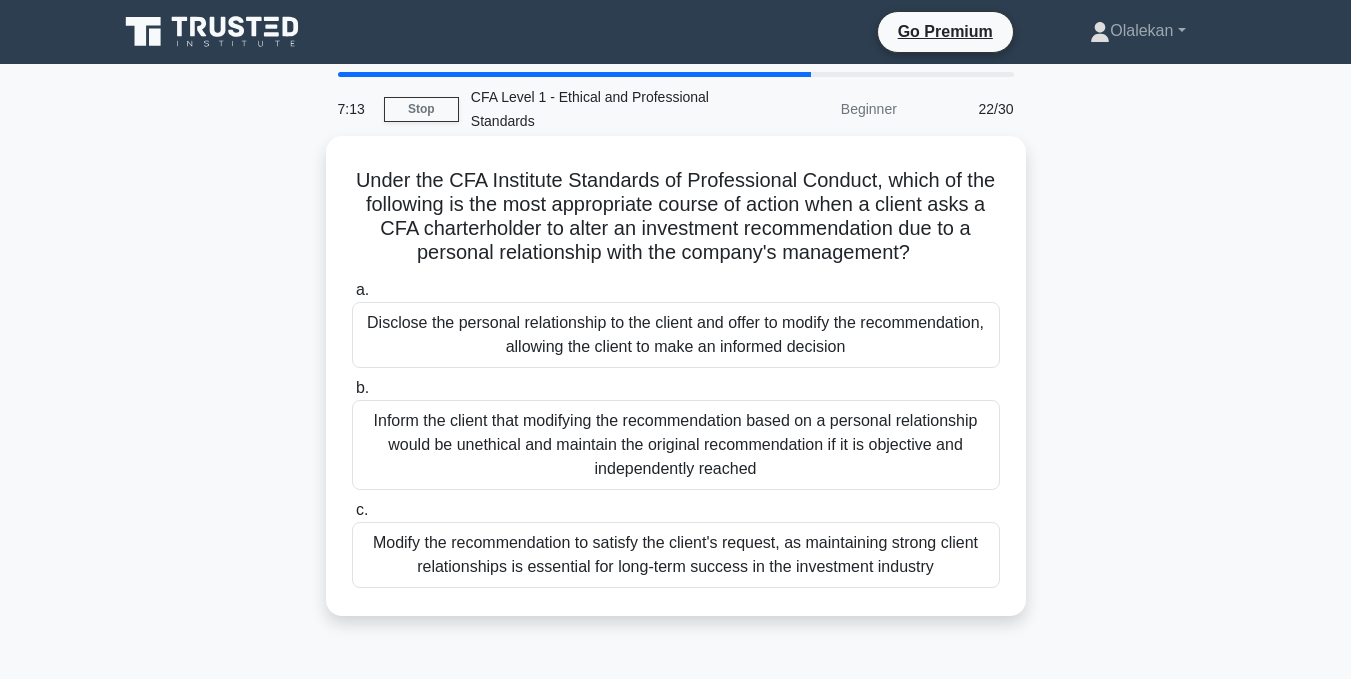 click on "Inform the client that modifying the recommendation based on a personal relationship would be unethical and maintain the original recommendation if it is objective and independently reached" at bounding box center [676, 445] 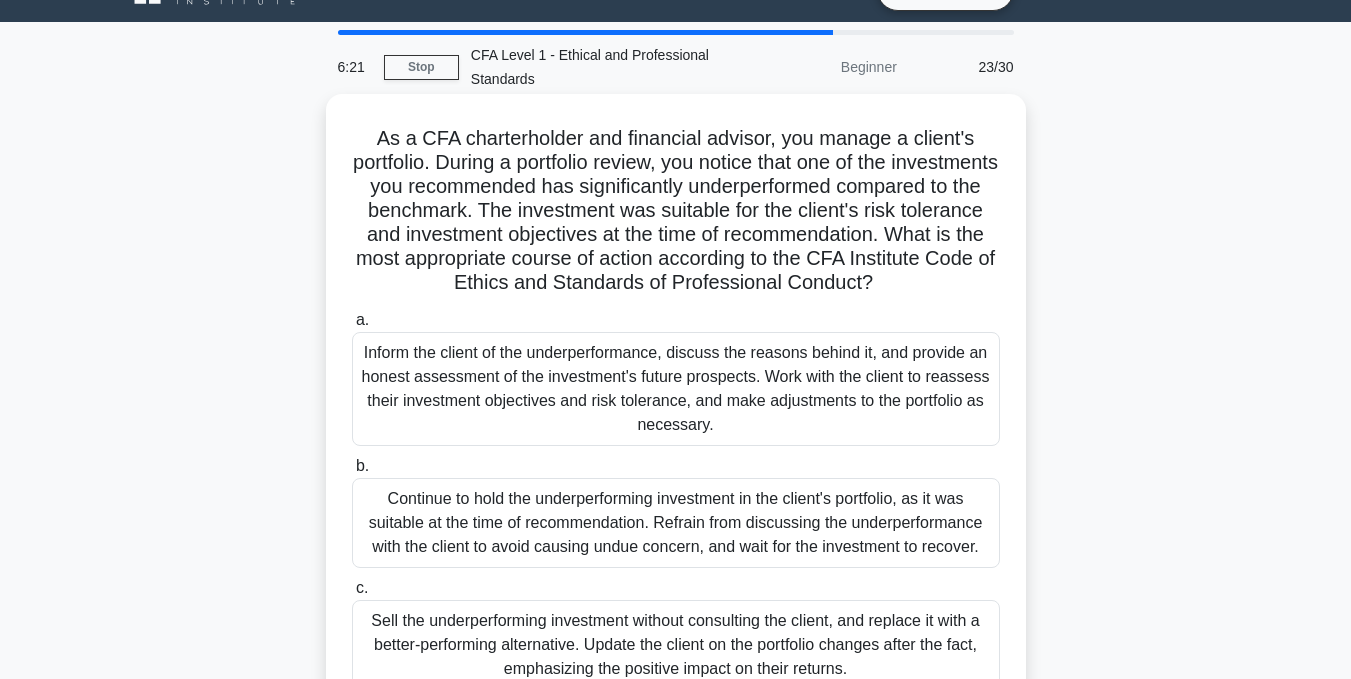 scroll, scrollTop: 40, scrollLeft: 0, axis: vertical 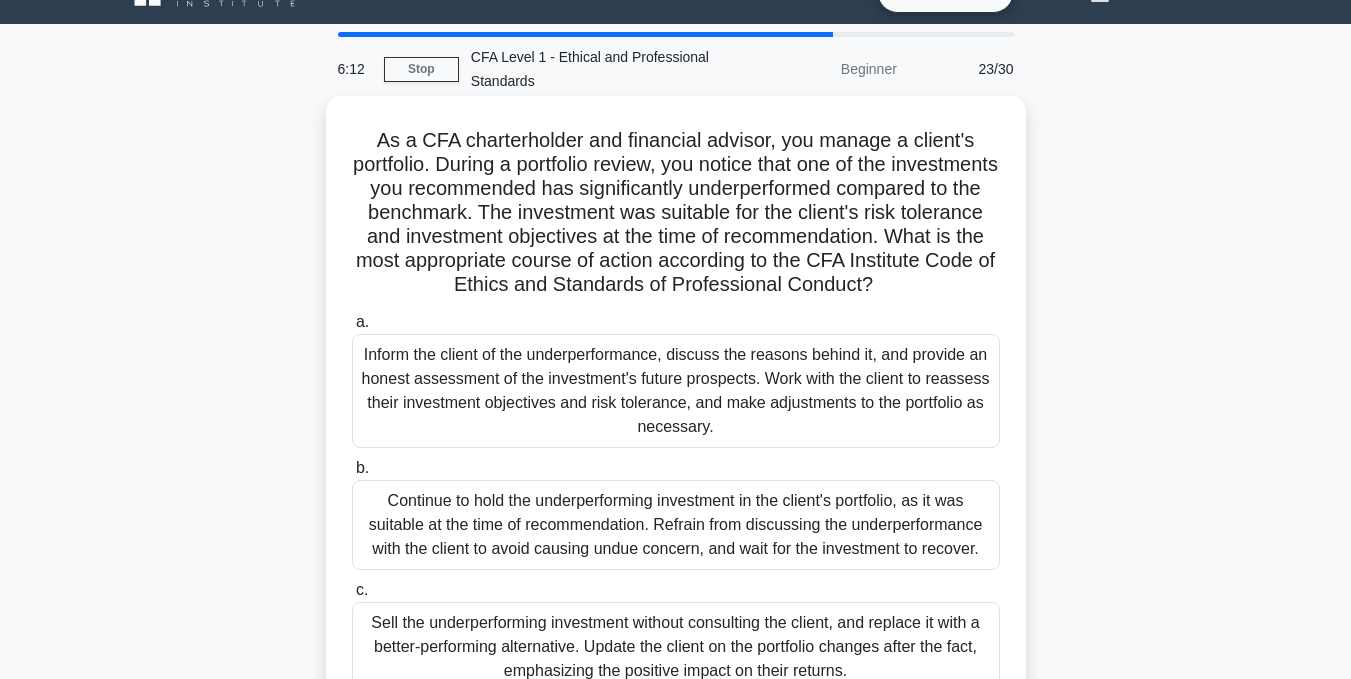 click on "Inform the client of the underperformance, discuss the reasons behind it, and provide an honest assessment of the investment's future prospects. Work with the client to reassess their investment objectives and risk tolerance, and make adjustments to the portfolio as necessary." at bounding box center (676, 391) 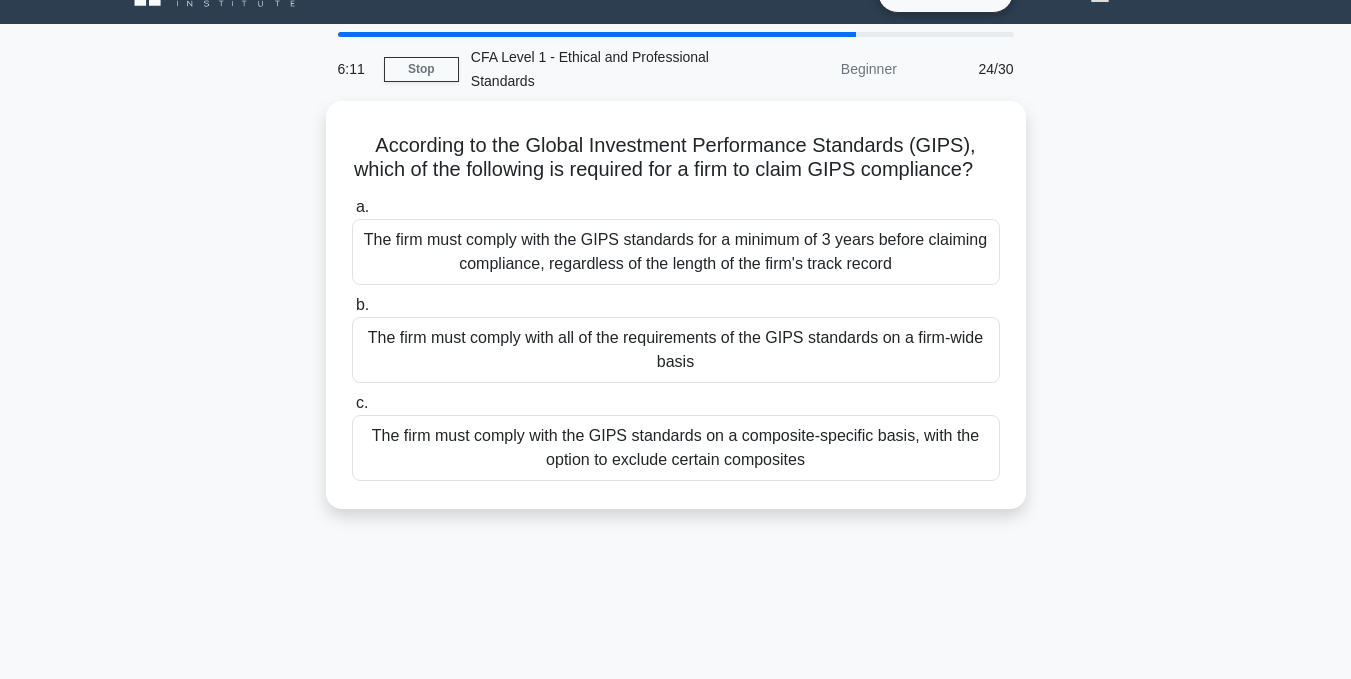 scroll, scrollTop: 0, scrollLeft: 0, axis: both 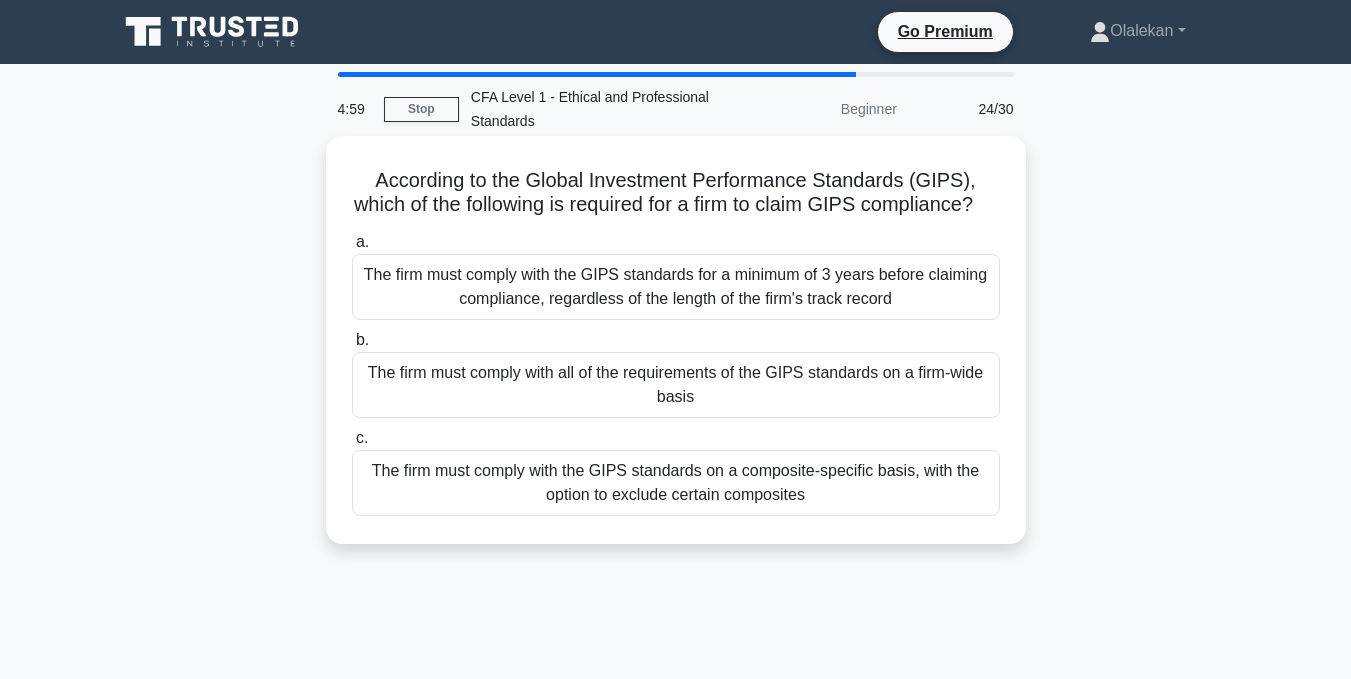 click on "The firm must comply with the GIPS standards on a composite-specific basis, with the option to exclude certain composites" at bounding box center [676, 483] 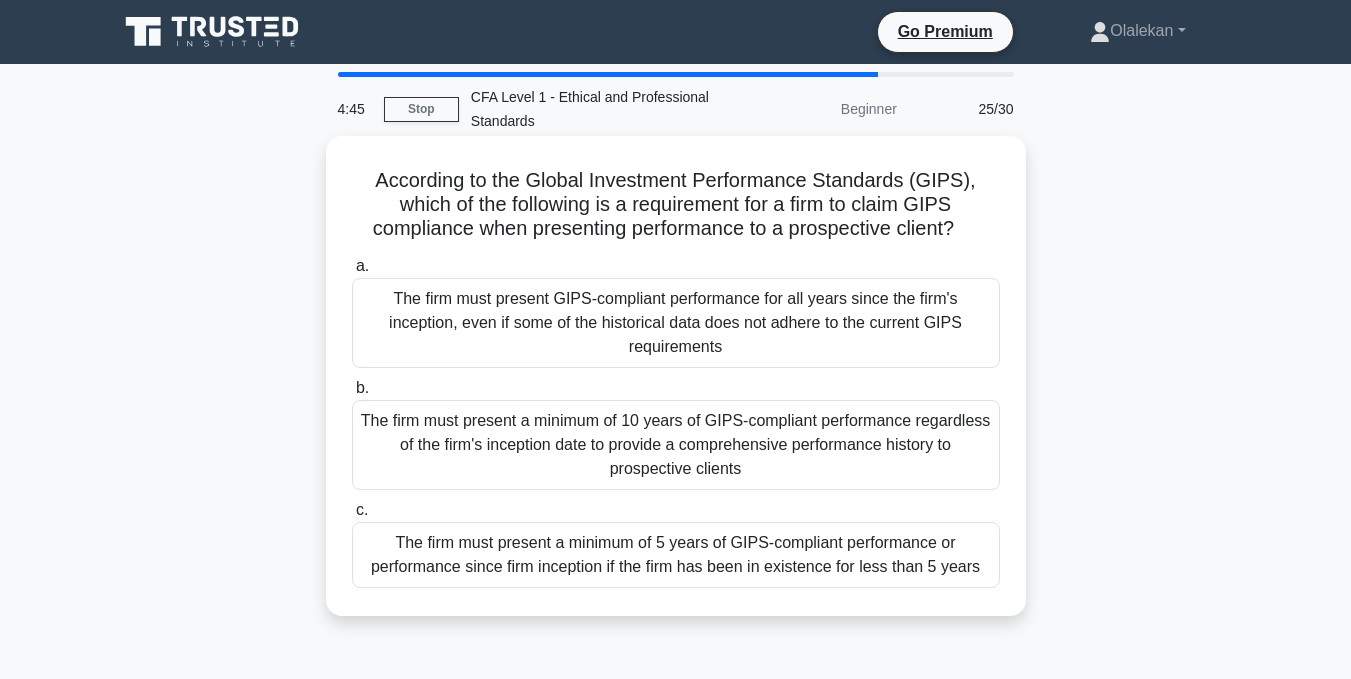 click on "The firm must present a minimum of 5 years of GIPS-compliant performance or performance since firm inception if the firm has been in existence for less than 5 years" at bounding box center (676, 555) 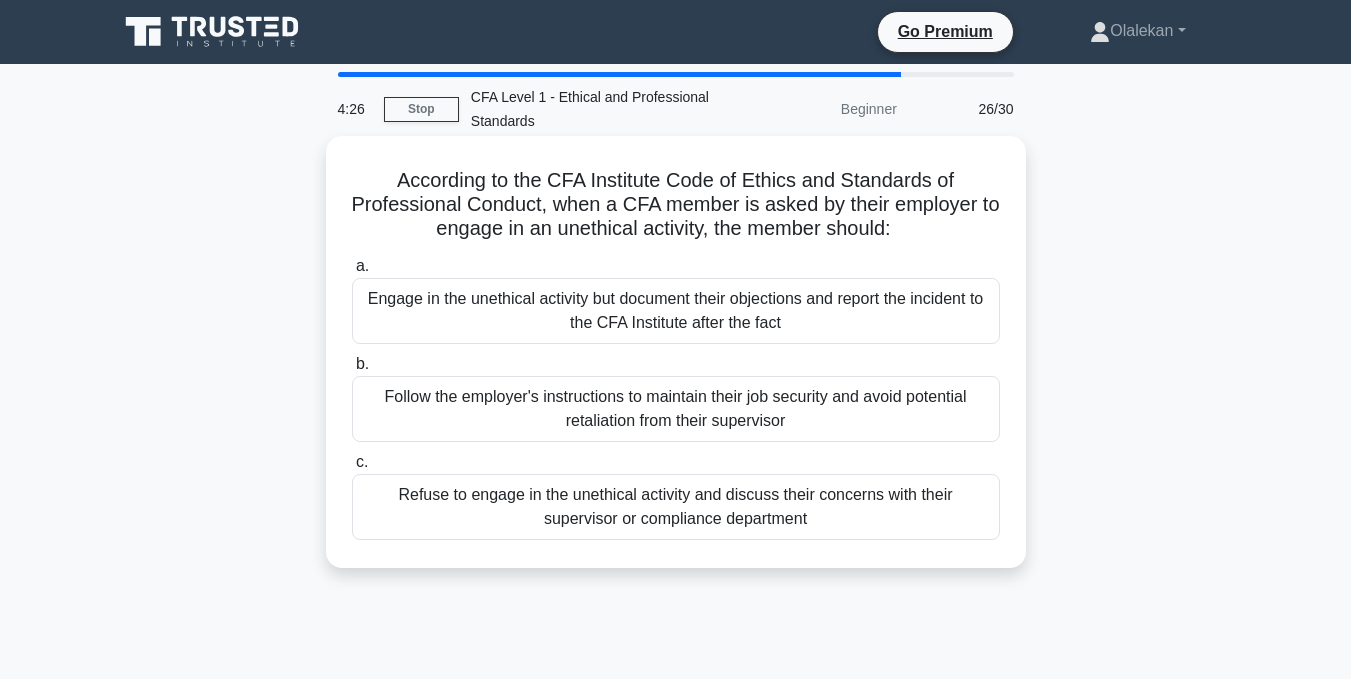 click on "Refuse to engage in the unethical activity and discuss their concerns with their supervisor or compliance department" at bounding box center [676, 507] 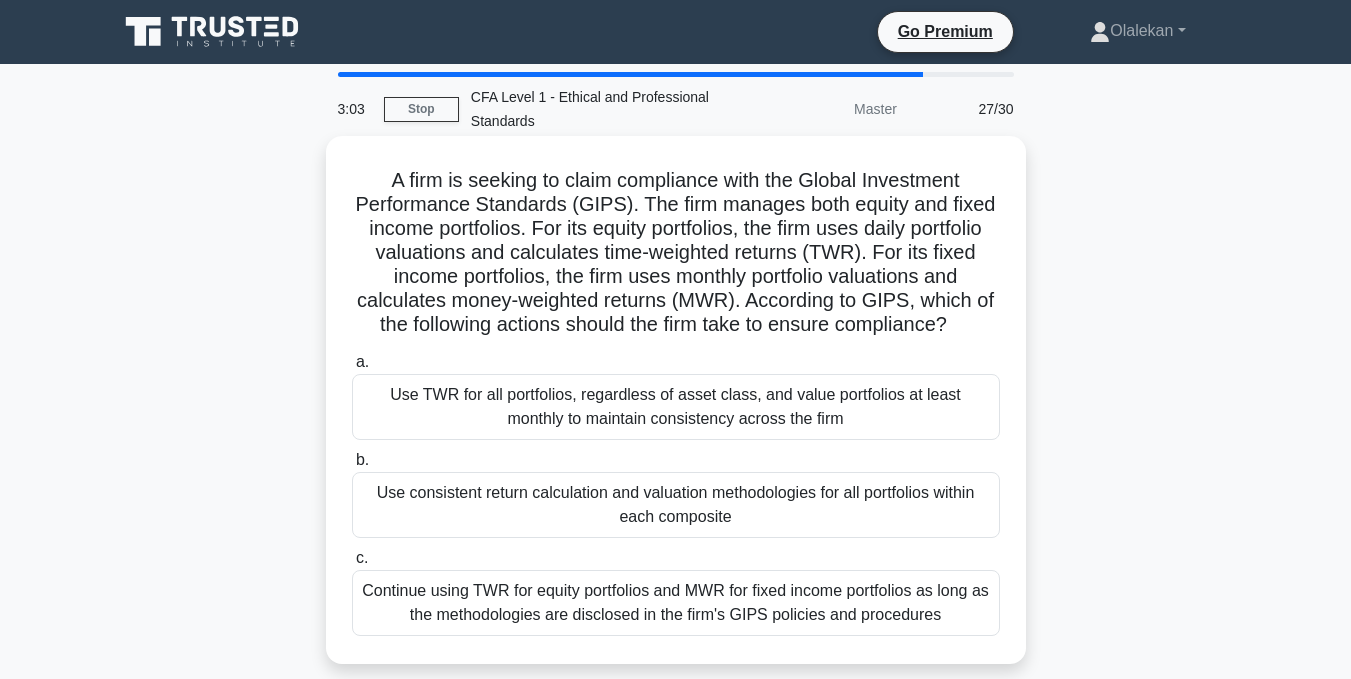 click on "Continue using TWR for equity portfolios and MWR for fixed income portfolios as long as the methodologies are disclosed in the firm's GIPS policies and procedures" at bounding box center (676, 603) 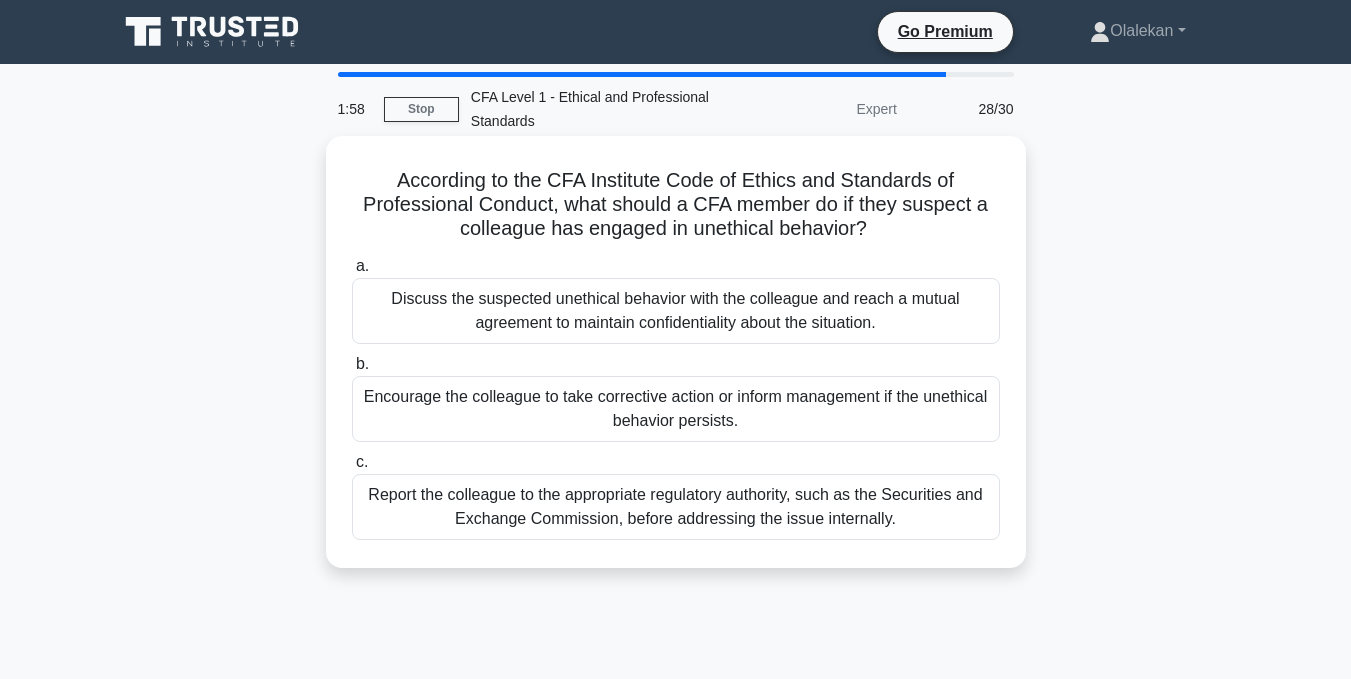 click on "a.
Discuss the suspected unethical behavior with the colleague and reach a mutual agreement to maintain confidentiality about the situation." at bounding box center (676, 299) 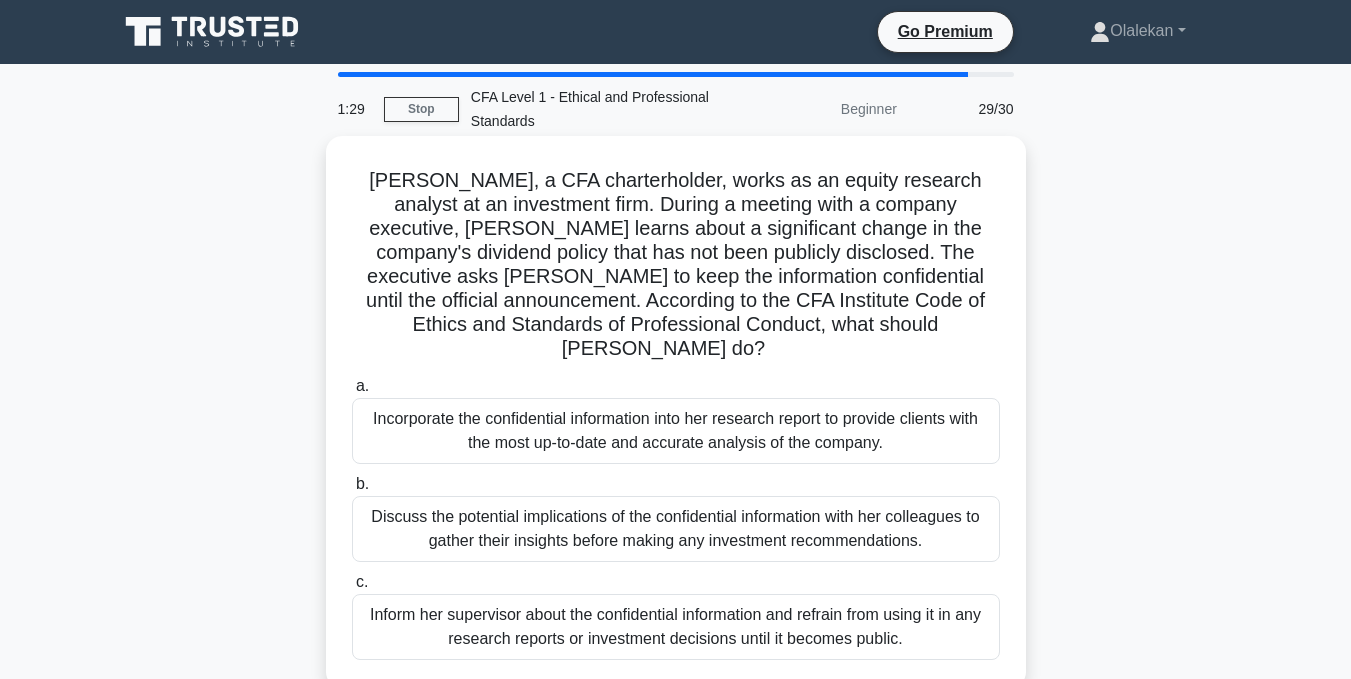 click on "Inform her supervisor about the confidential information and refrain from using it in any research reports or investment decisions until it becomes public." at bounding box center [676, 627] 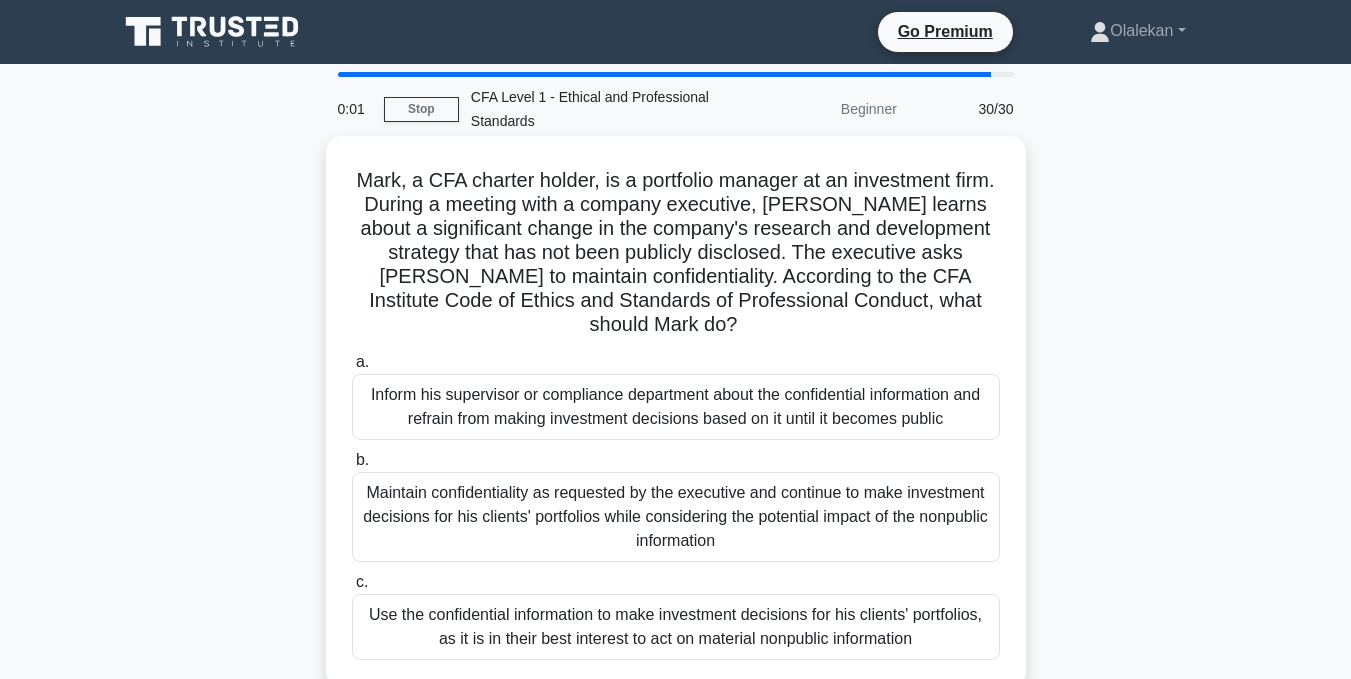 click on "Inform his supervisor or compliance department about the confidential information and refrain from making investment decisions based on it until it becomes public" at bounding box center (676, 407) 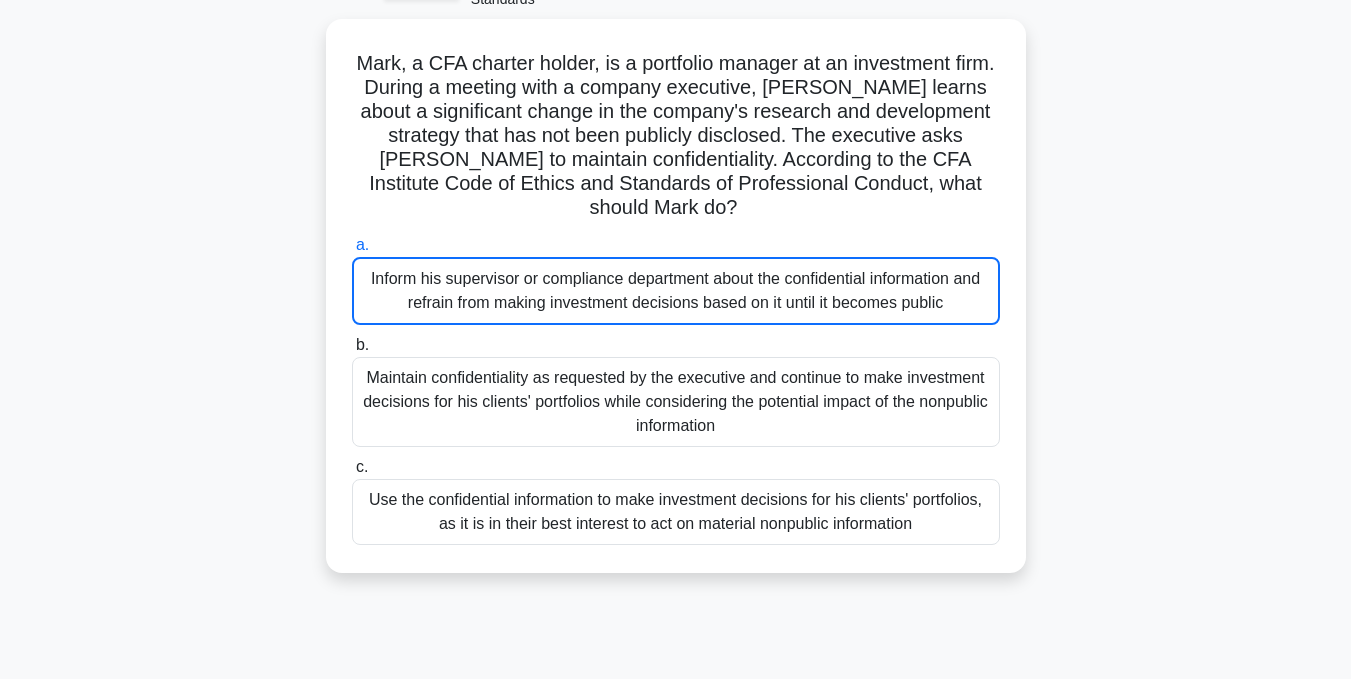 scroll, scrollTop: 401, scrollLeft: 0, axis: vertical 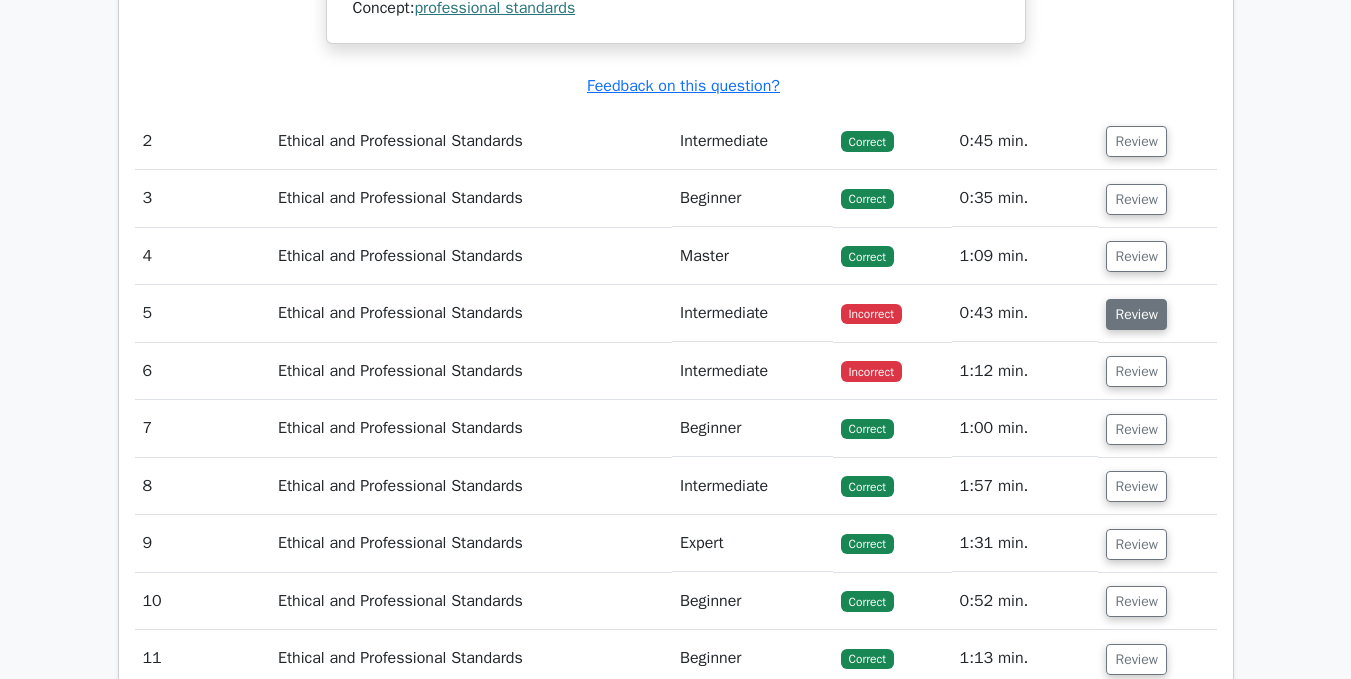 click on "Review" at bounding box center (1136, 314) 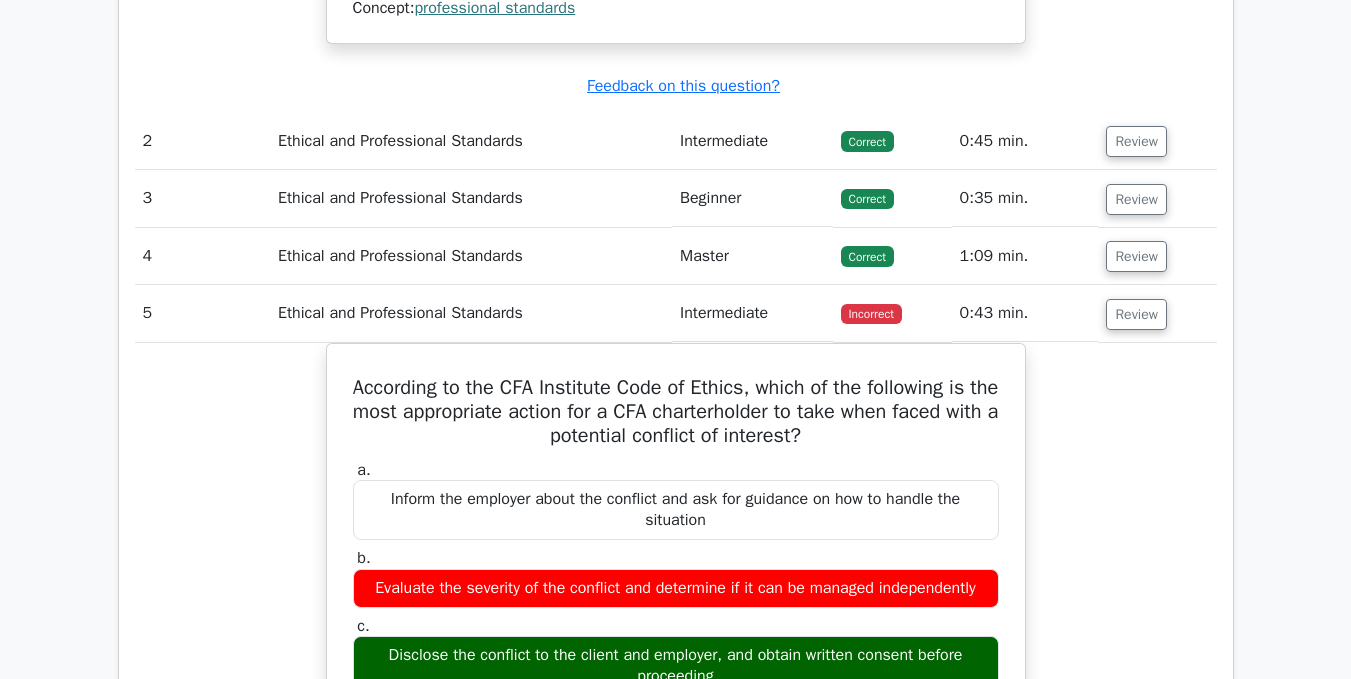 click on "According to the CFA Institute Code of Ethics, which of the following is the most appropriate action for a CFA charterholder to take when faced with a potential conflict of interest?
a.
Inform the employer about the conflict and ask for guidance on how to handle the situation
b.
c." at bounding box center [676, 778] 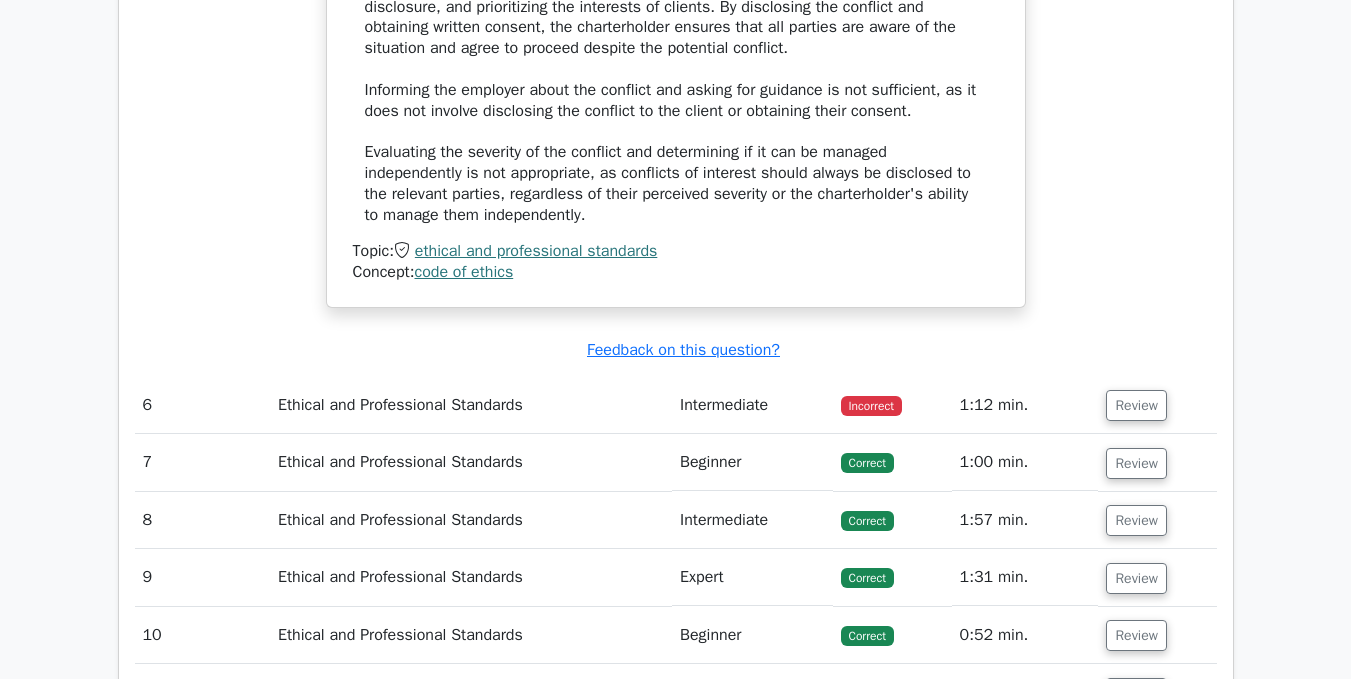 scroll, scrollTop: 3493, scrollLeft: 0, axis: vertical 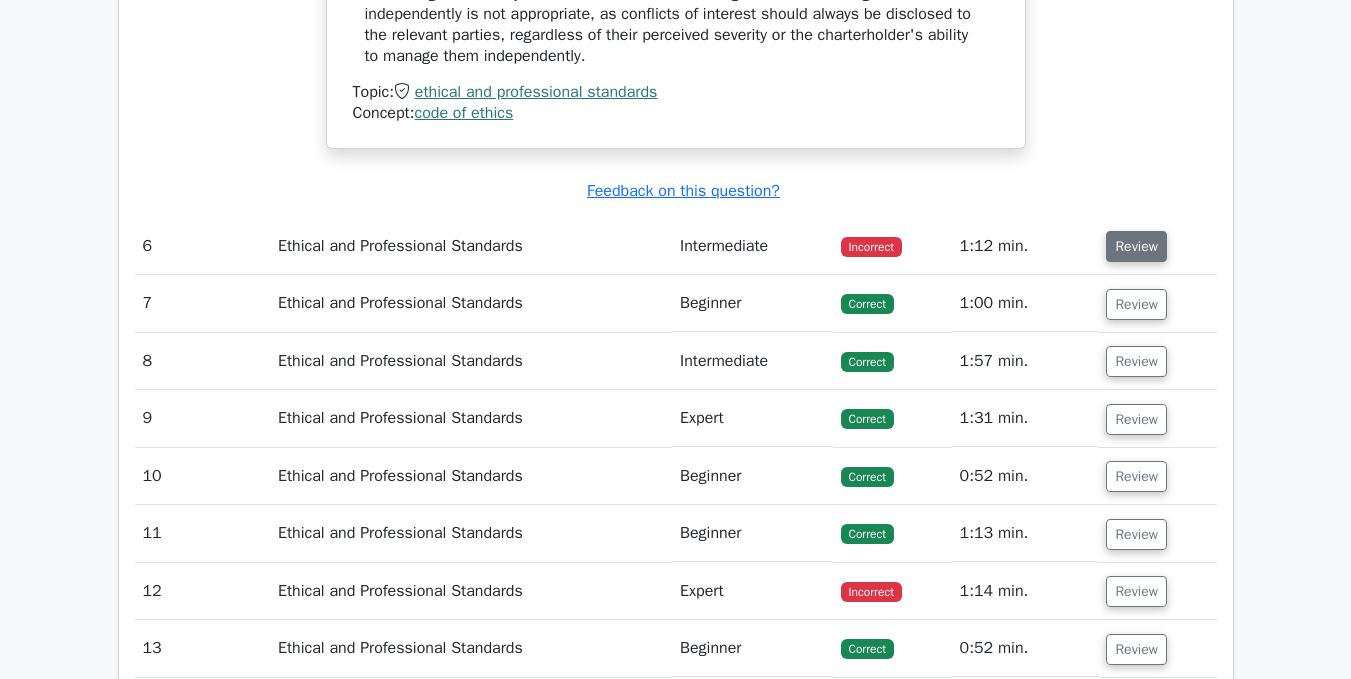 click on "Review" at bounding box center [1136, 246] 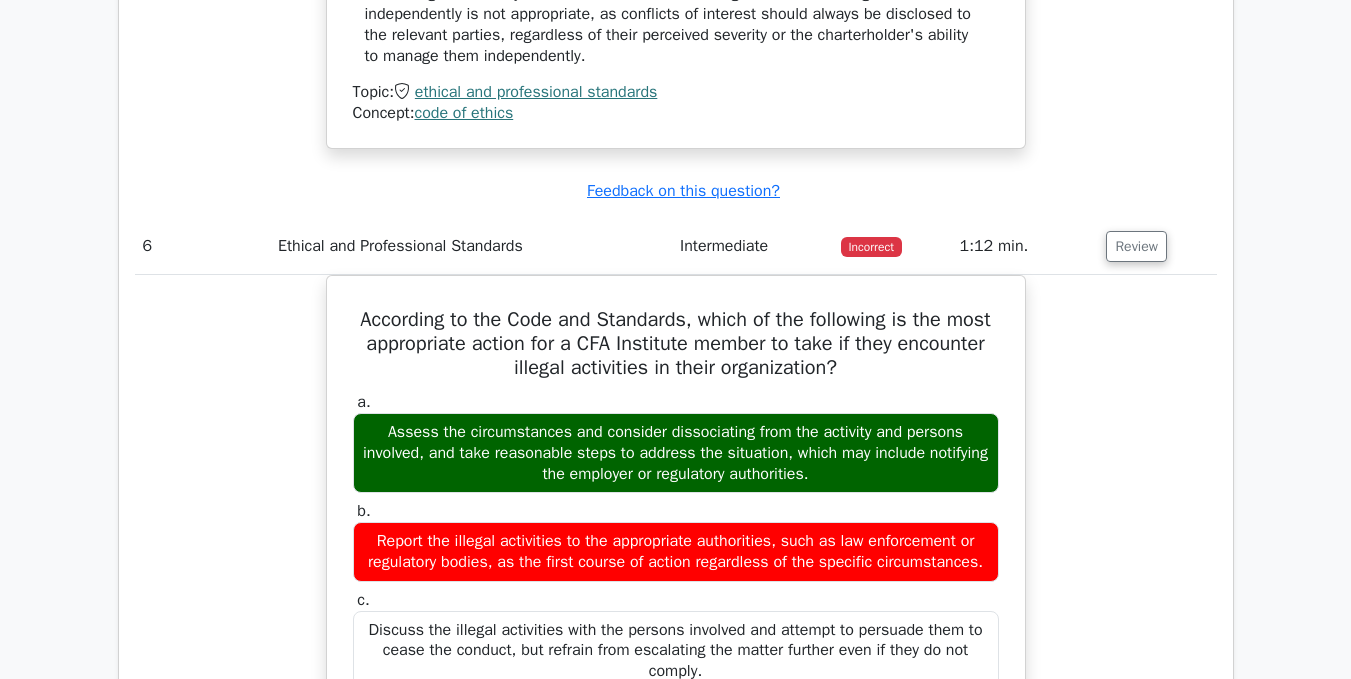 click on "According to the Code and Standards, which of the following is the most appropriate action for a CFA Institute member to take if they encounter illegal activities in their organization?
a.
Assess the circumstances and consider dissociating from the activity and persons involved, and take reasonable steps to address the situation, which may include notifying the employer or regulatory authorities.
b. c." at bounding box center [676, 710] 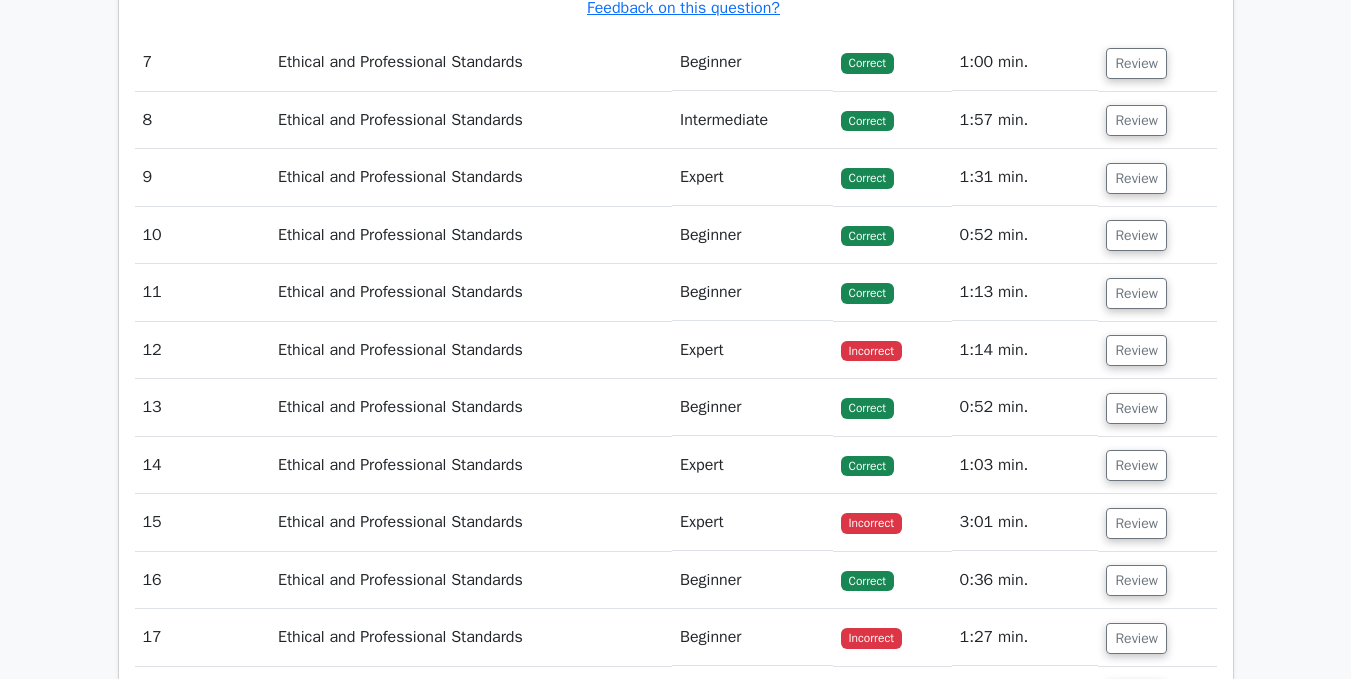 scroll, scrollTop: 4733, scrollLeft: 0, axis: vertical 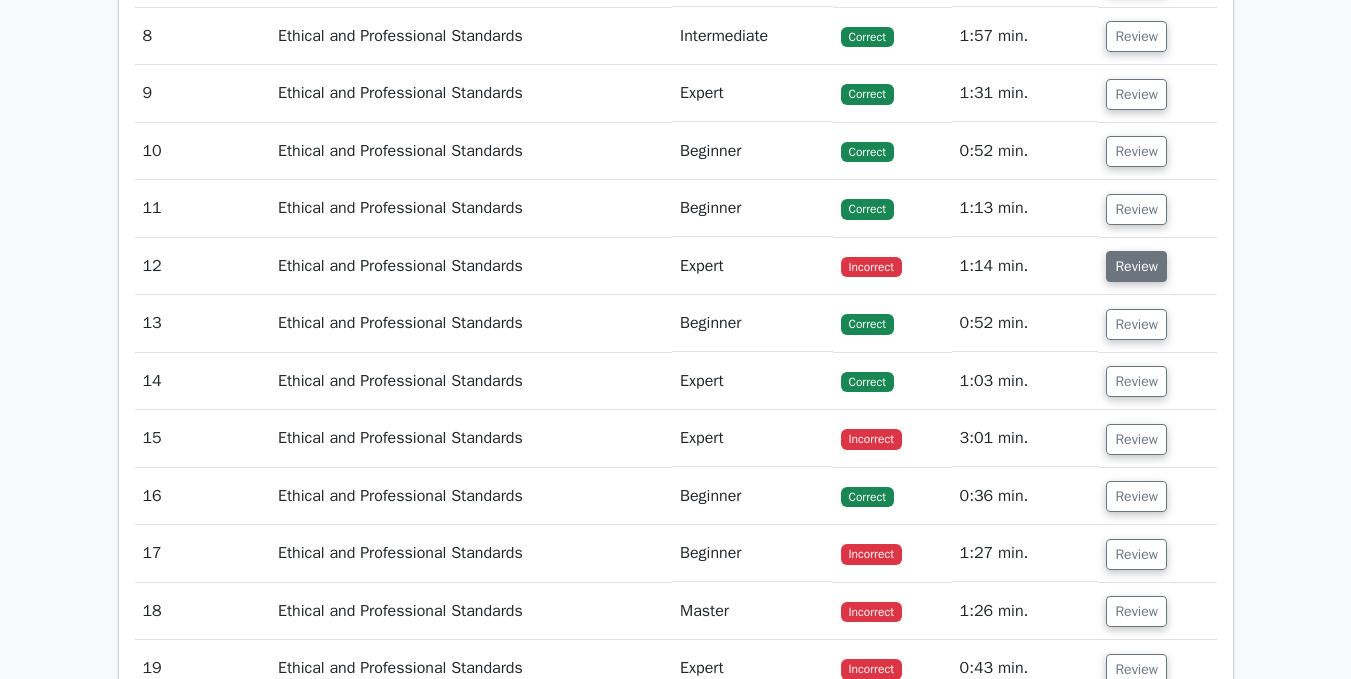 click on "Review" at bounding box center (1136, 266) 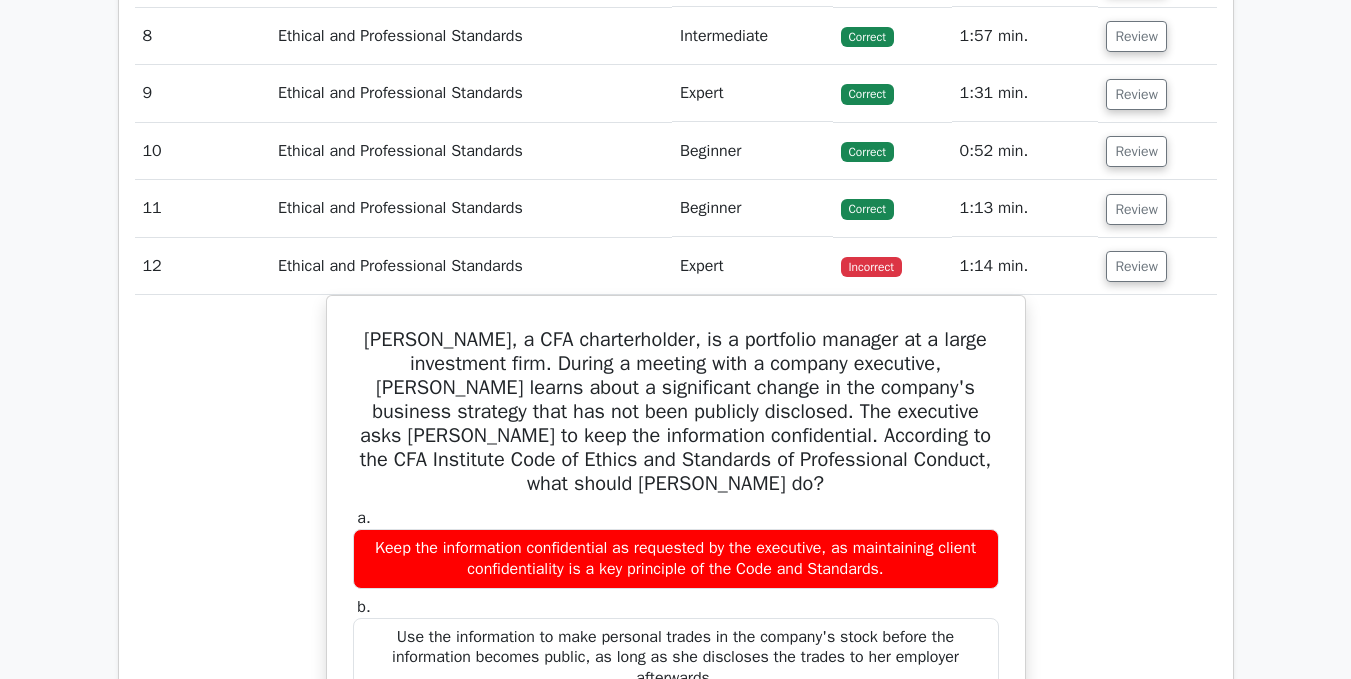 type 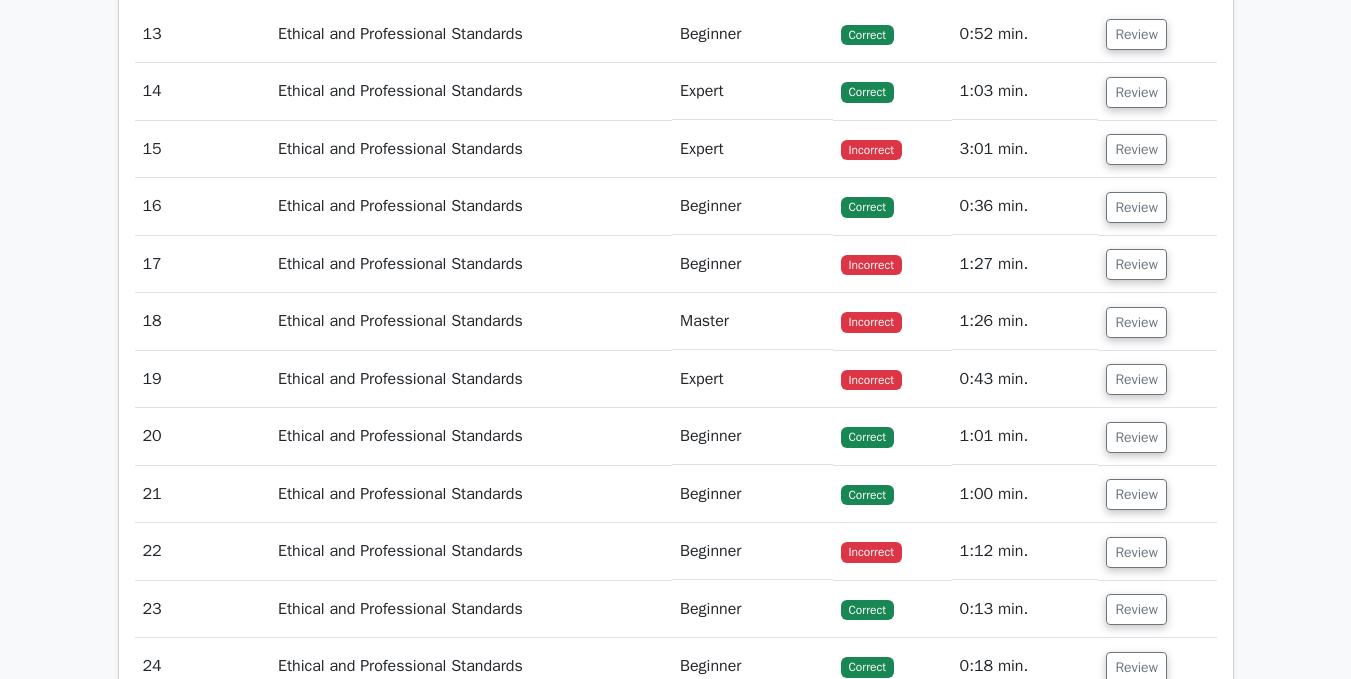 scroll, scrollTop: 6213, scrollLeft: 0, axis: vertical 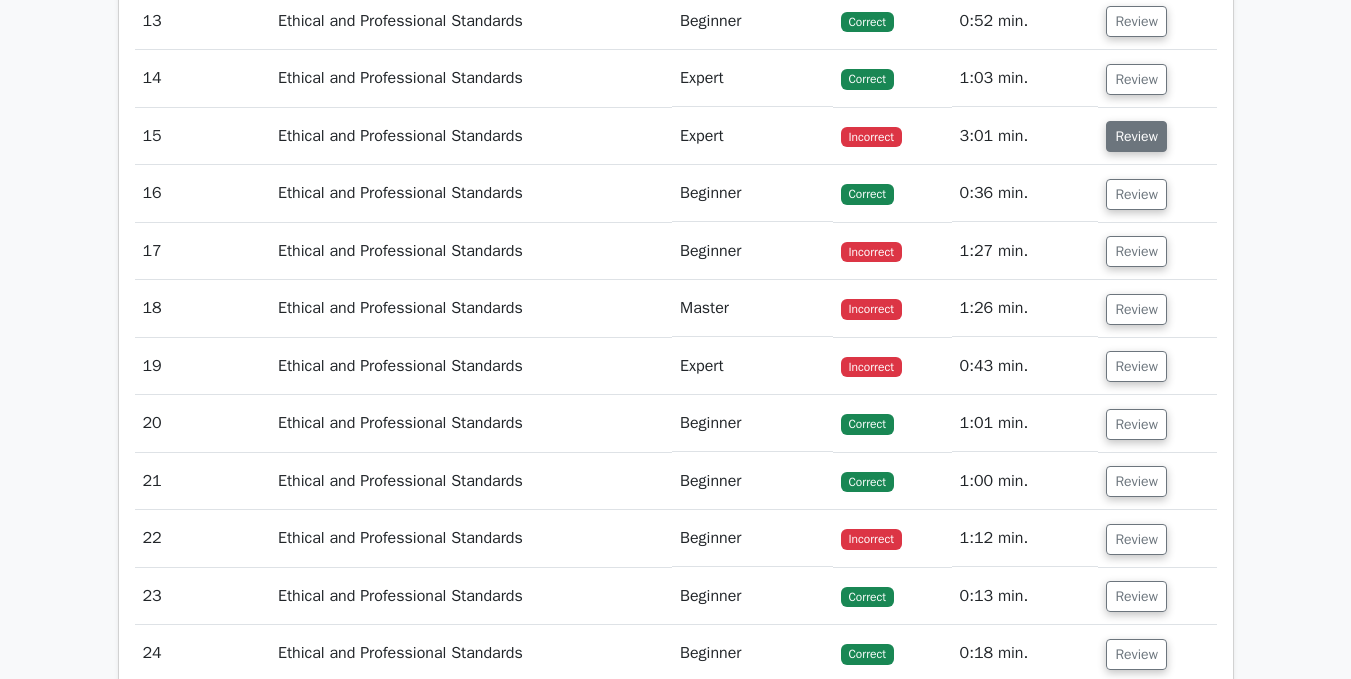 click on "Review" at bounding box center (1136, 136) 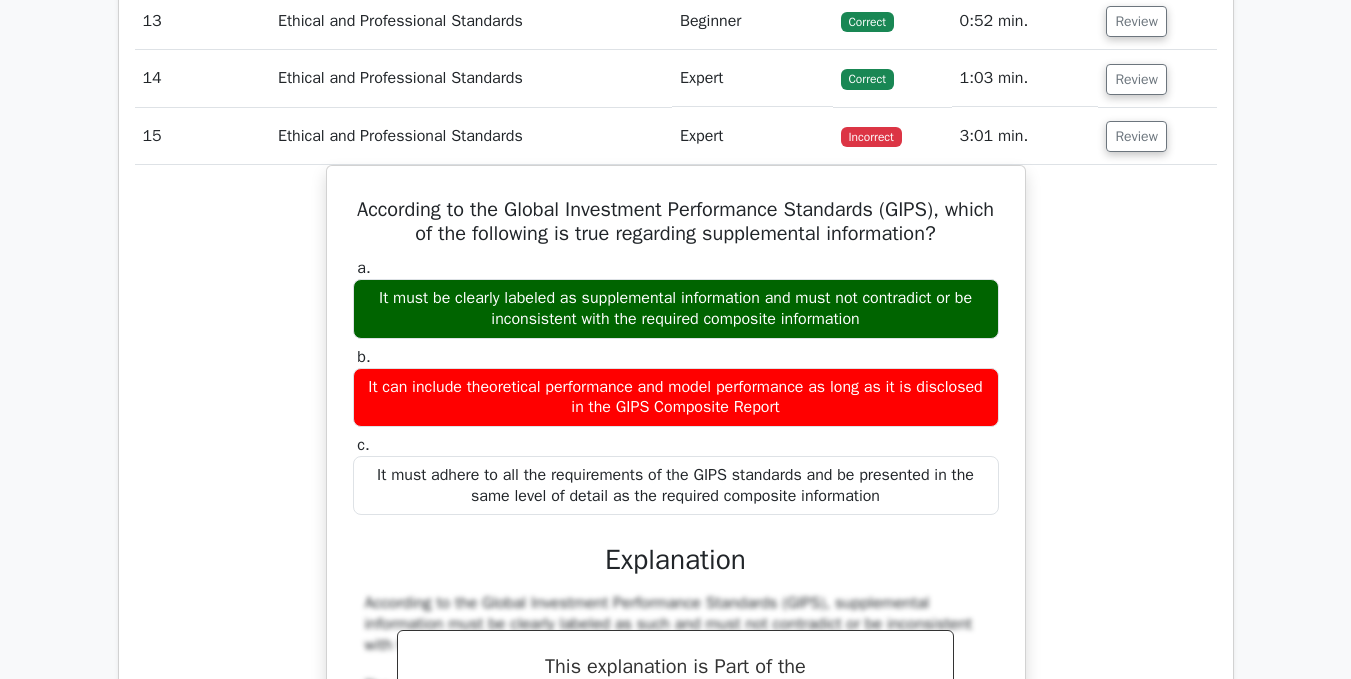 type 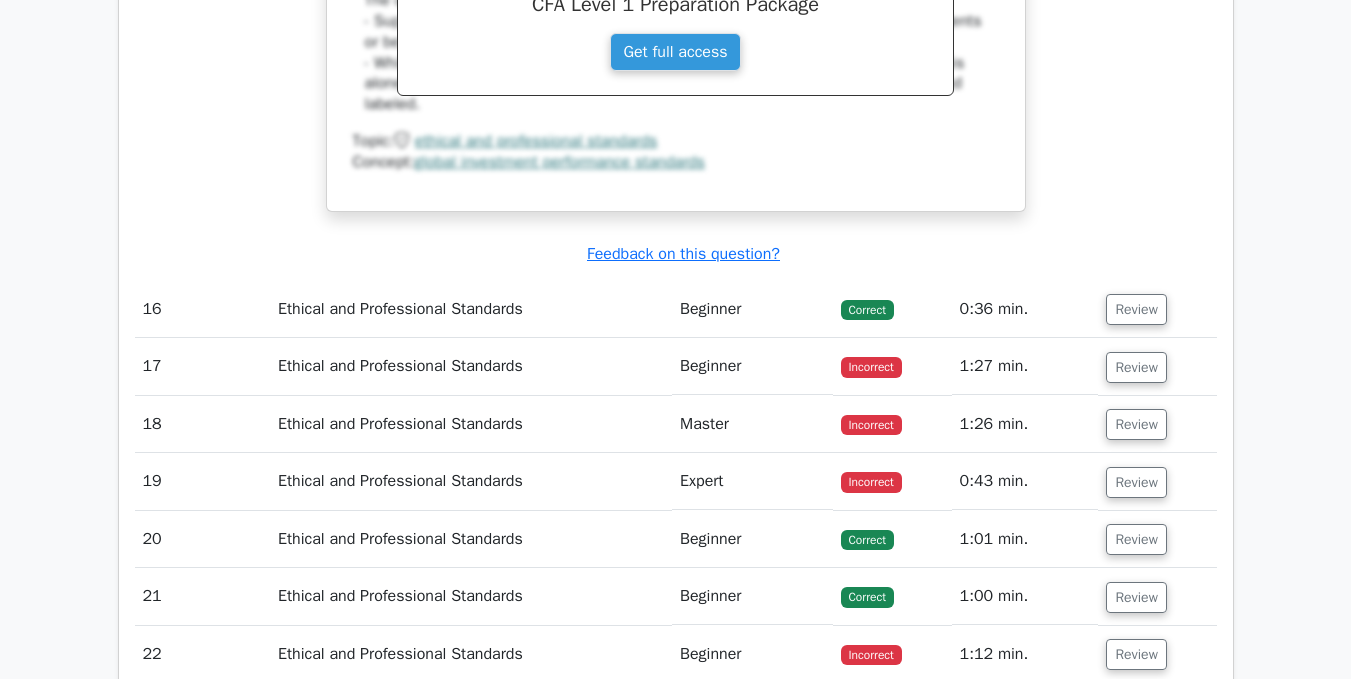 scroll, scrollTop: 6973, scrollLeft: 0, axis: vertical 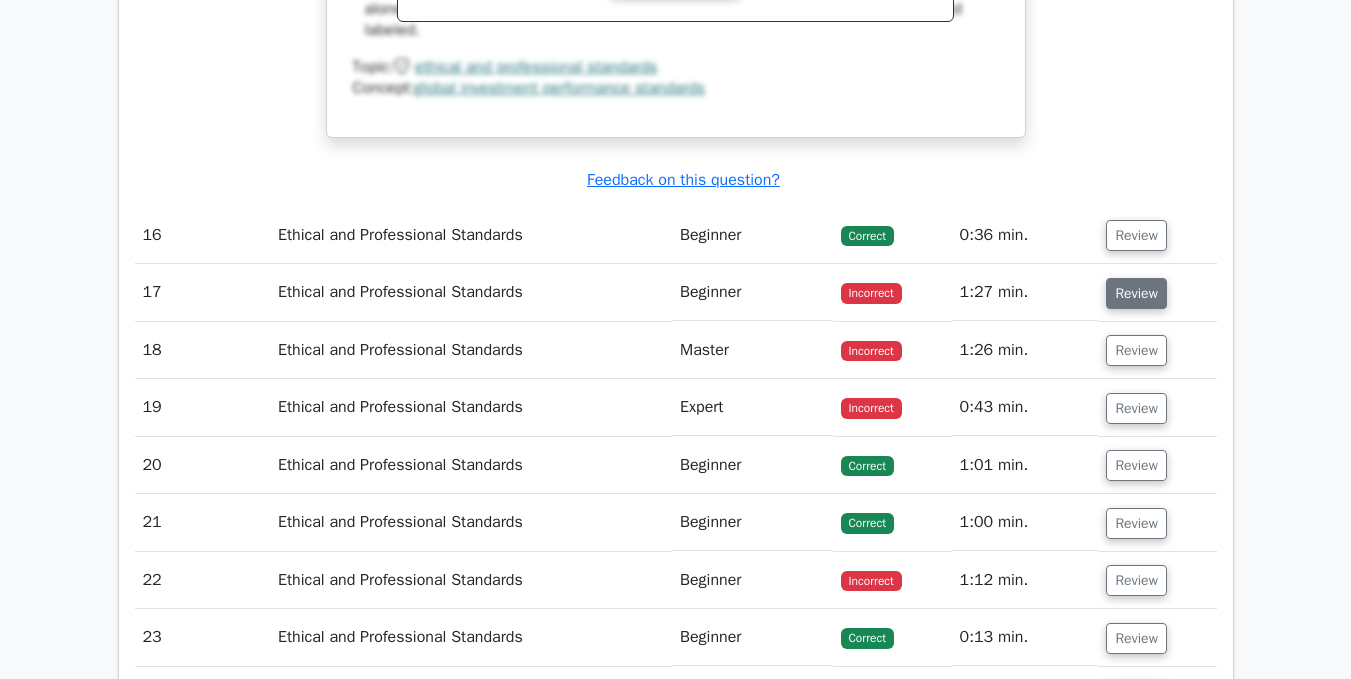 click on "Review" at bounding box center [1136, 293] 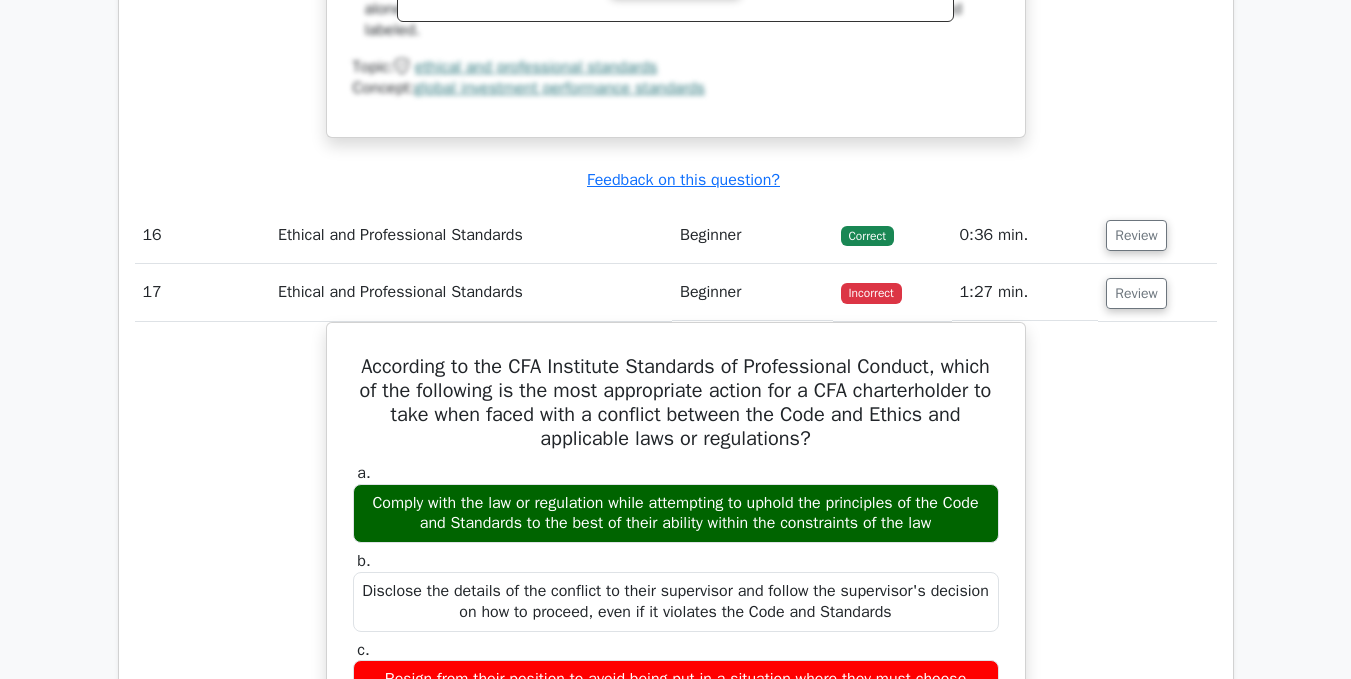 click on "According to the CFA Institute Standards of Professional Conduct, which of the following is the most appropriate action for a CFA charterholder to take when faced with a conflict between the Code and Ethics and applicable laws or regulations?
a.
Comply with the law or regulation while attempting to uphold the principles of the Code and Standards to the best of their ability within the constraints of the law
b. c." at bounding box center [676, 821] 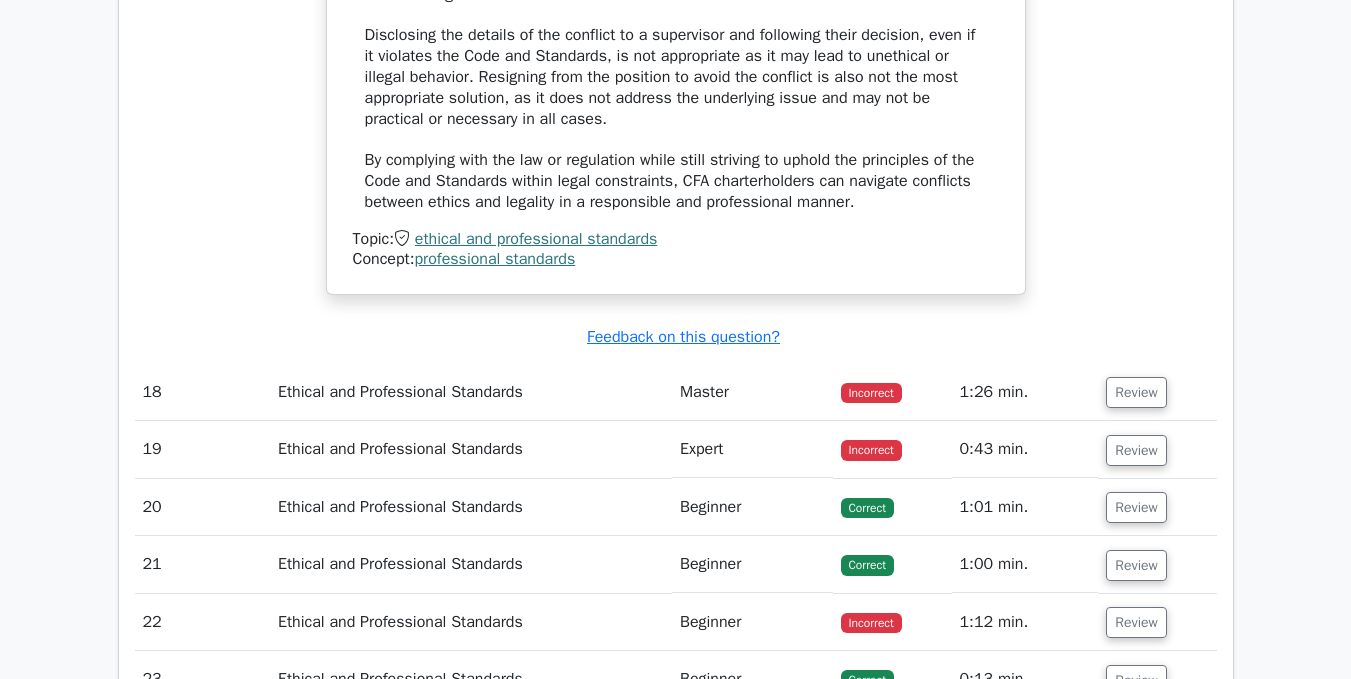 scroll, scrollTop: 8213, scrollLeft: 0, axis: vertical 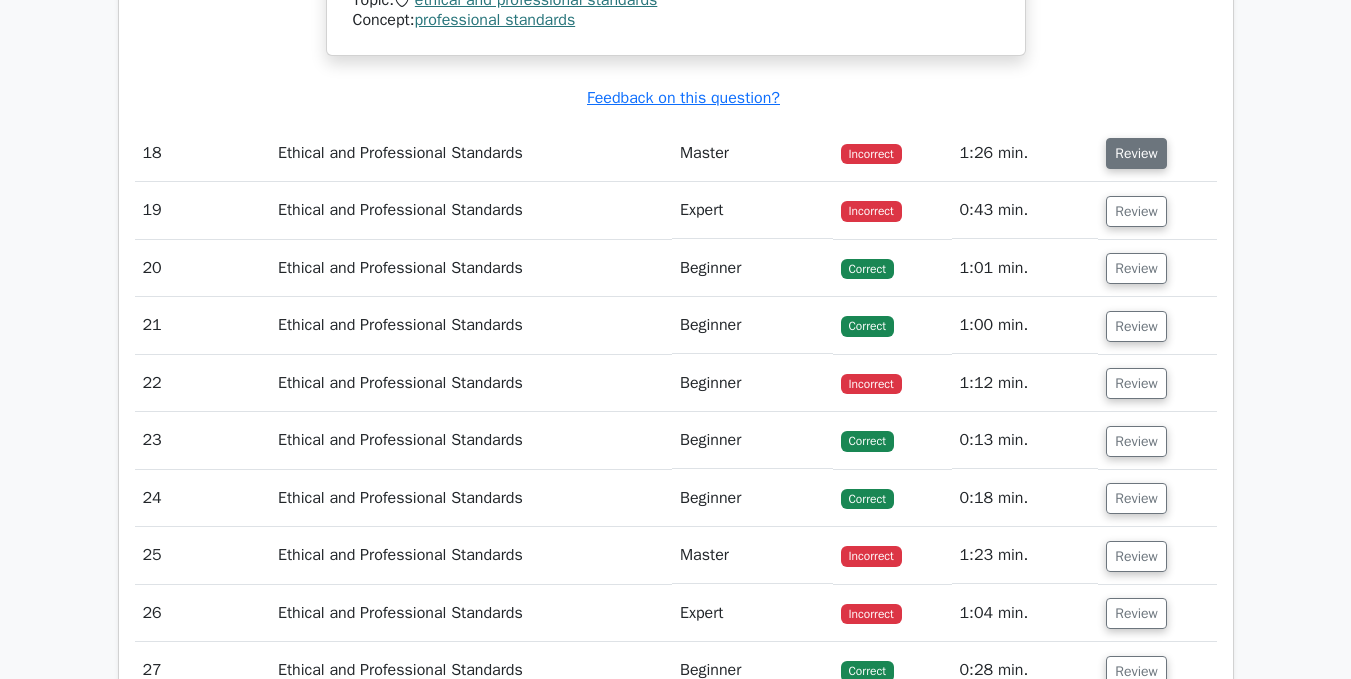 click on "Review" at bounding box center (1136, 153) 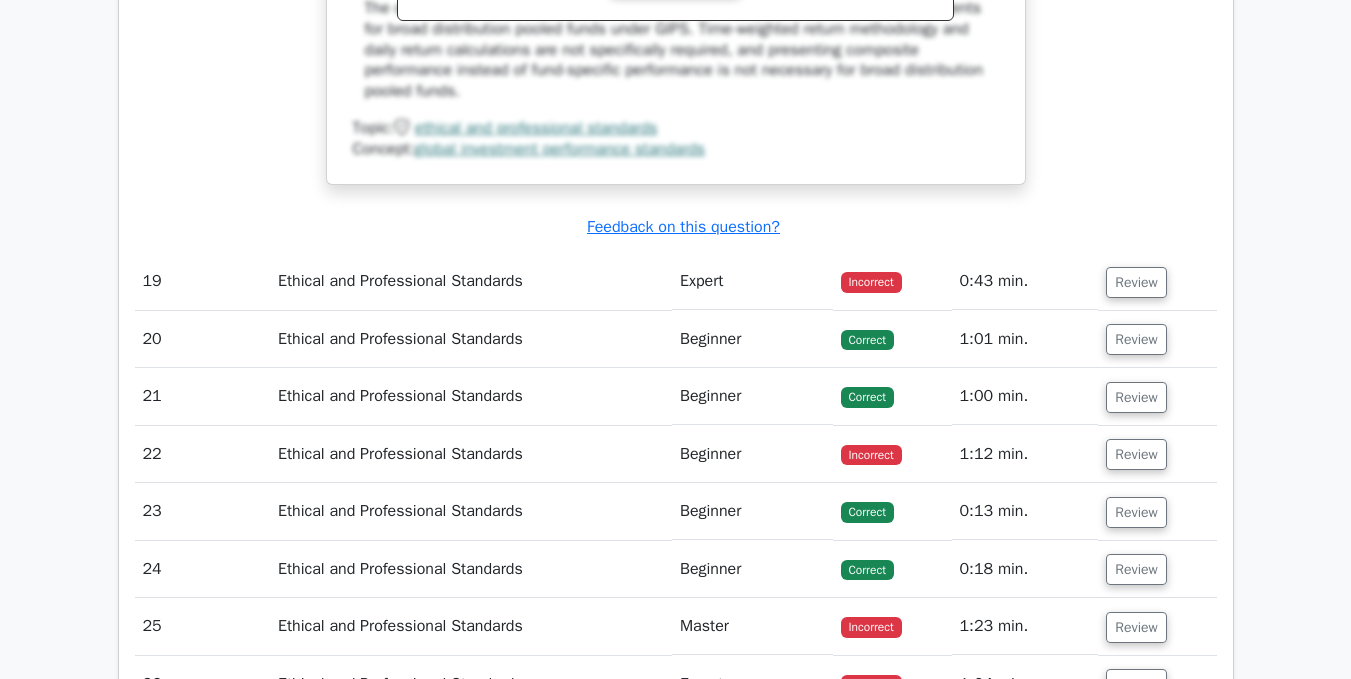 scroll, scrollTop: 8996, scrollLeft: 0, axis: vertical 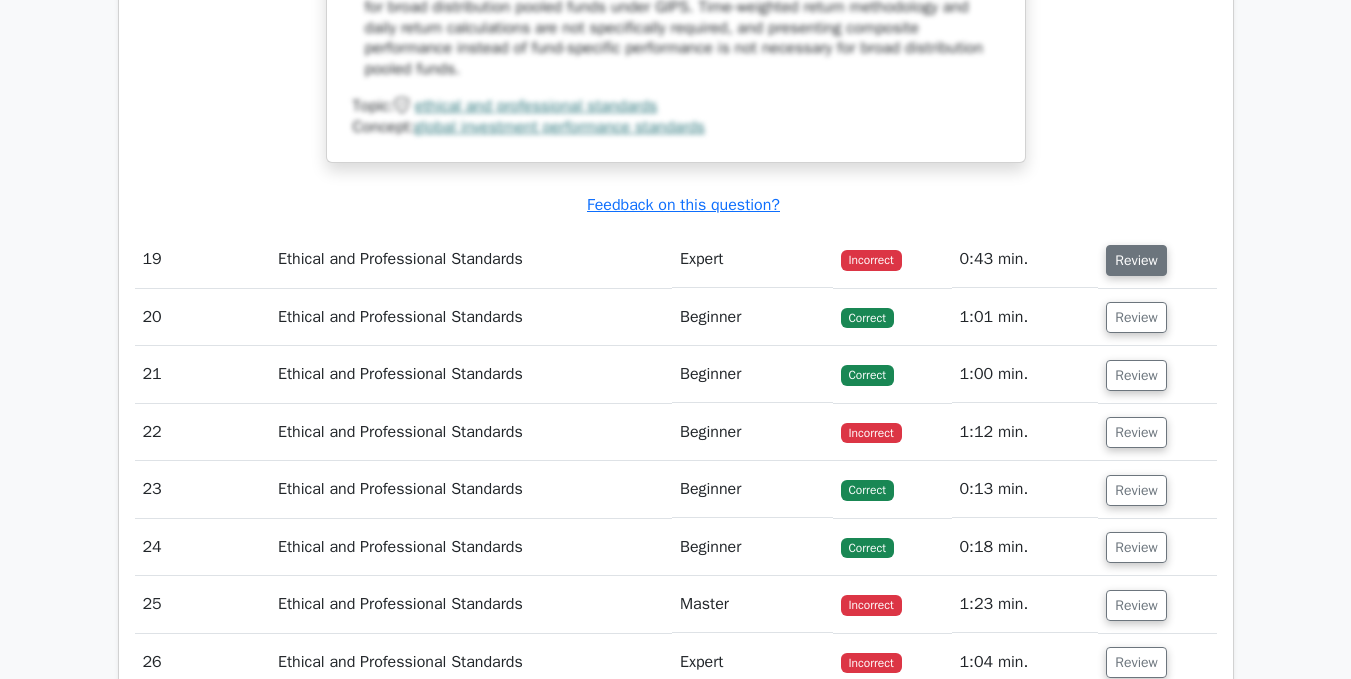 click on "Review" at bounding box center [1136, 260] 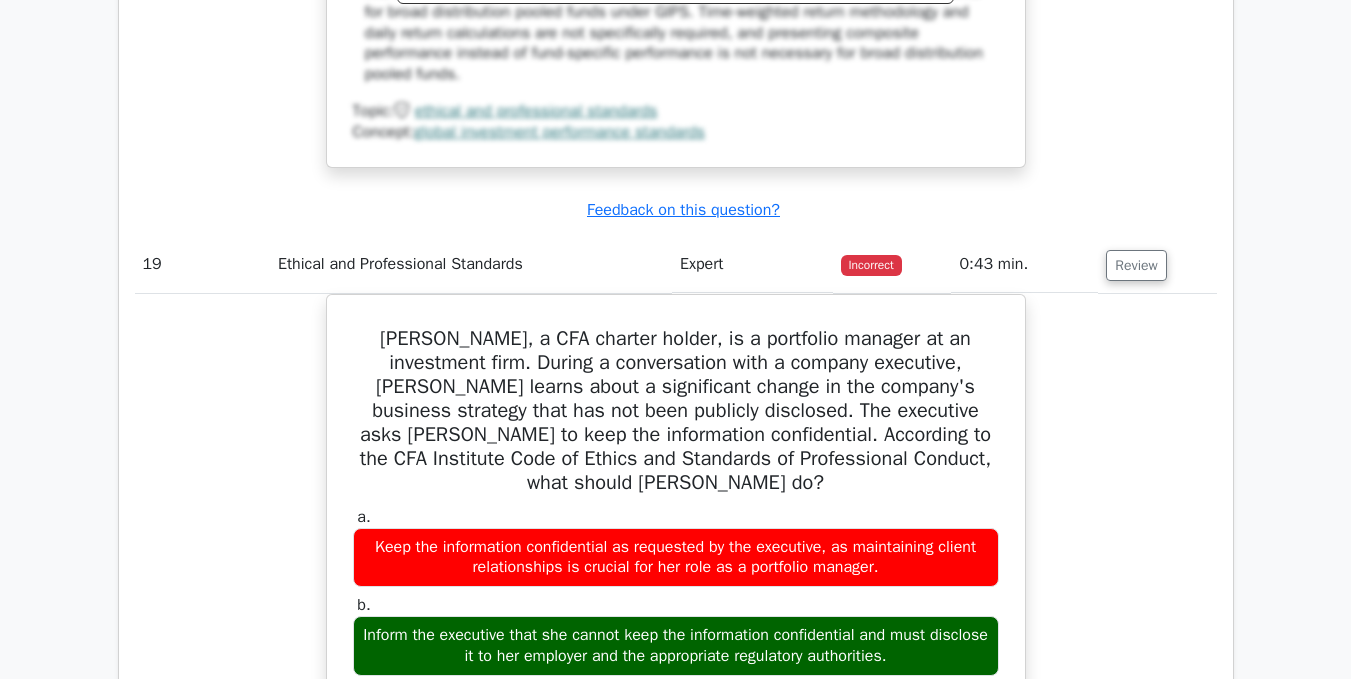 type 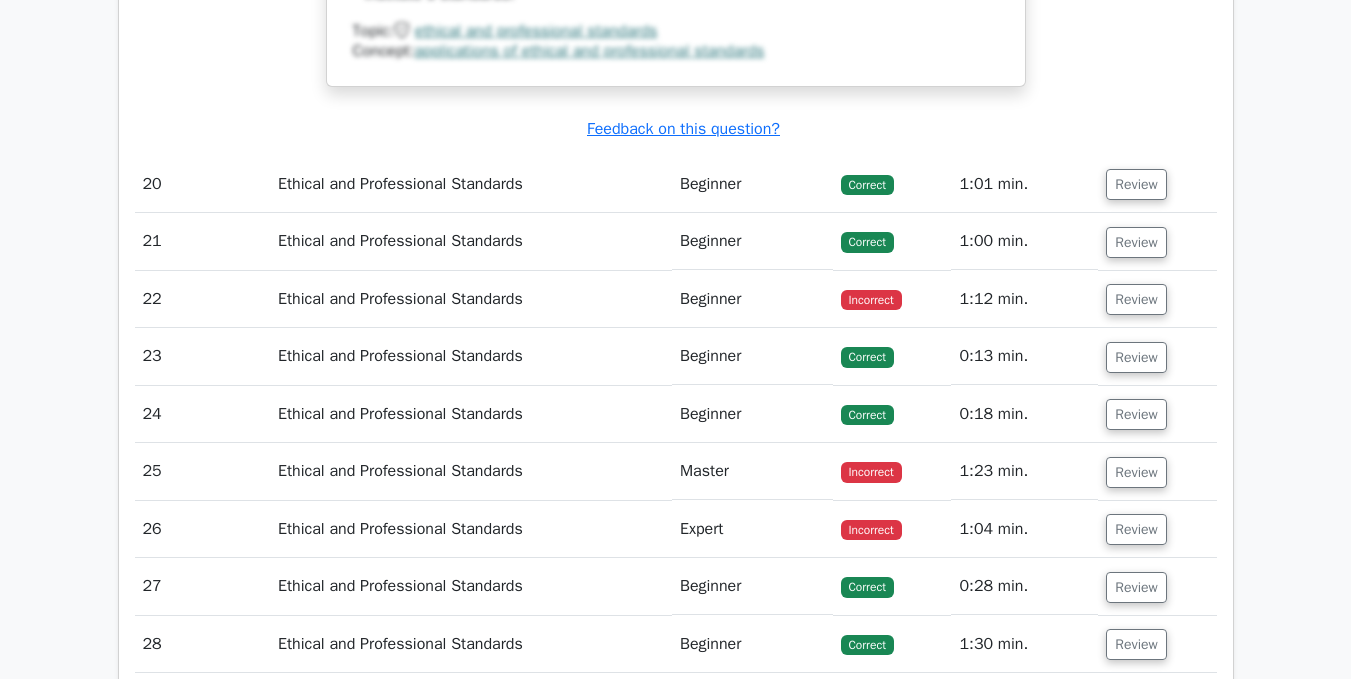 scroll, scrollTop: 10276, scrollLeft: 0, axis: vertical 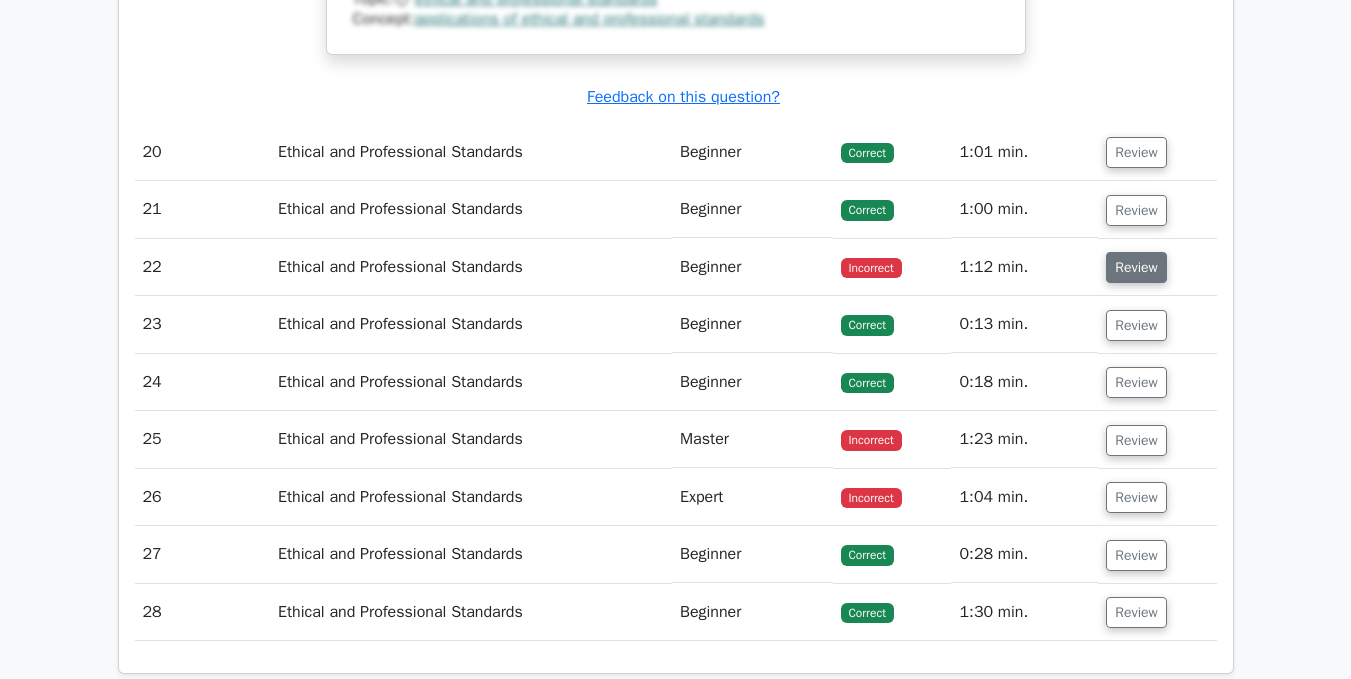 click on "Review" at bounding box center [1136, 267] 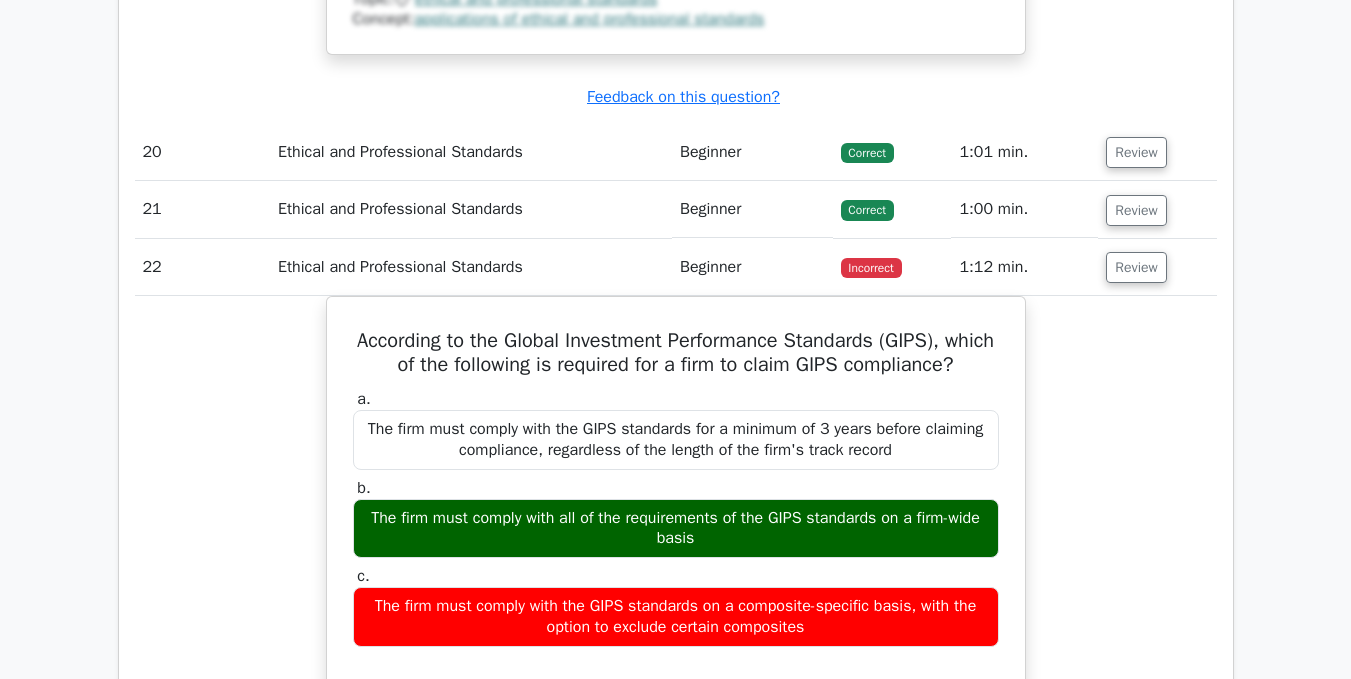 type 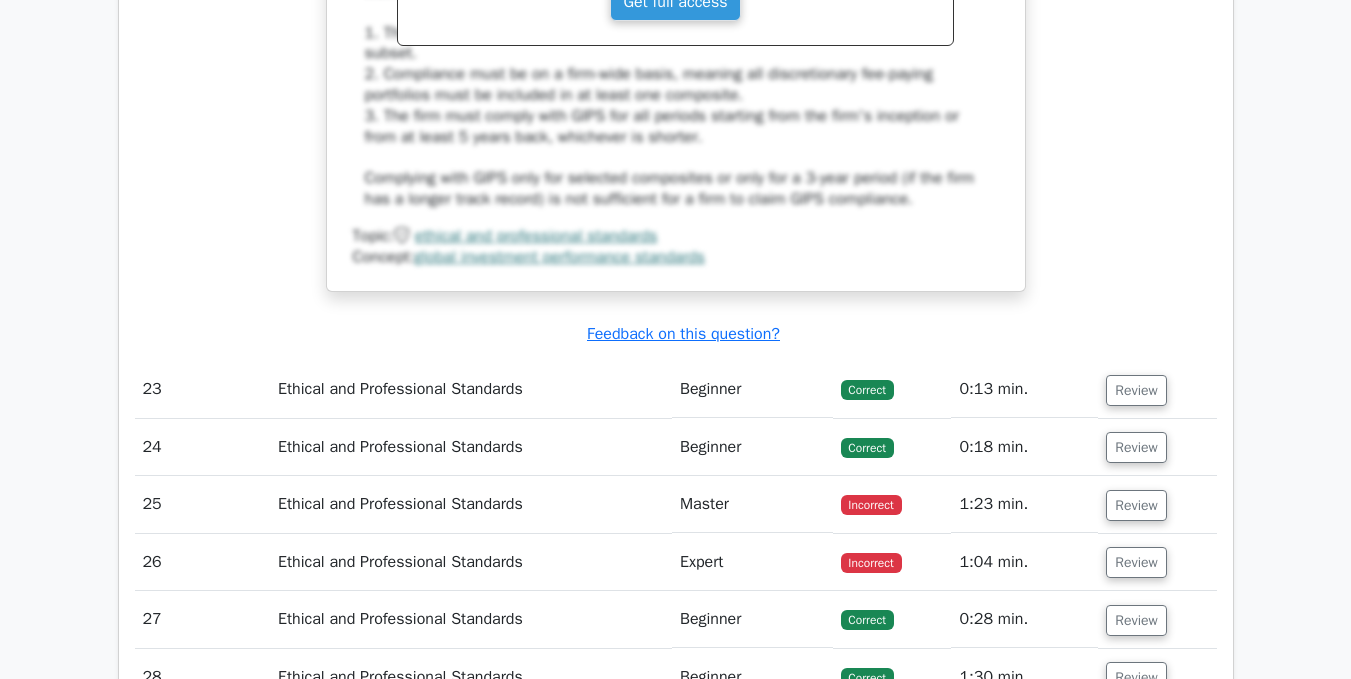 scroll, scrollTop: 11316, scrollLeft: 0, axis: vertical 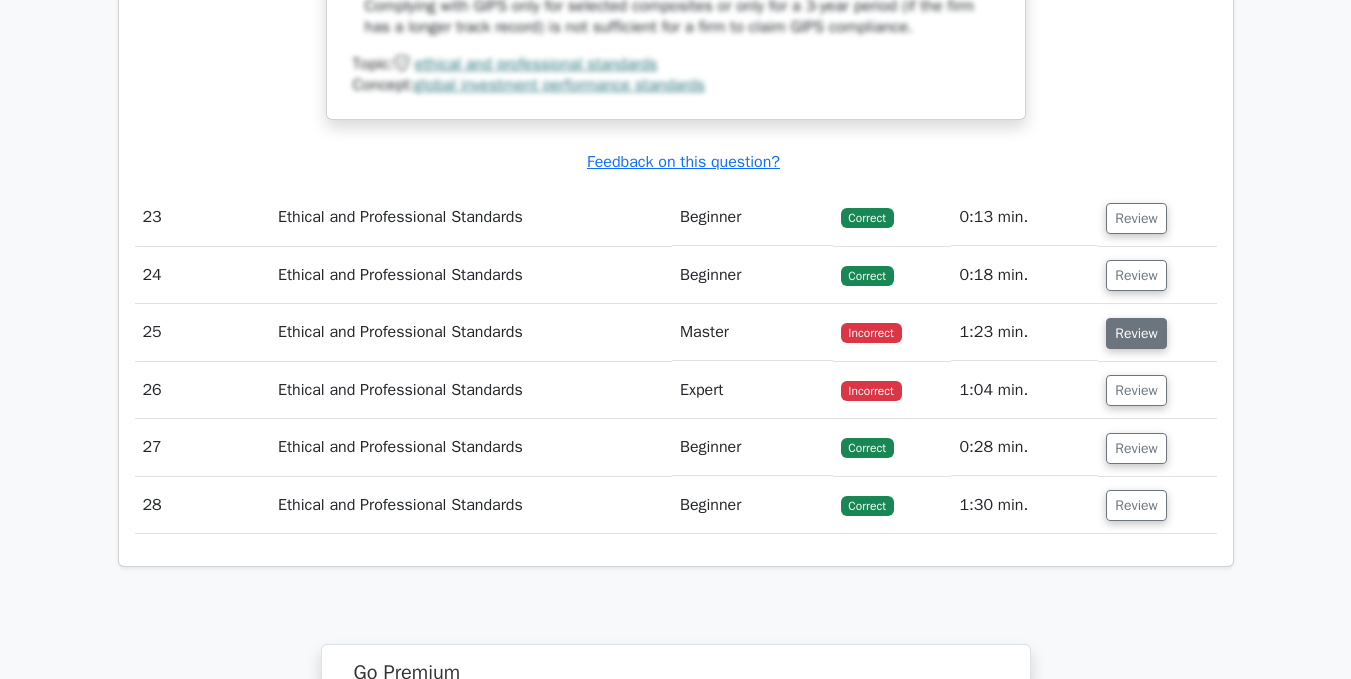 click on "Review" at bounding box center (1136, 333) 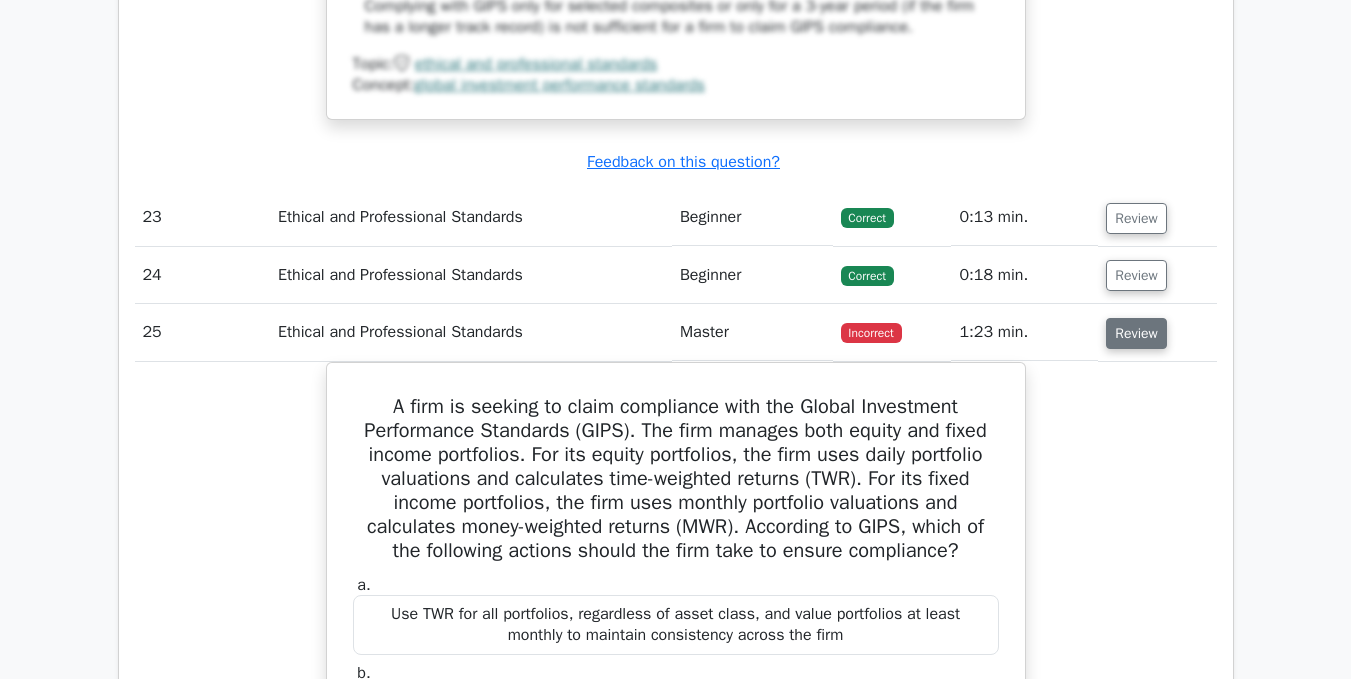 type 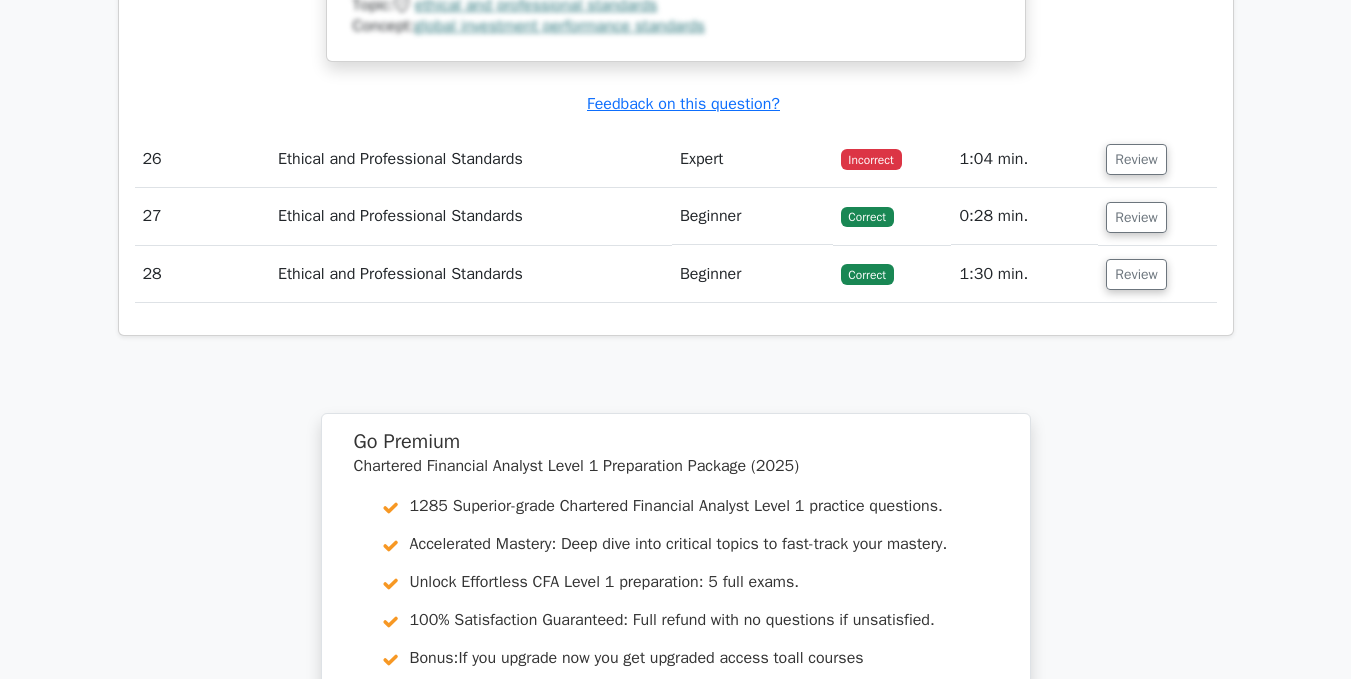 scroll, scrollTop: 12476, scrollLeft: 0, axis: vertical 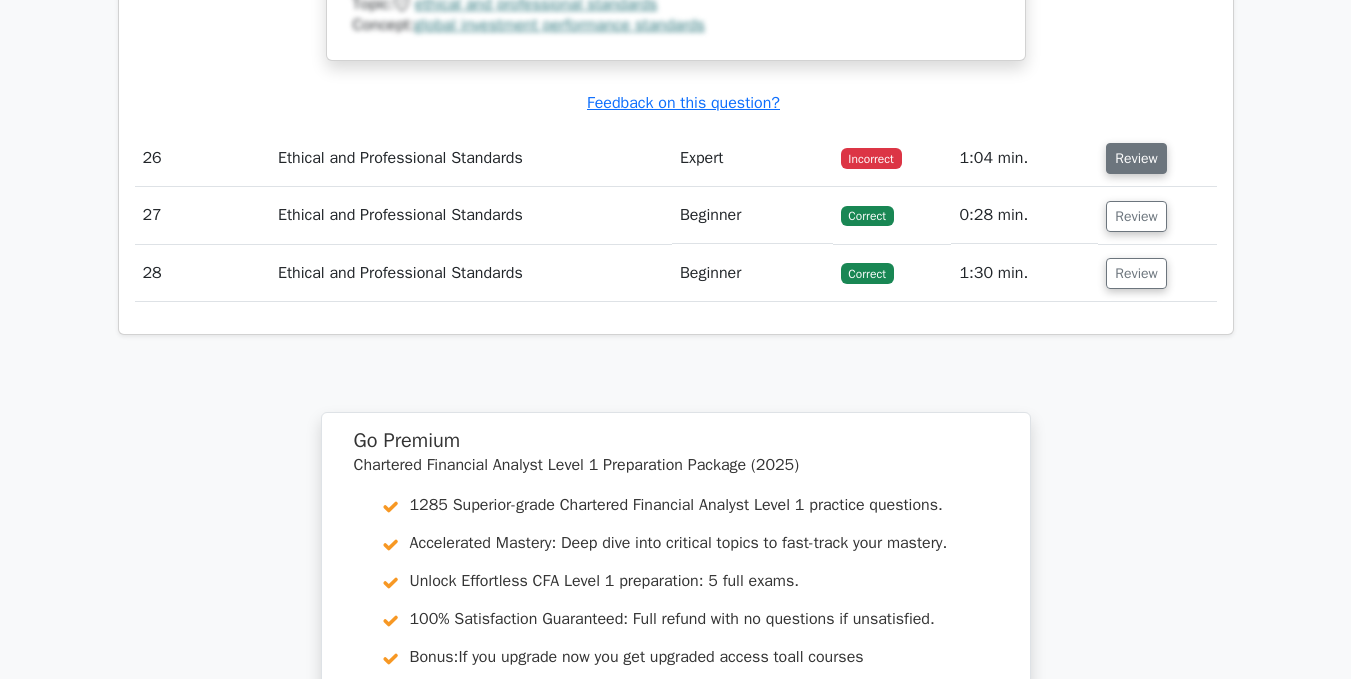 click on "Review" at bounding box center (1136, 158) 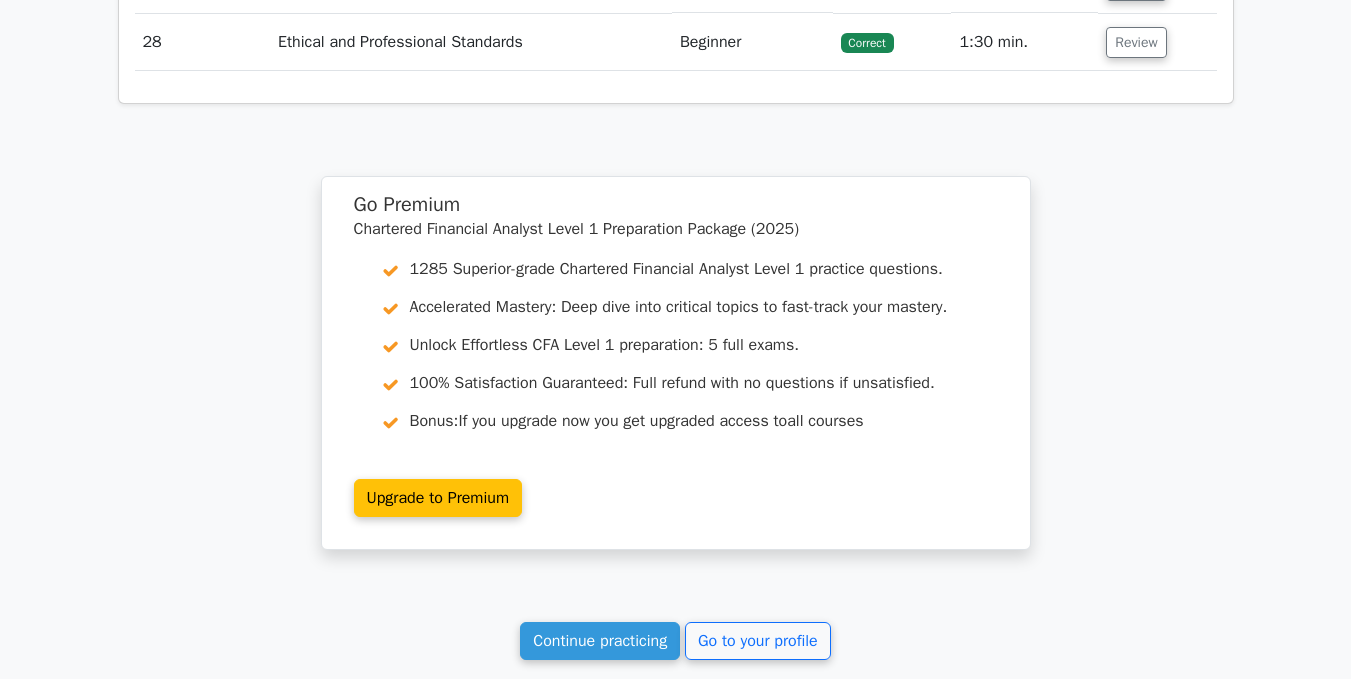 scroll, scrollTop: 13849, scrollLeft: 0, axis: vertical 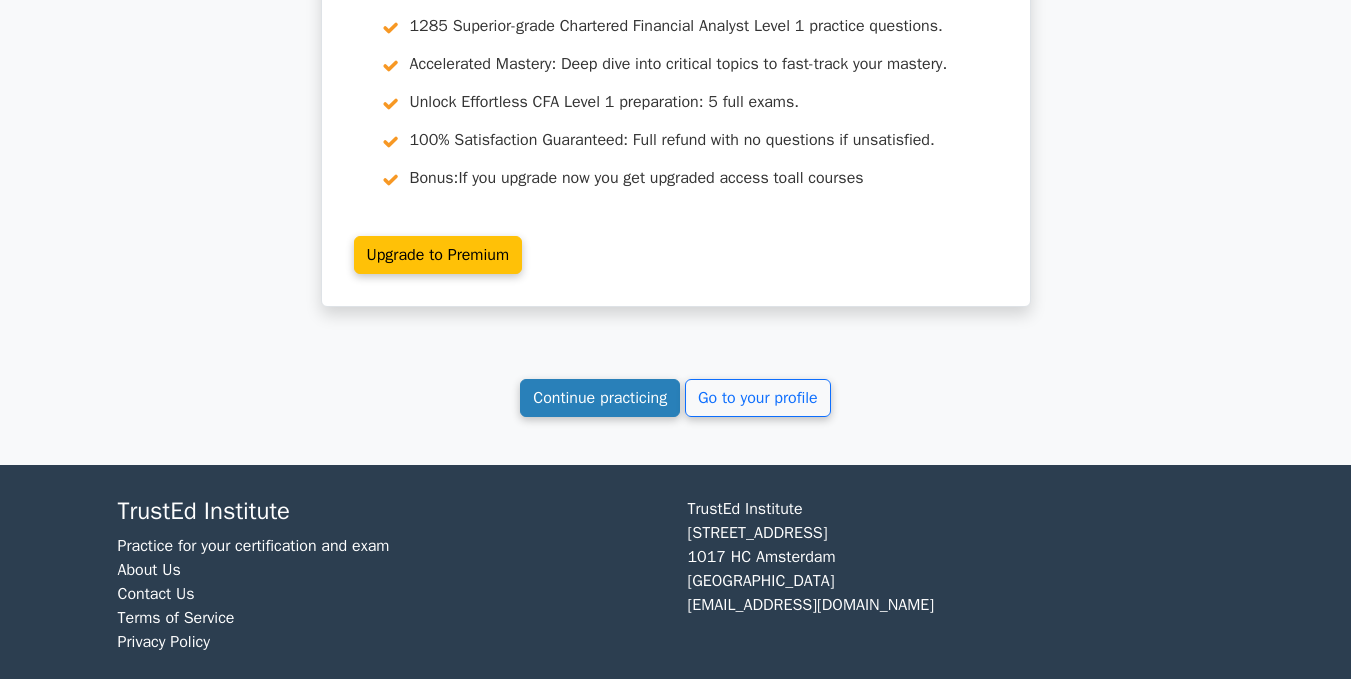click on "Continue practicing" at bounding box center (600, 398) 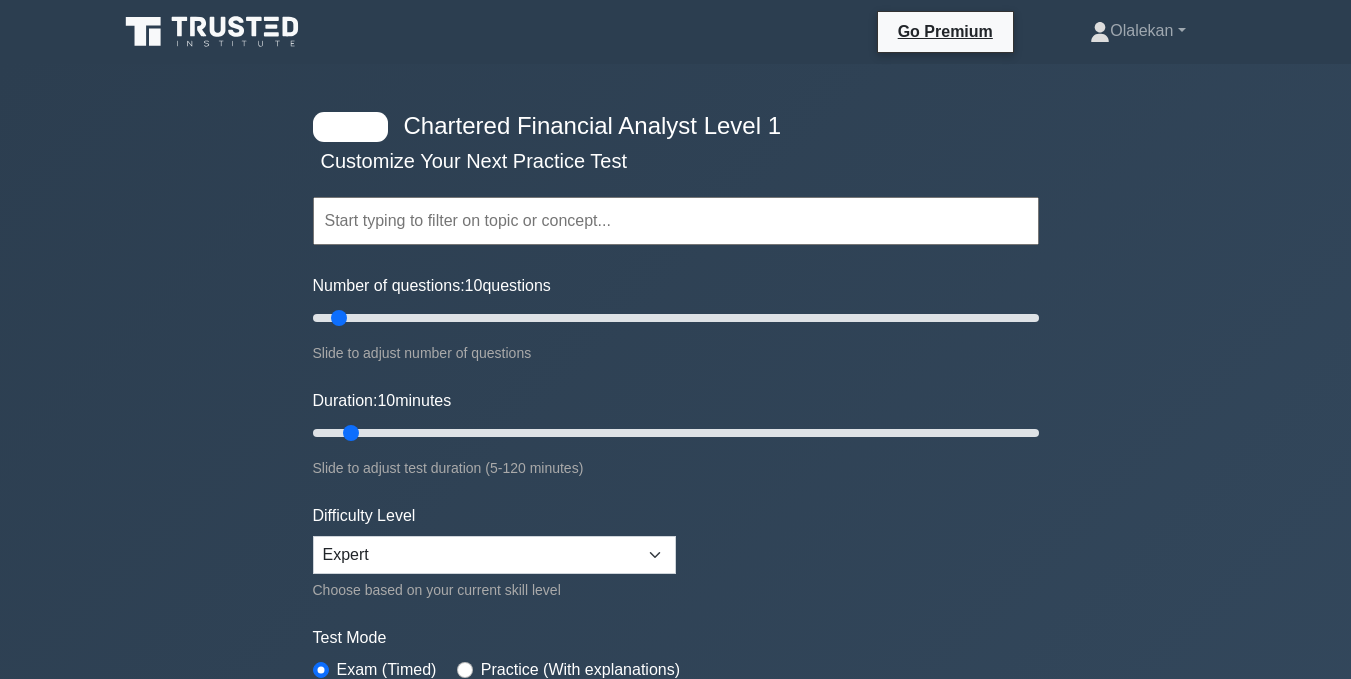 scroll, scrollTop: 0, scrollLeft: 0, axis: both 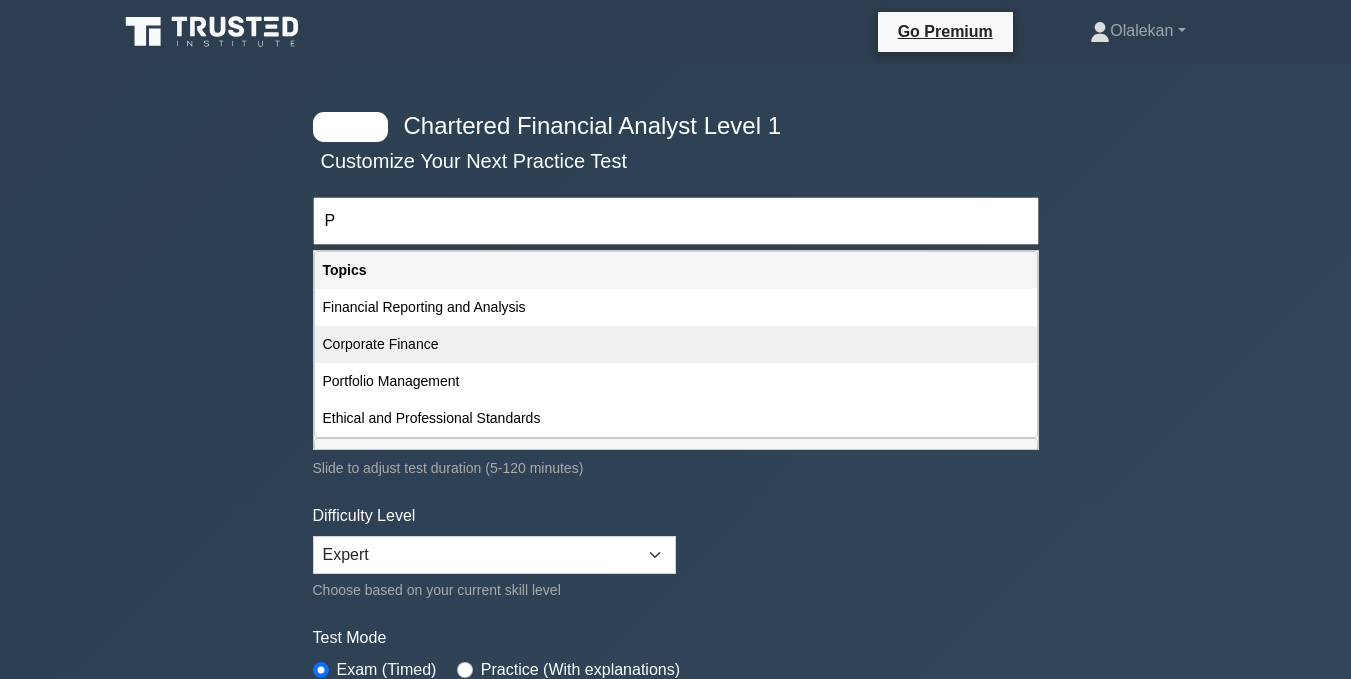 click on "Corporate Finance" at bounding box center (676, 344) 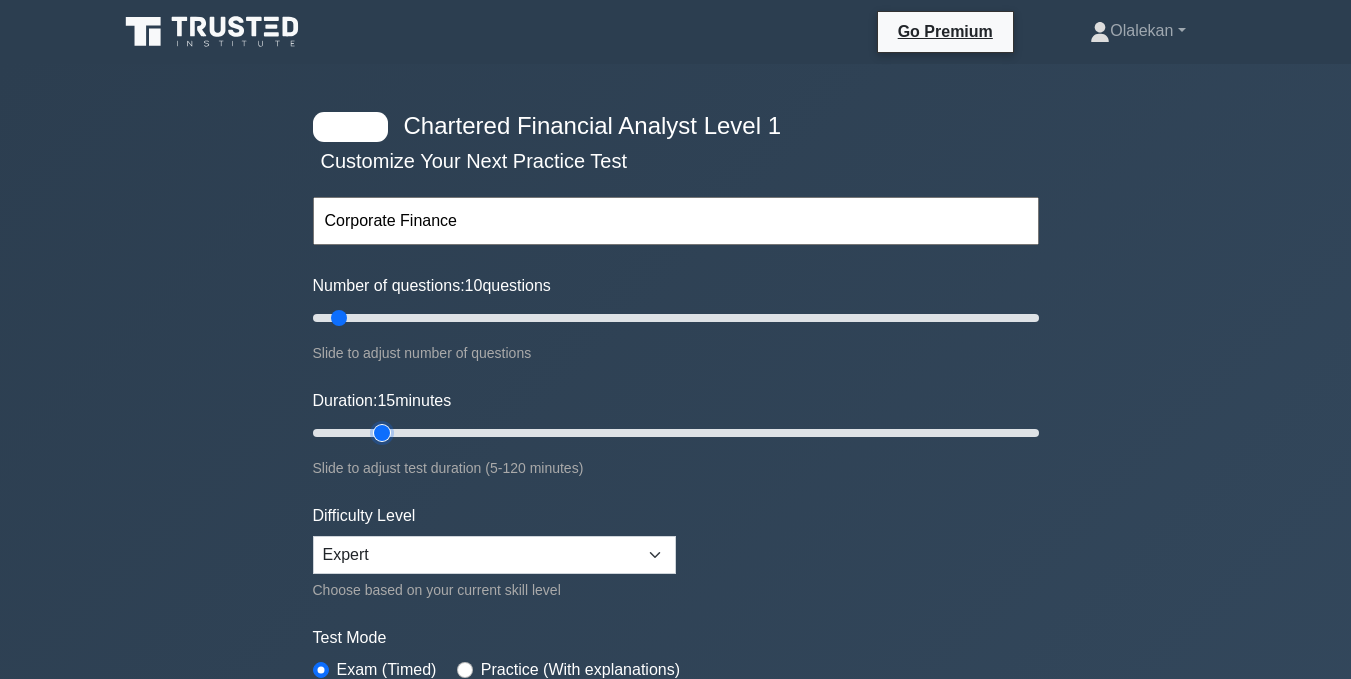 type on "15" 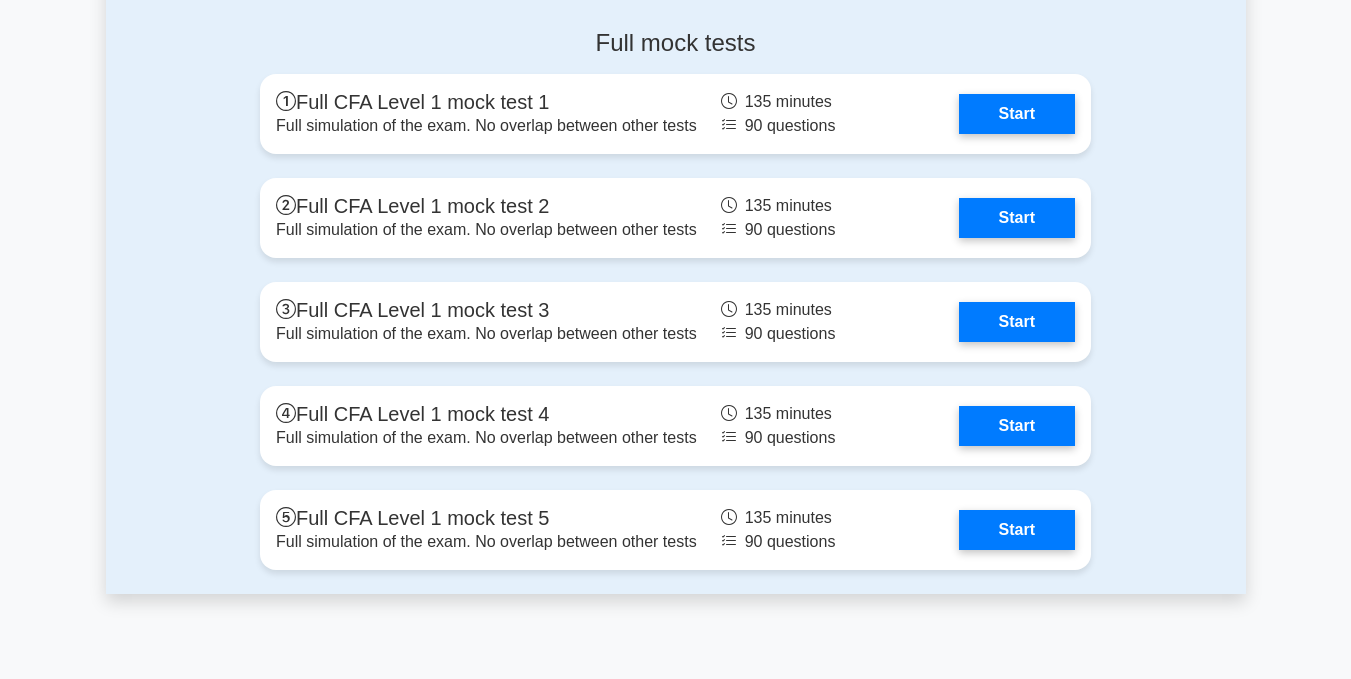 scroll, scrollTop: 3355, scrollLeft: 0, axis: vertical 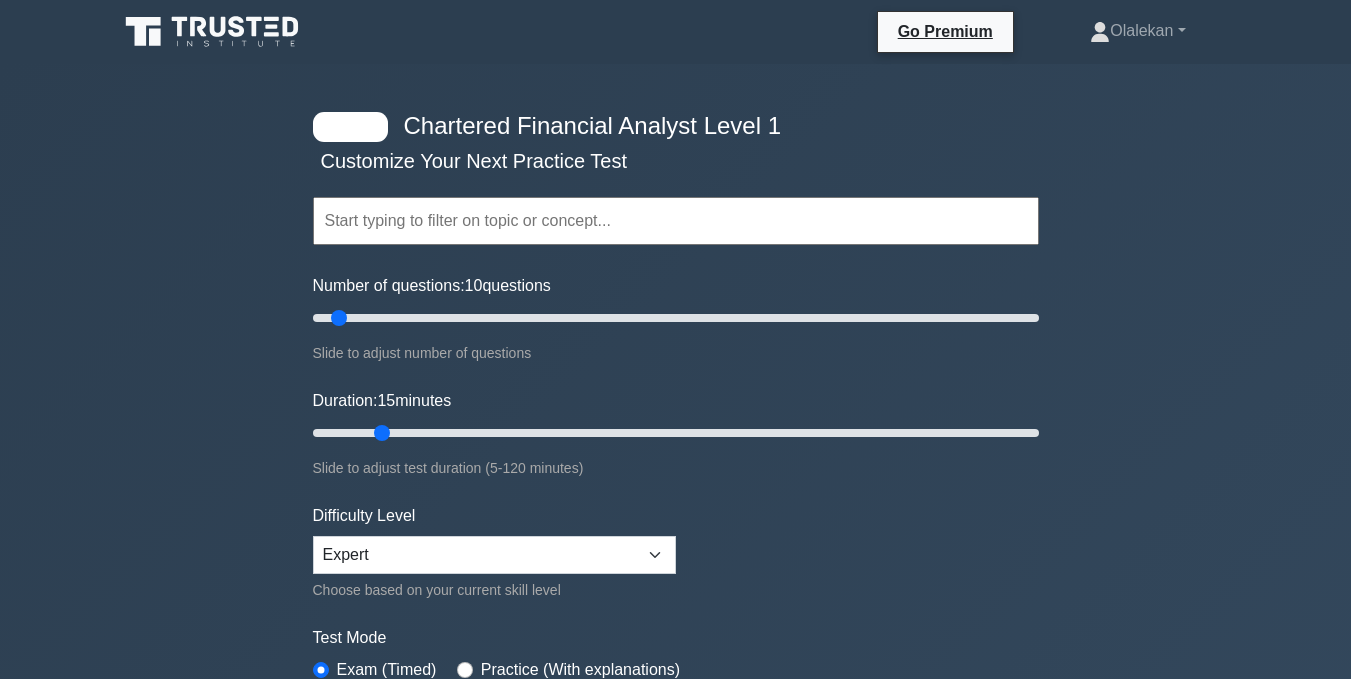 click at bounding box center (676, 221) 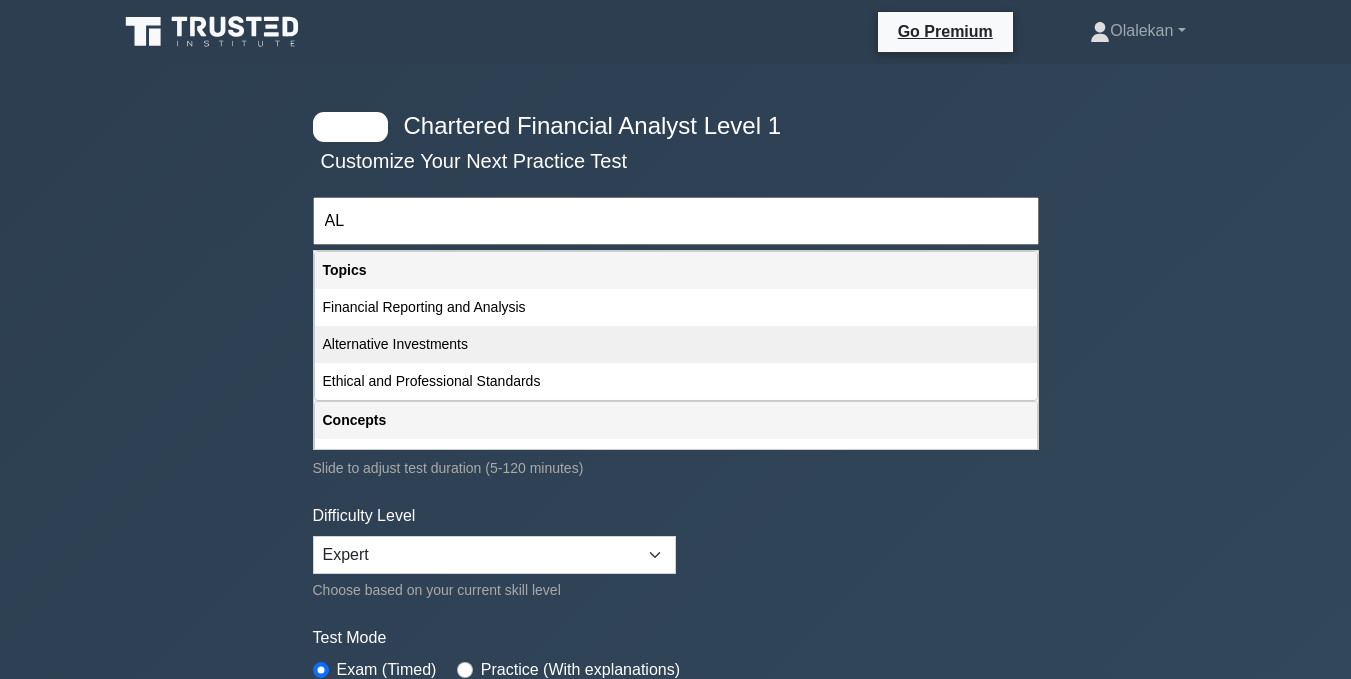 click on "Alternative Investments" at bounding box center [676, 344] 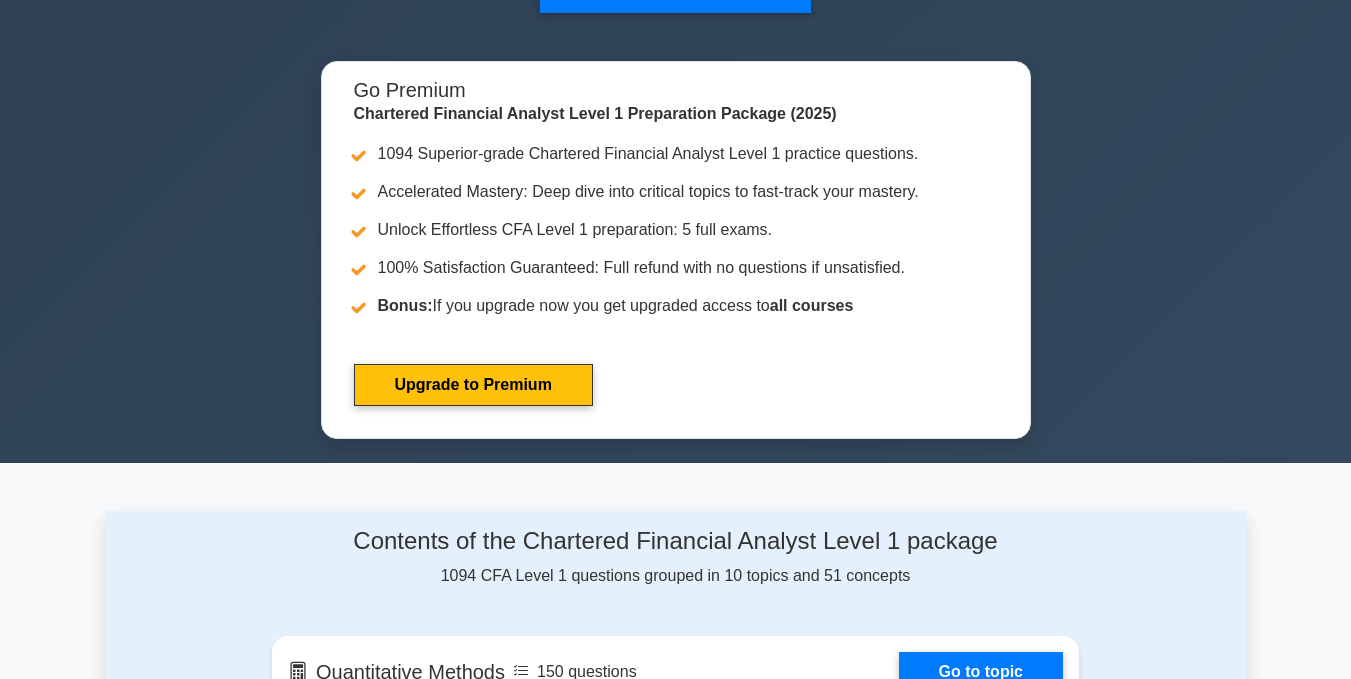 scroll, scrollTop: 733, scrollLeft: 0, axis: vertical 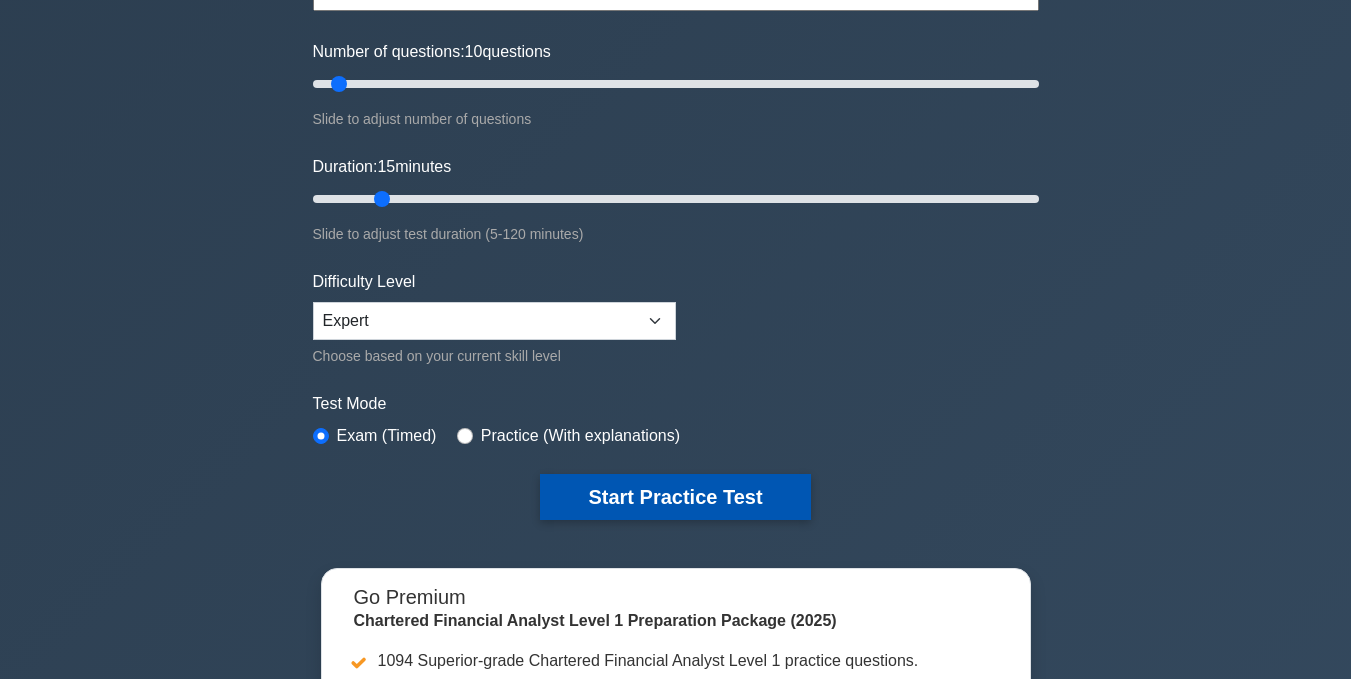 click on "Start Practice Test" at bounding box center (675, 497) 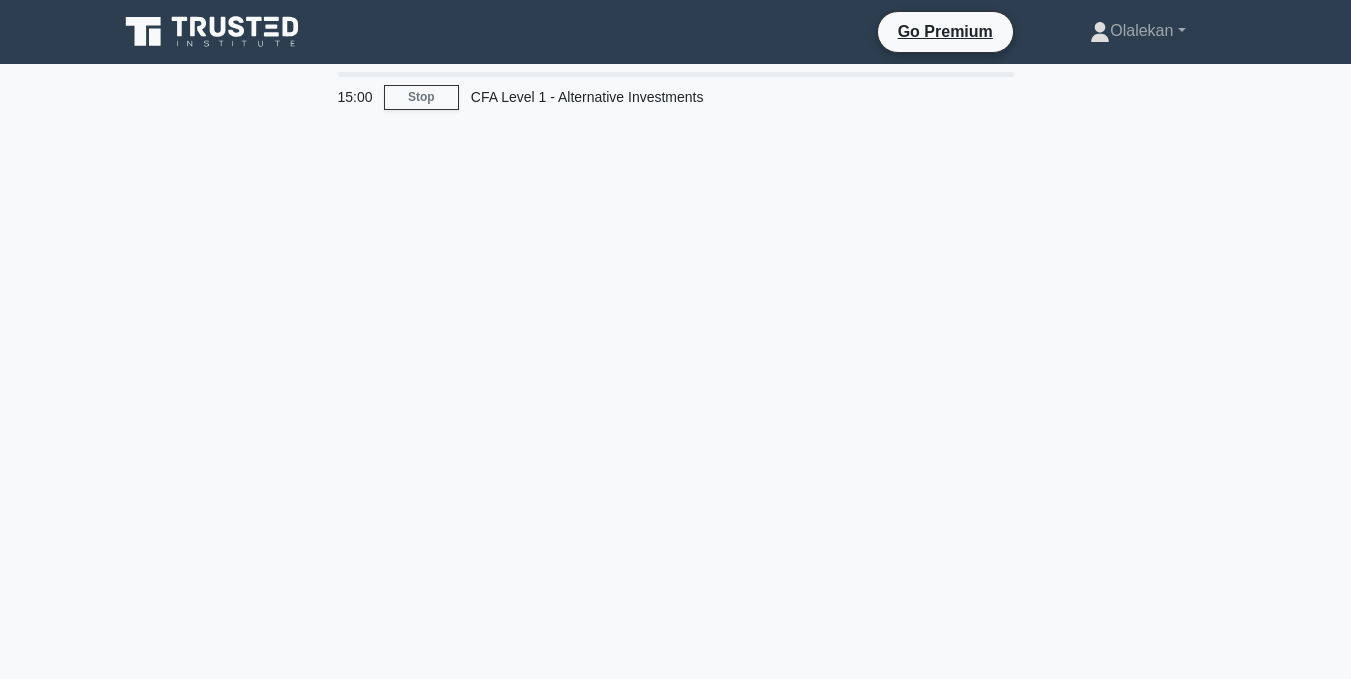 scroll, scrollTop: 0, scrollLeft: 0, axis: both 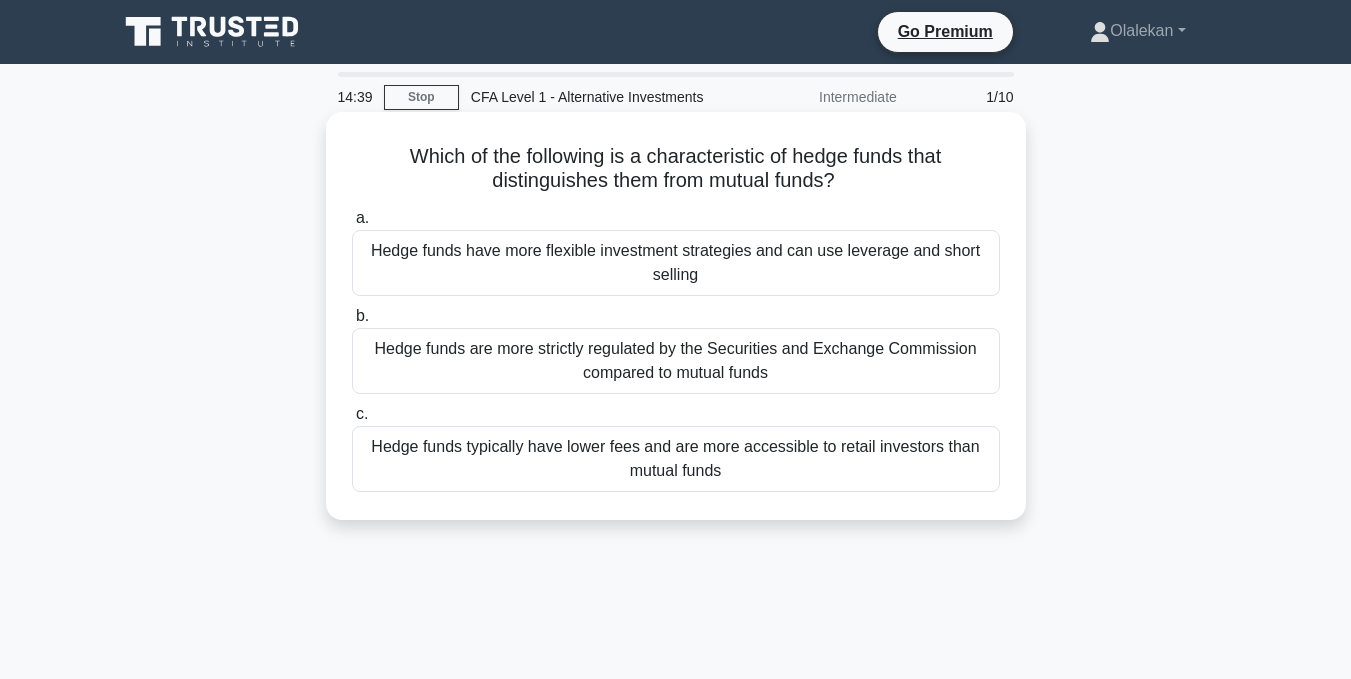 click on "Hedge funds have more flexible investment strategies and can use leverage and short selling" at bounding box center (676, 263) 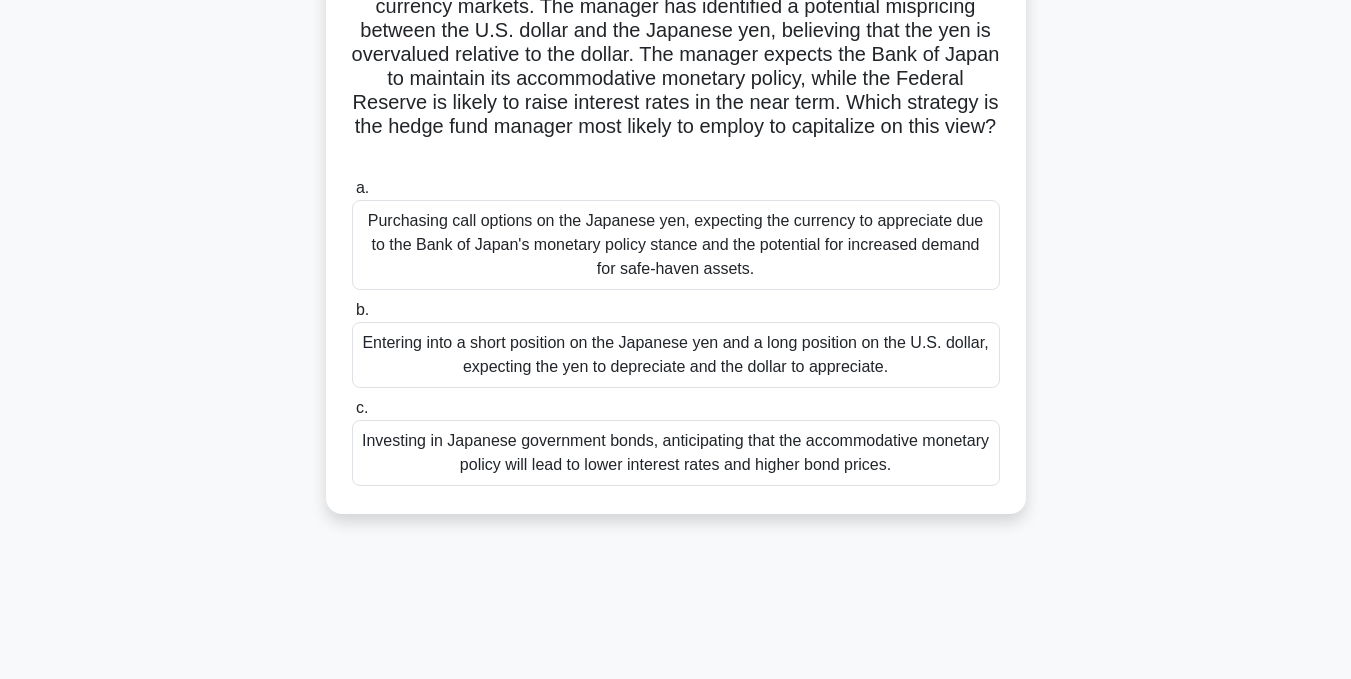 scroll, scrollTop: 200, scrollLeft: 0, axis: vertical 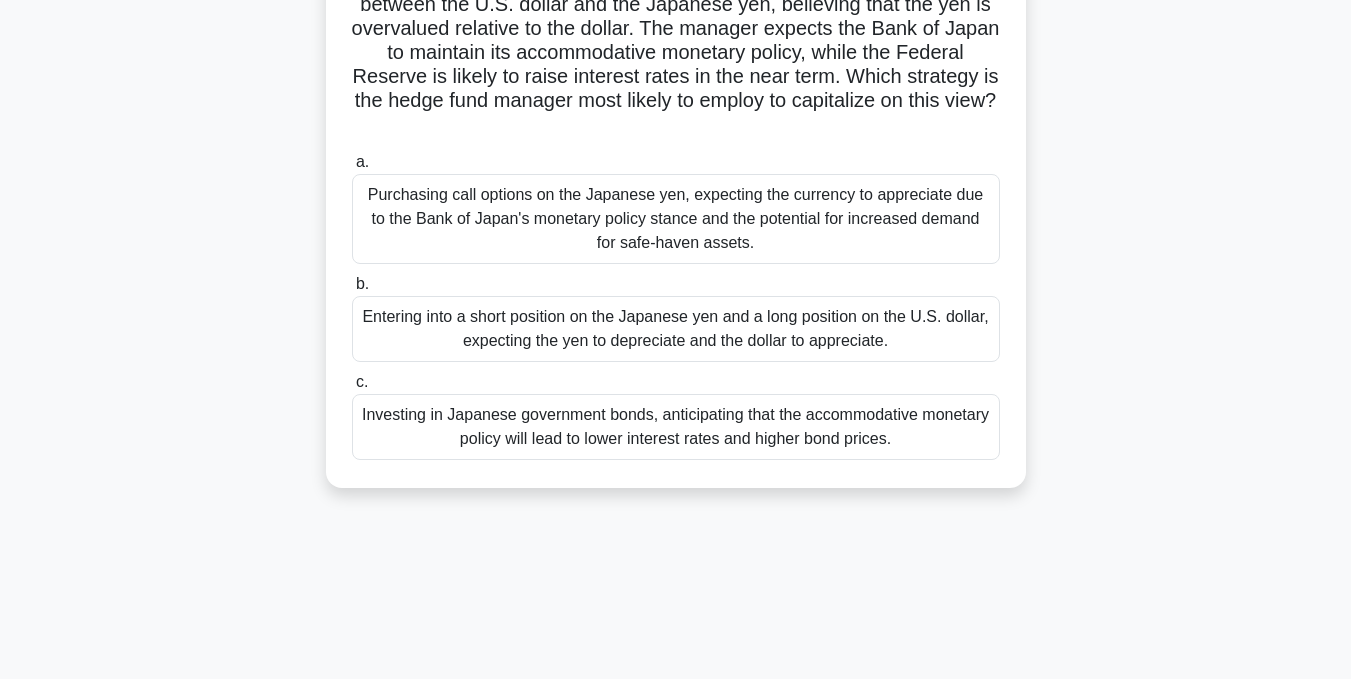 click on "Entering into a short position on the Japanese yen and a long position on the U.S. dollar, expecting the yen to depreciate and the dollar to appreciate." at bounding box center [676, 329] 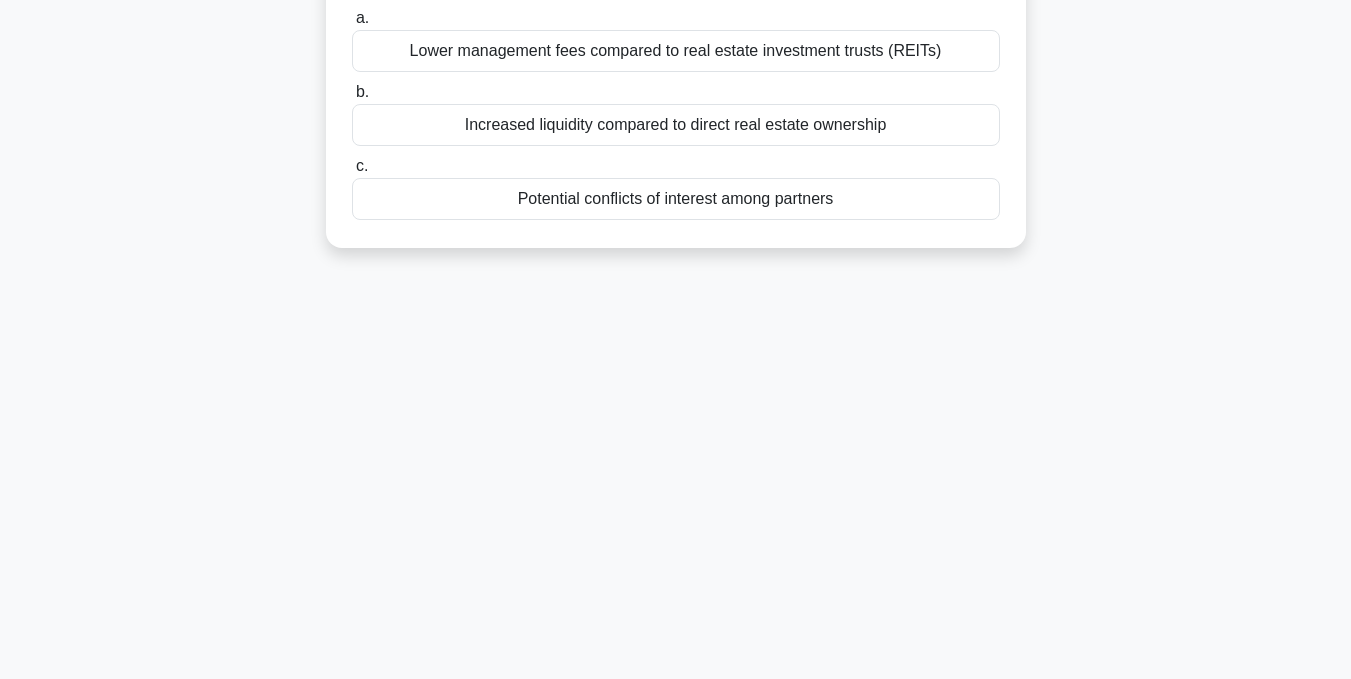 scroll, scrollTop: 0, scrollLeft: 0, axis: both 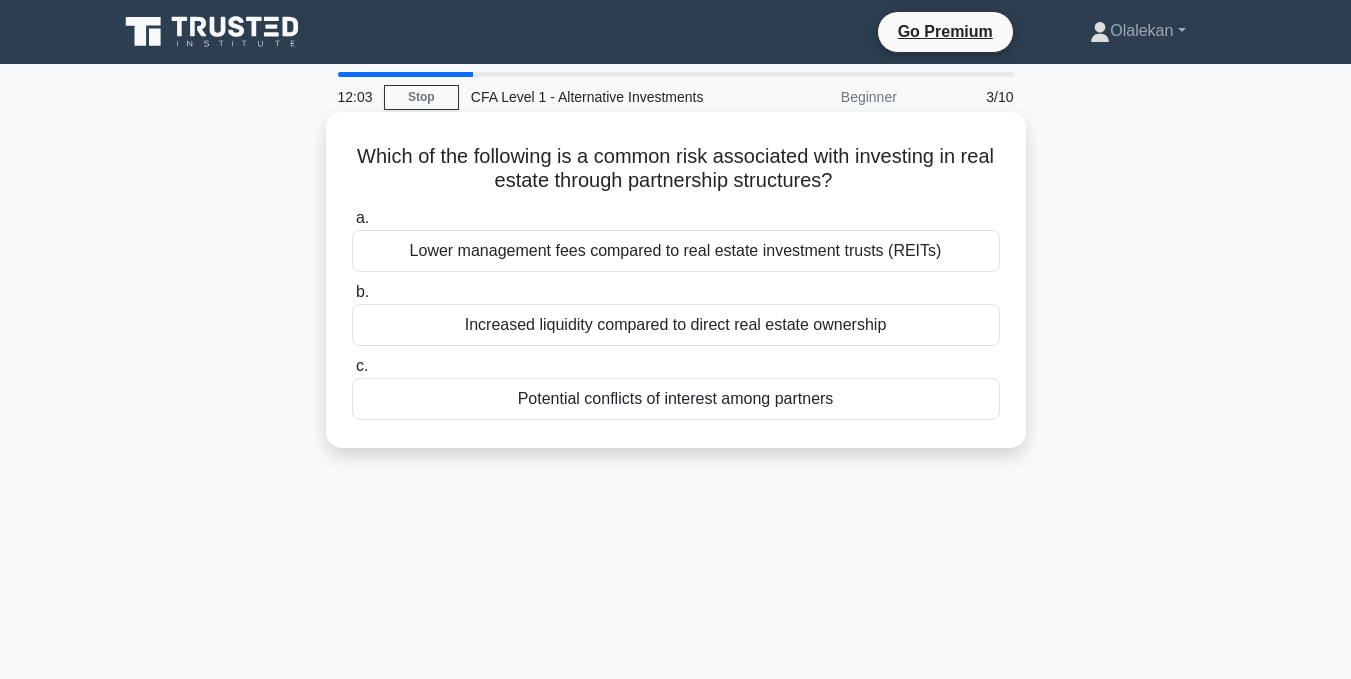 click on "Potential conflicts of interest among partners" at bounding box center [676, 399] 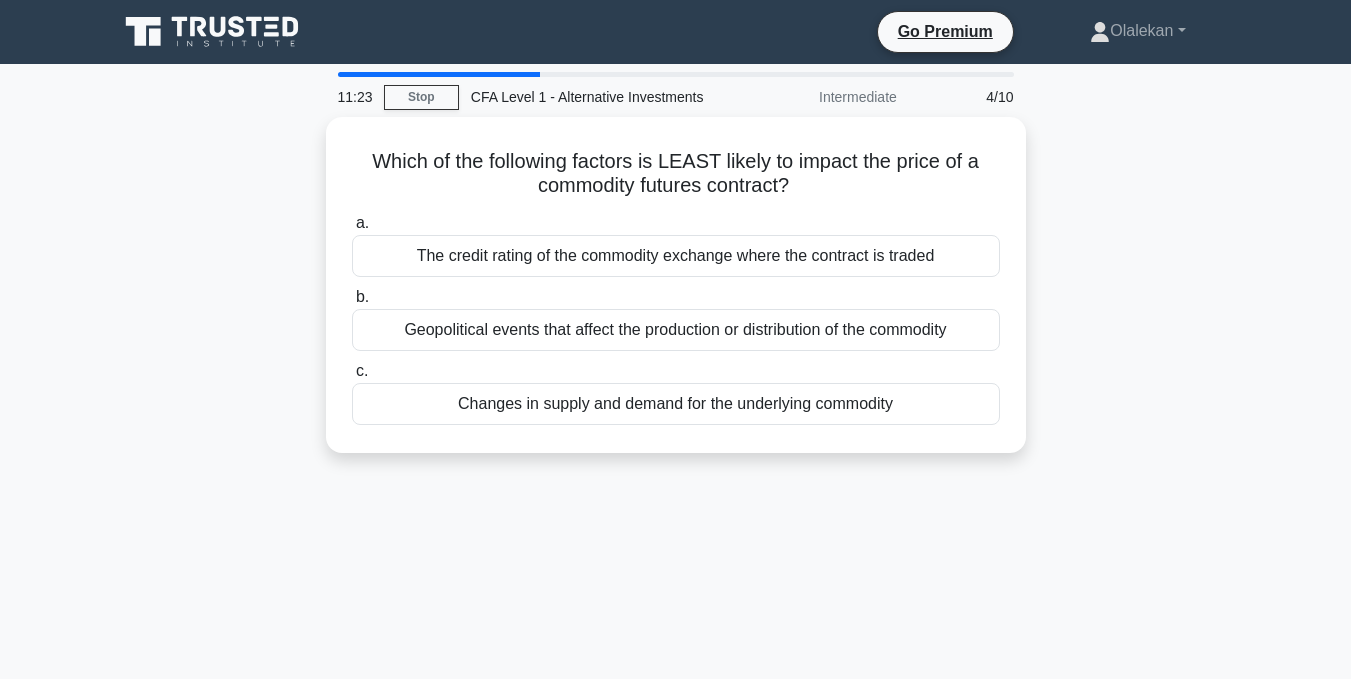 click on "Changes in supply and demand for the underlying commodity" at bounding box center [676, 404] 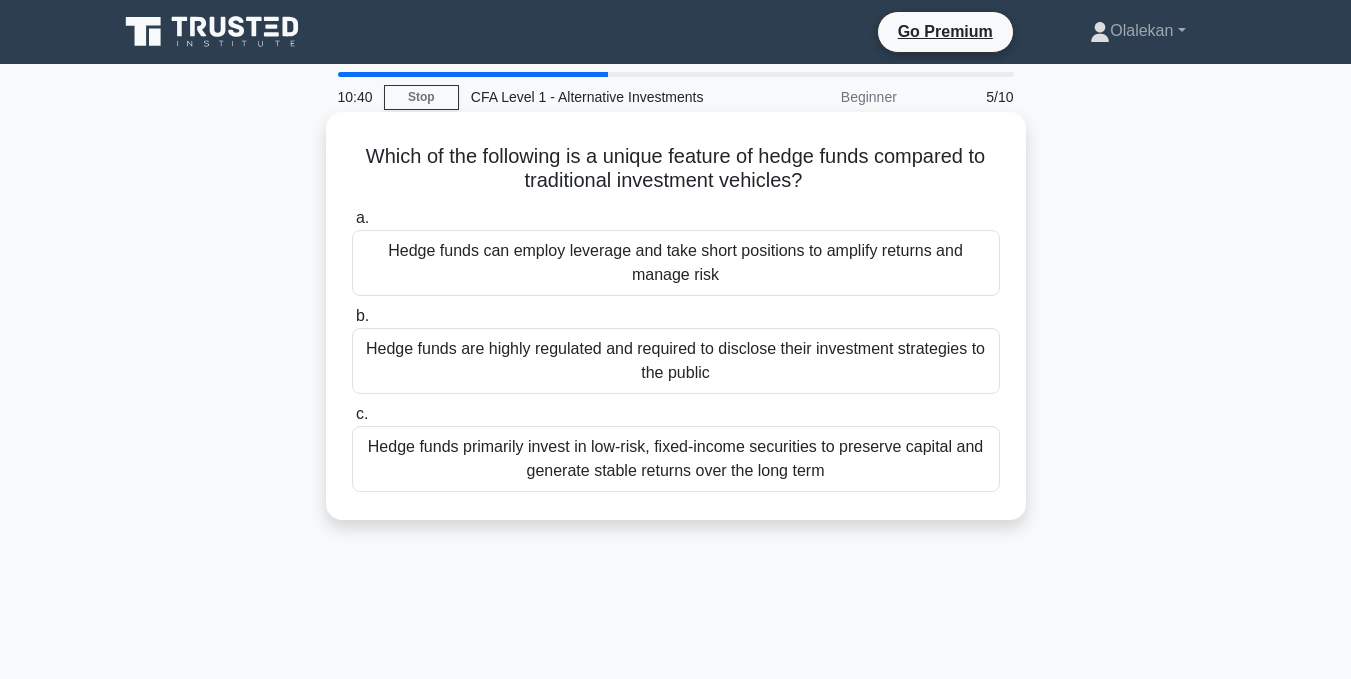 click on "Hedge funds can employ leverage and take short positions to amplify returns and manage risk" at bounding box center [676, 263] 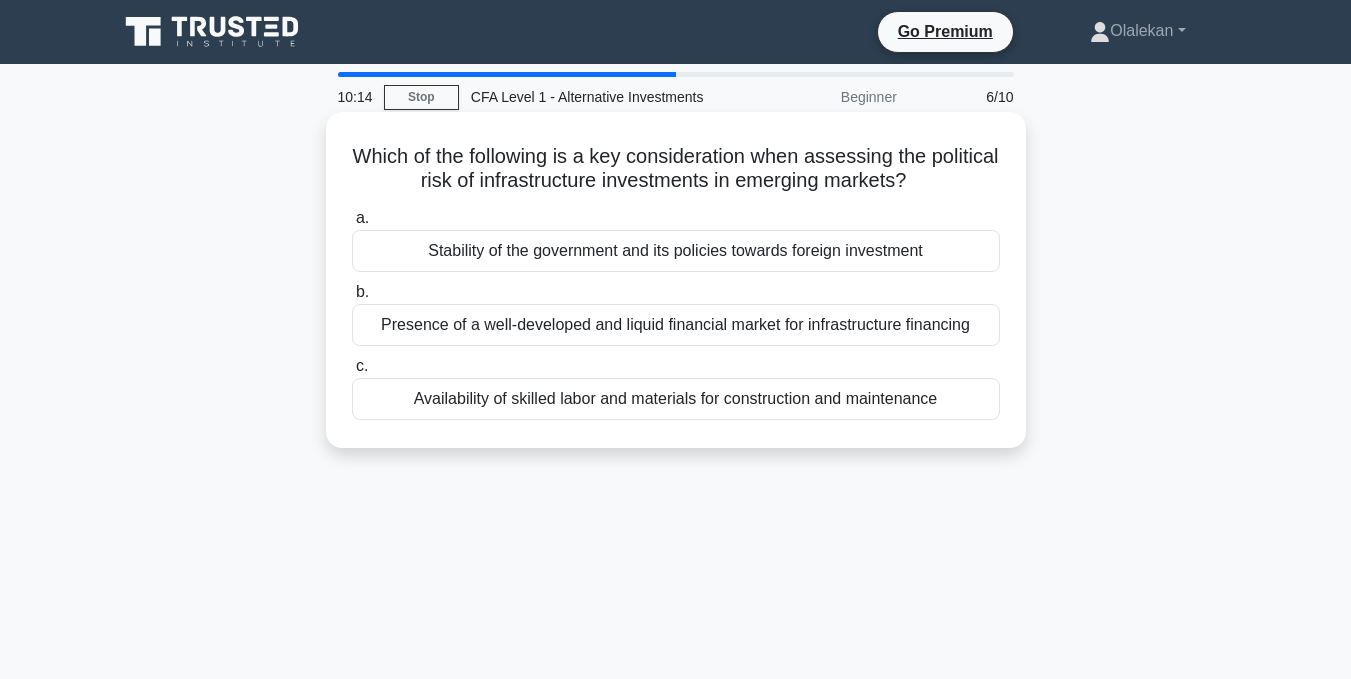 click on "Stability of the government and its policies towards foreign investment" at bounding box center (676, 251) 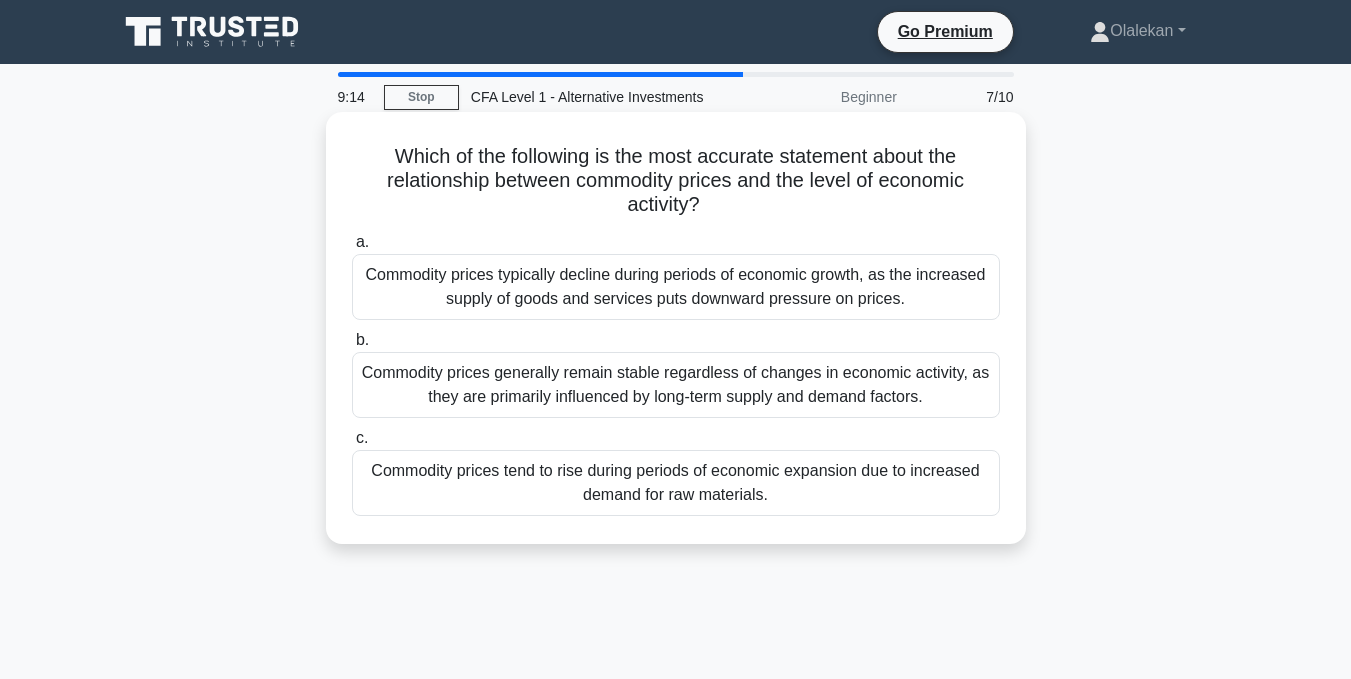 click on "Commodity prices typically decline during periods of economic growth, as the increased supply of goods and services puts downward pressure on prices." at bounding box center (676, 287) 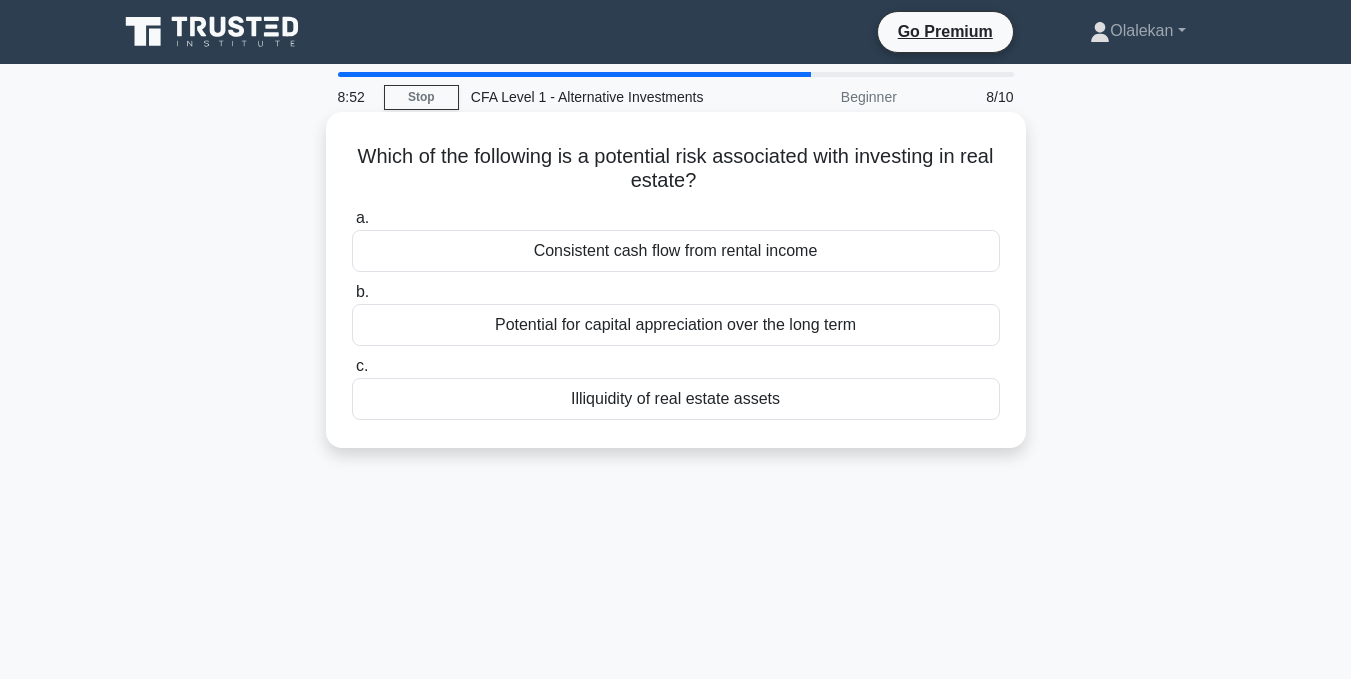 click on "Illiquidity of real estate assets" at bounding box center [676, 399] 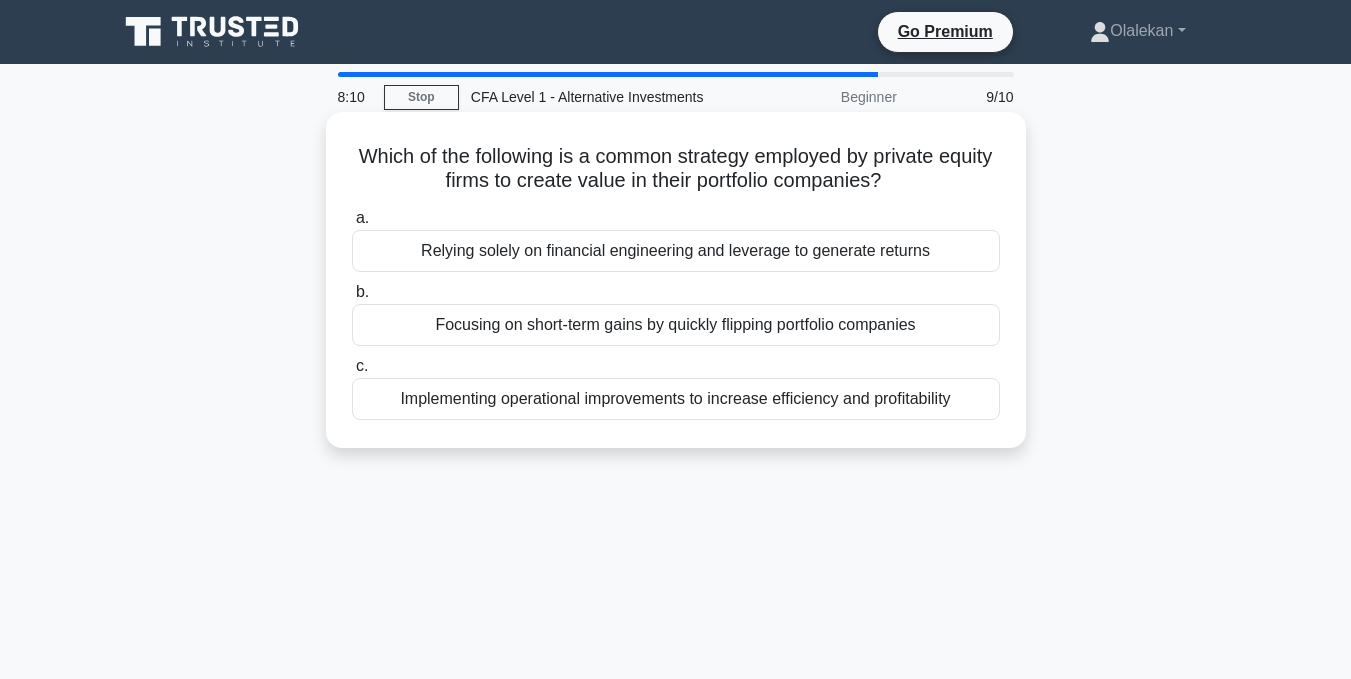 click on "Implementing operational improvements to increase efficiency and profitability" at bounding box center (676, 399) 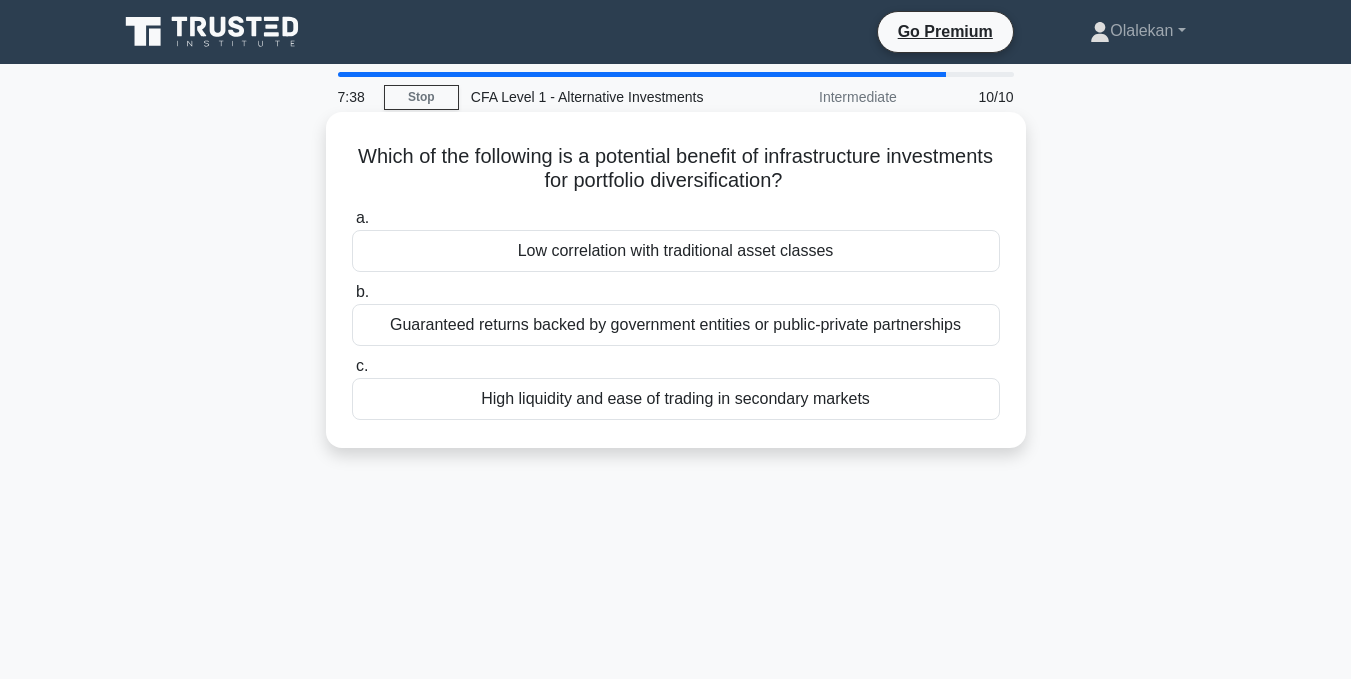click on "Guaranteed returns backed by government entities or public-private partnerships" at bounding box center (676, 325) 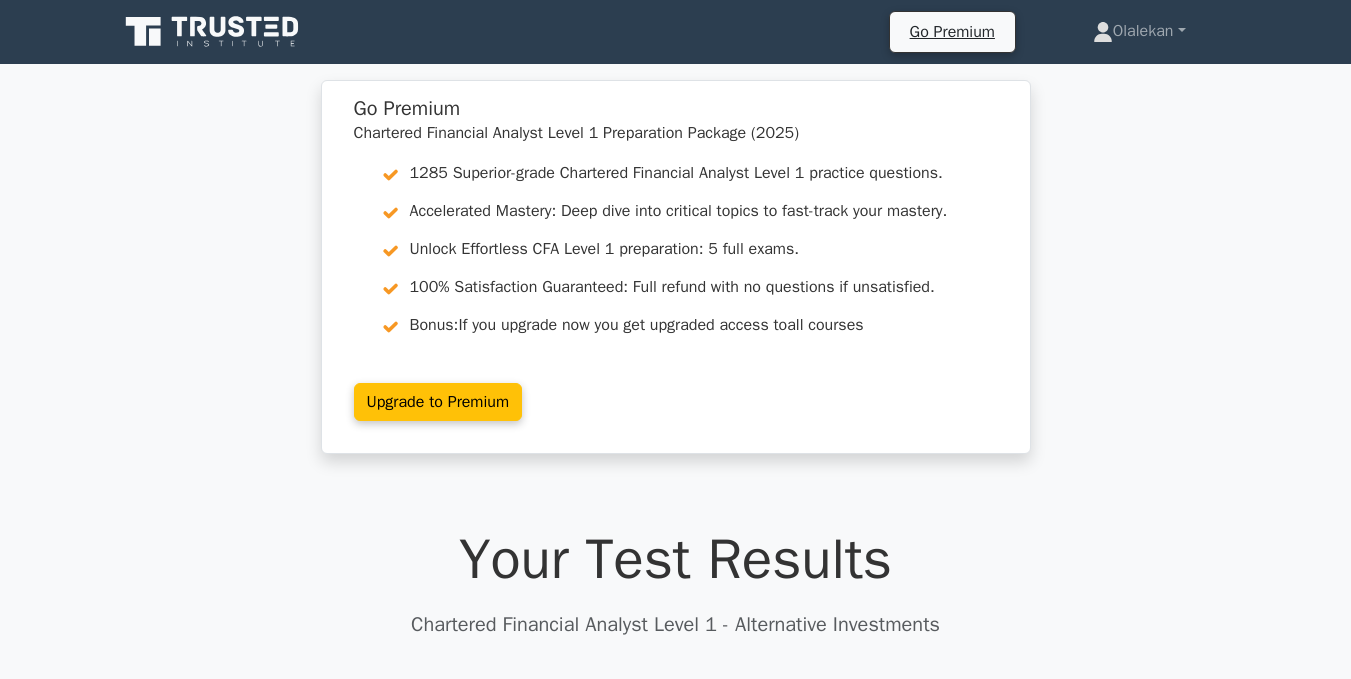 scroll, scrollTop: 0, scrollLeft: 0, axis: both 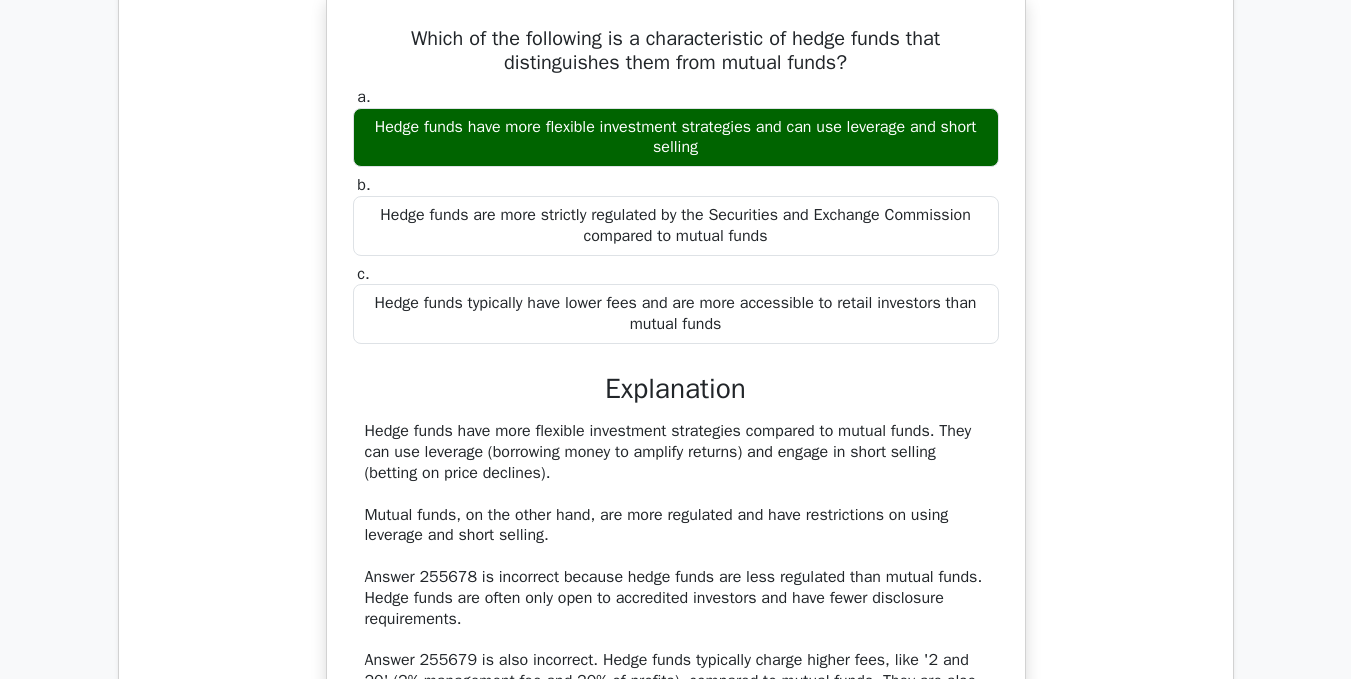 click on "Which of the following is a characteristic of hedge funds that distinguishes them from mutual funds?
a.
Hedge funds have more flexible investment strategies and can use leverage and short selling
b.
c." at bounding box center (676, 407) 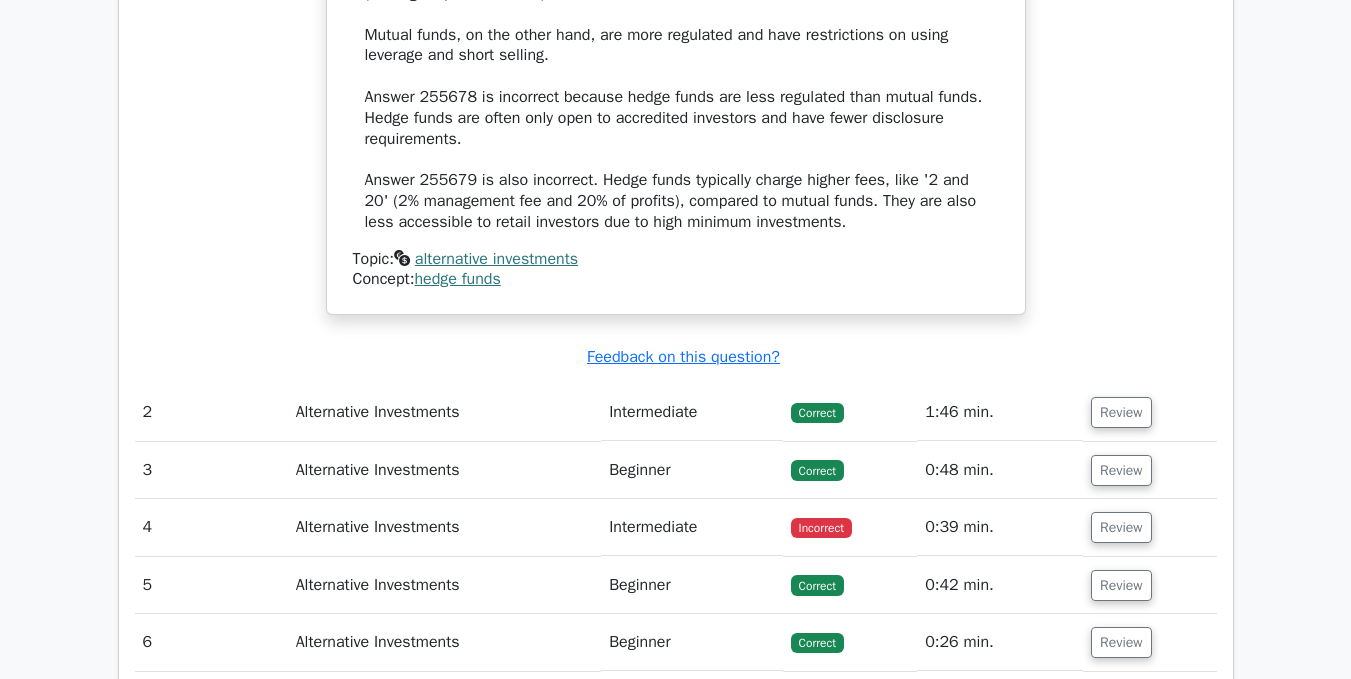 scroll, scrollTop: 2164, scrollLeft: 0, axis: vertical 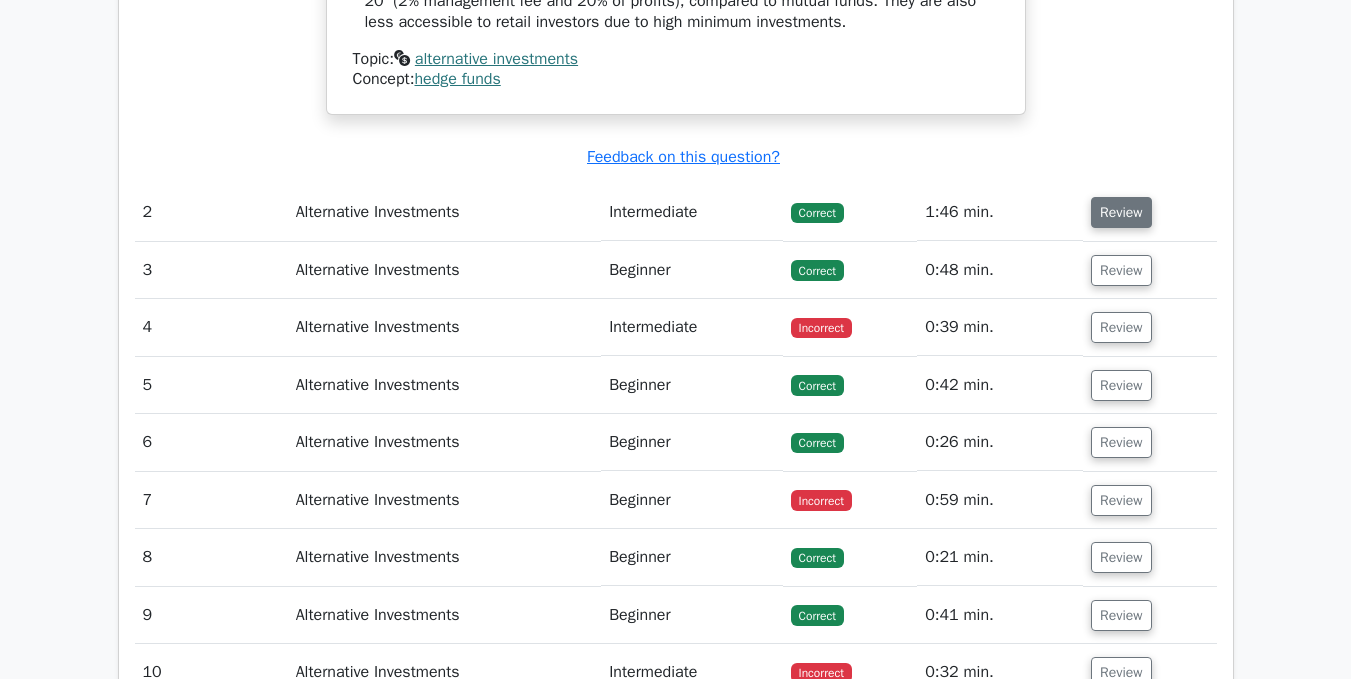 click on "Review" at bounding box center [1121, 212] 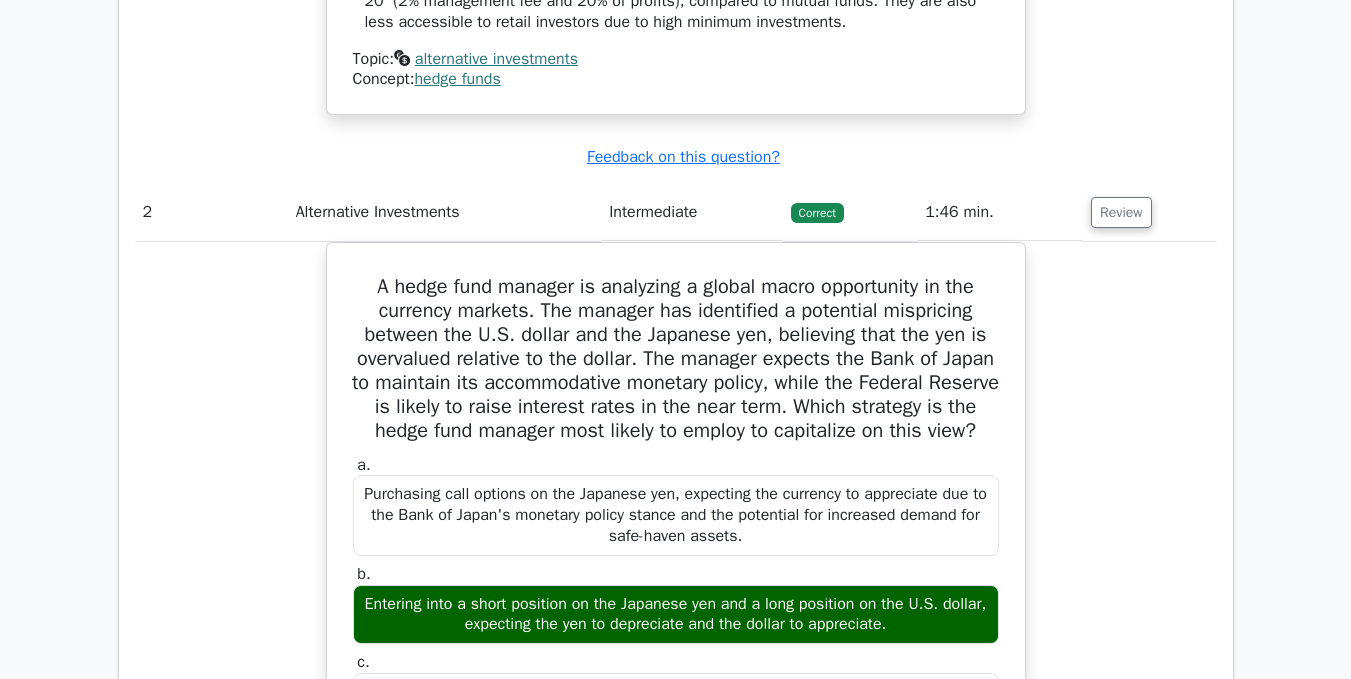 click on "A hedge fund manager is analyzing a global macro opportunity in the currency markets. The manager has identified a potential mispricing between the U.S. dollar and the Japanese yen, believing that the yen is overvalued relative to the dollar. The manager expects the Bank of Japan to maintain its accommodative monetary policy, while the Federal Reserve is likely to raise interest rates in the near term. Which strategy is the hedge fund manager most likely to employ to capitalize on this view?
a.
b.
c." at bounding box center (676, 839) 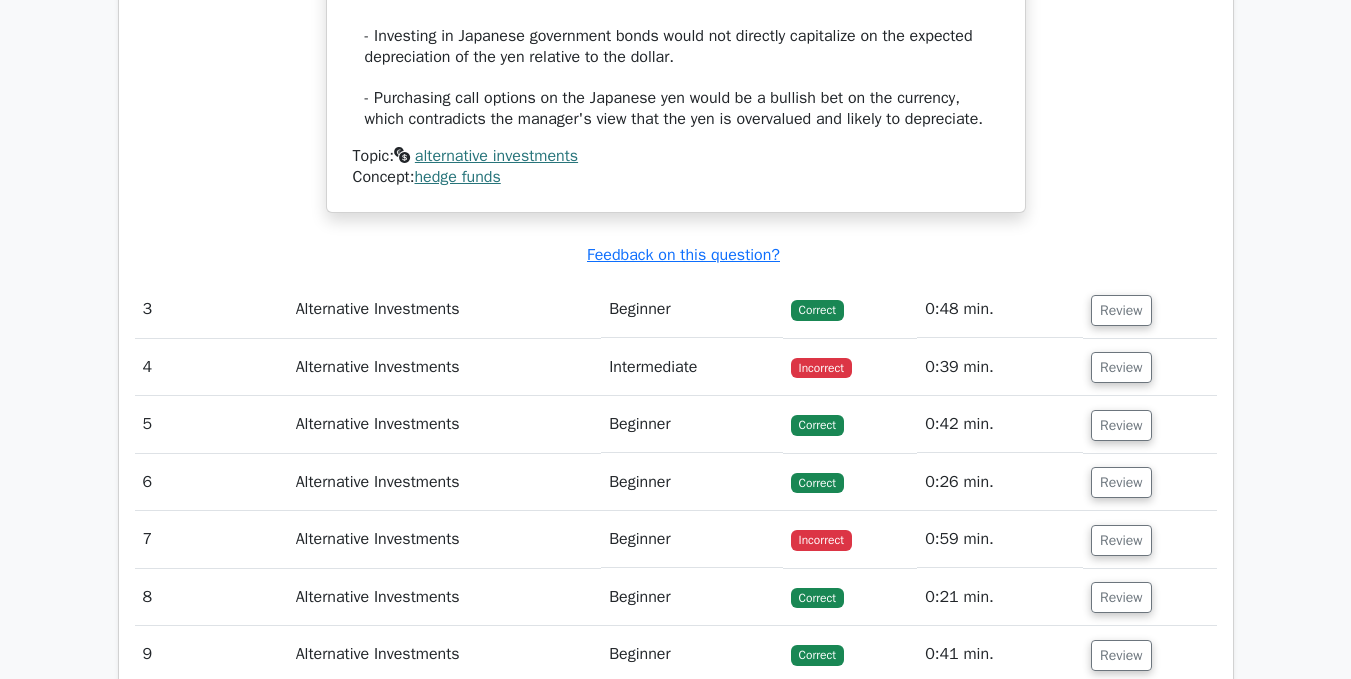 scroll, scrollTop: 3444, scrollLeft: 0, axis: vertical 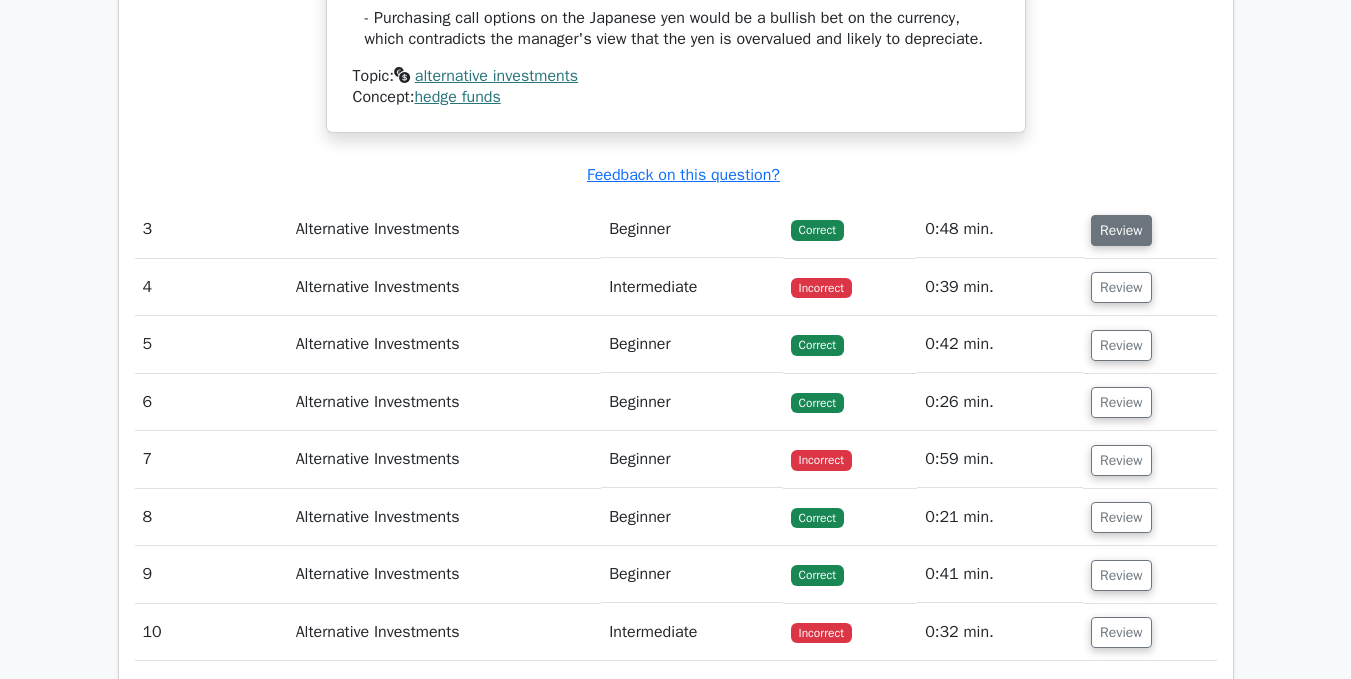 click on "Review" at bounding box center (1121, 230) 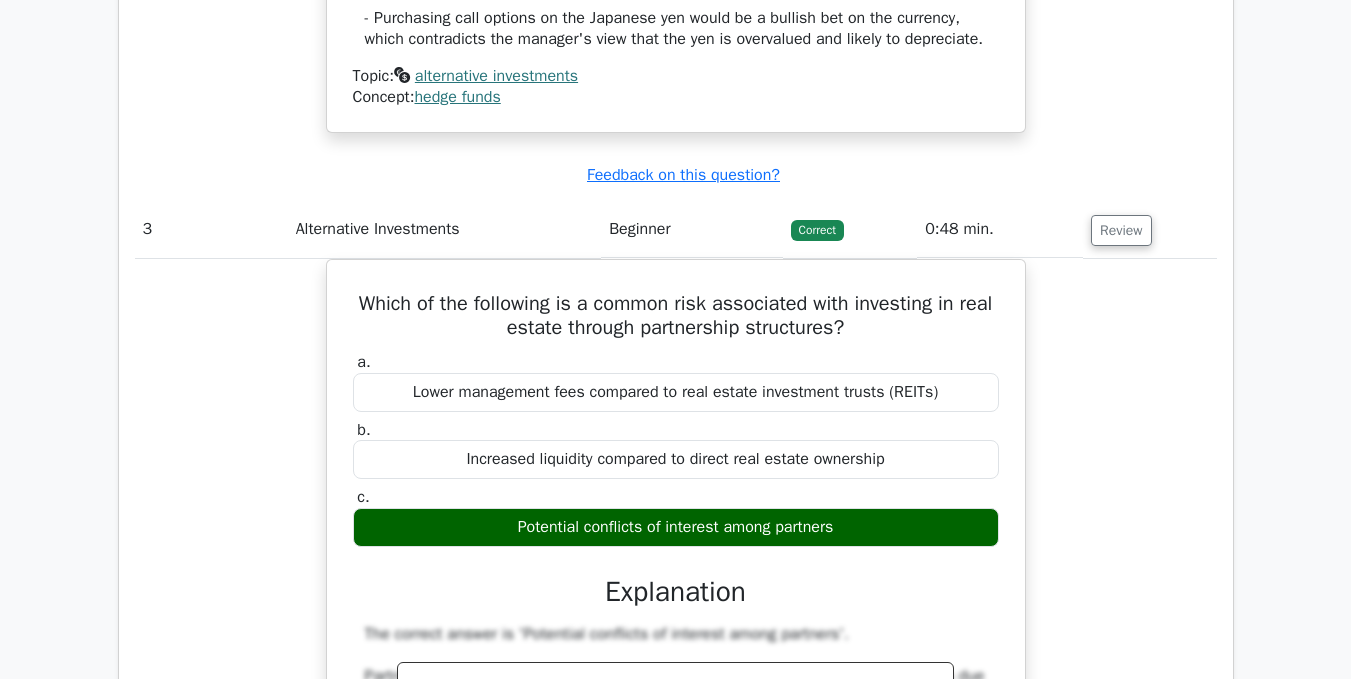 type 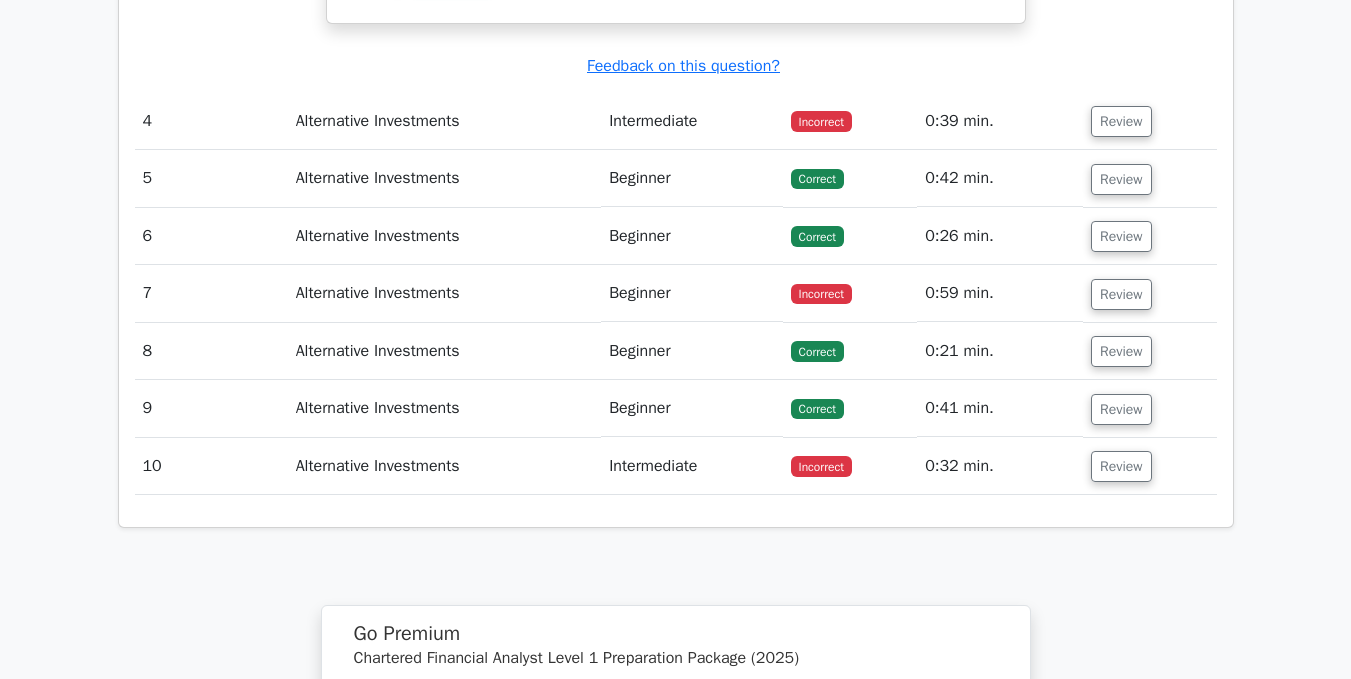 scroll, scrollTop: 4444, scrollLeft: 0, axis: vertical 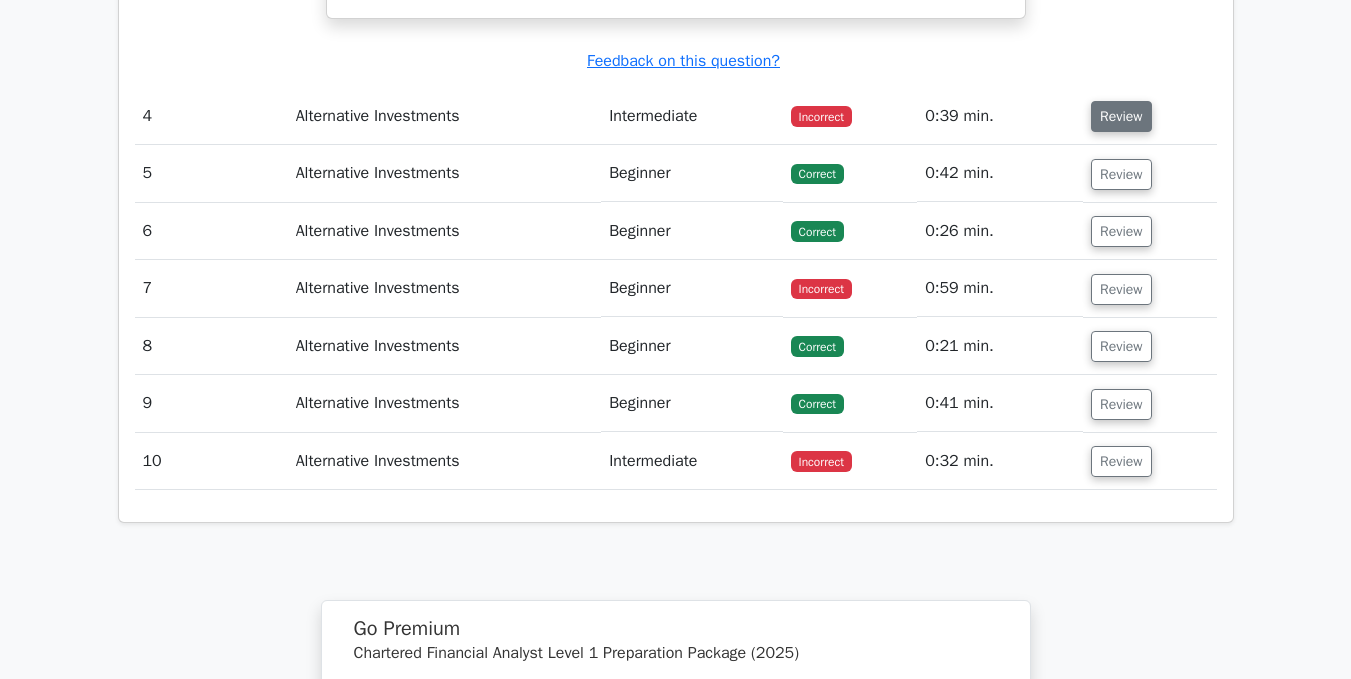 click on "Review" at bounding box center [1121, 116] 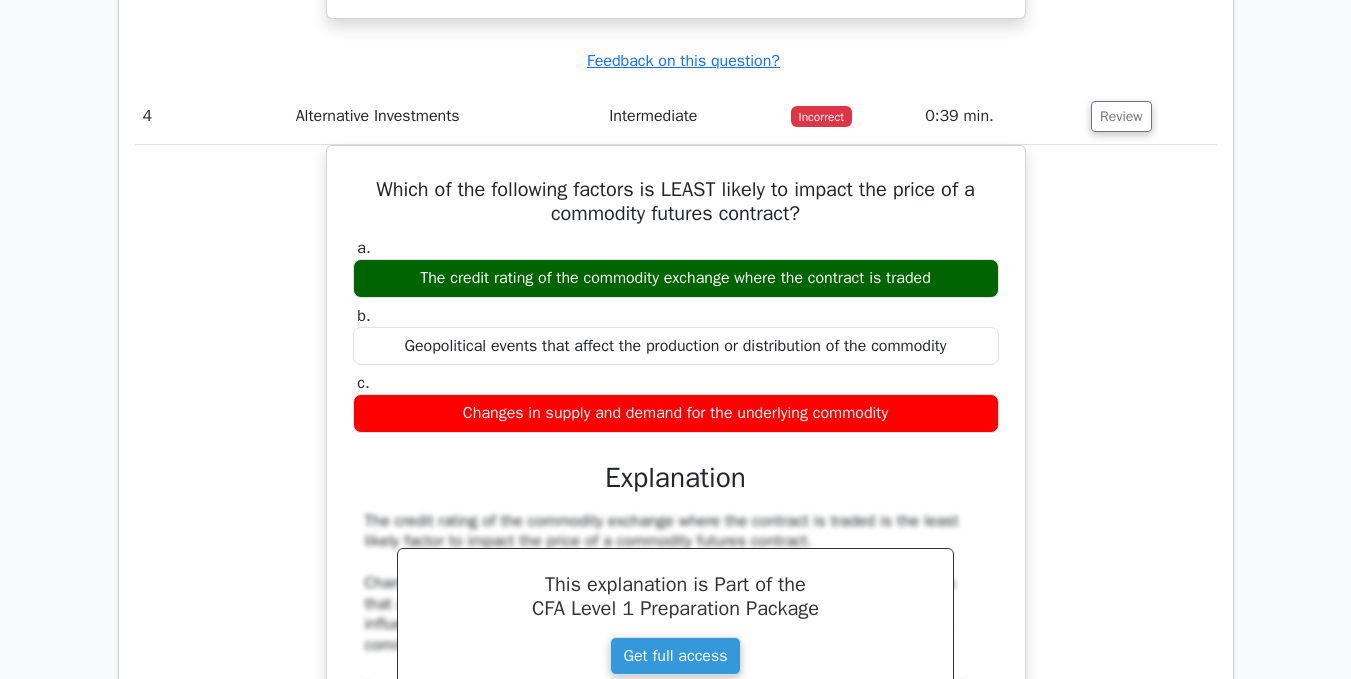 click on "Which of the following factors is LEAST likely to impact the price of a commodity futures contract?
a.
The credit rating of the commodity exchange where the contract is traded
b." at bounding box center (676, 506) 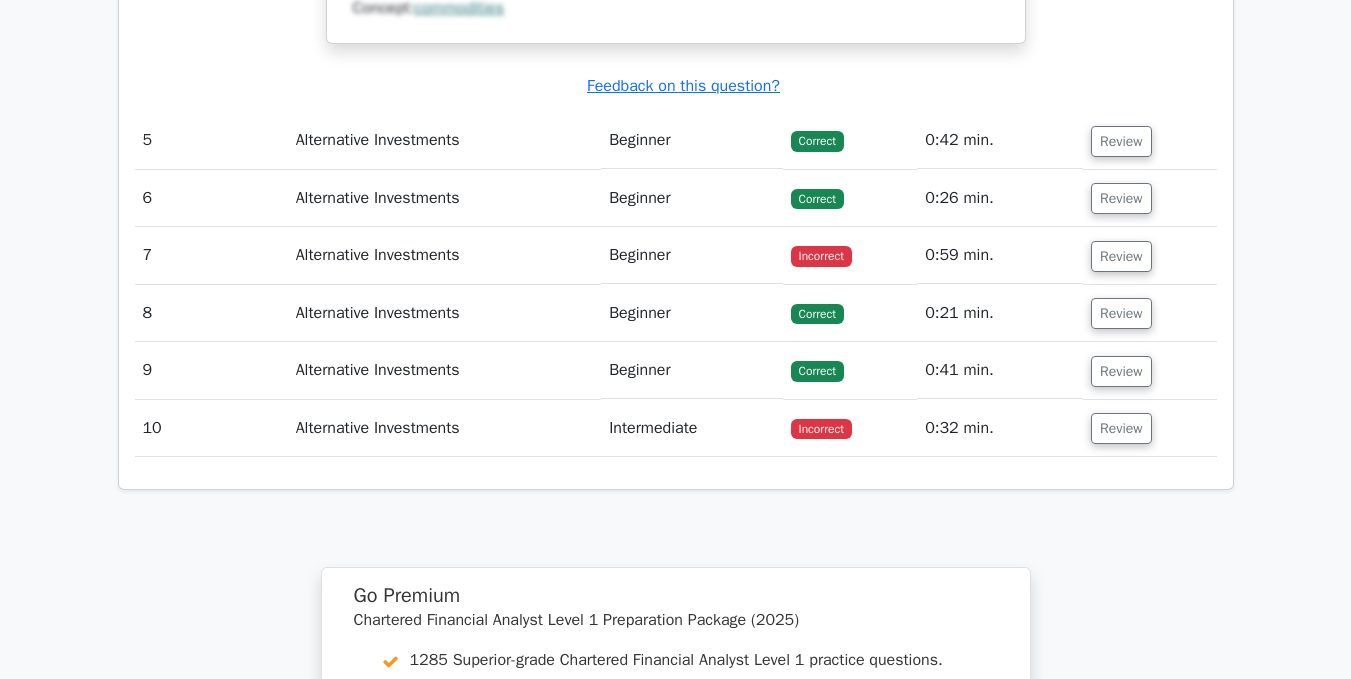 scroll, scrollTop: 5244, scrollLeft: 0, axis: vertical 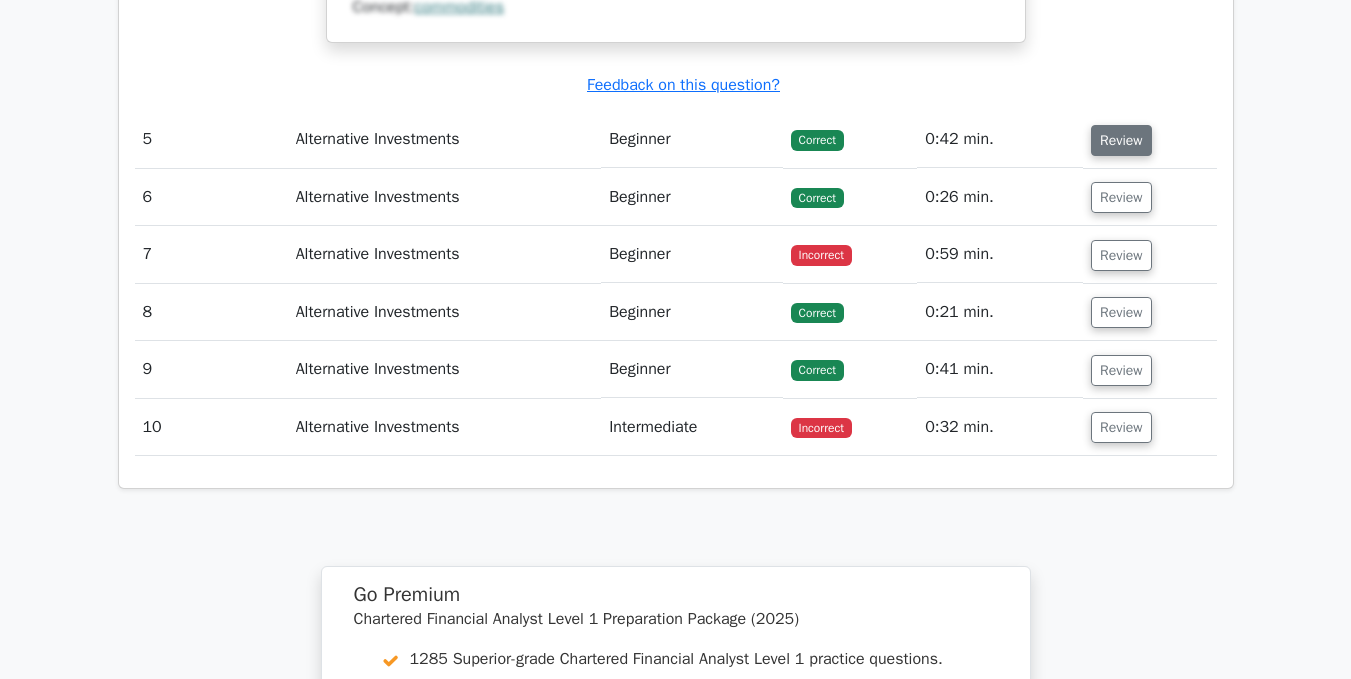 click on "Review" at bounding box center (1121, 140) 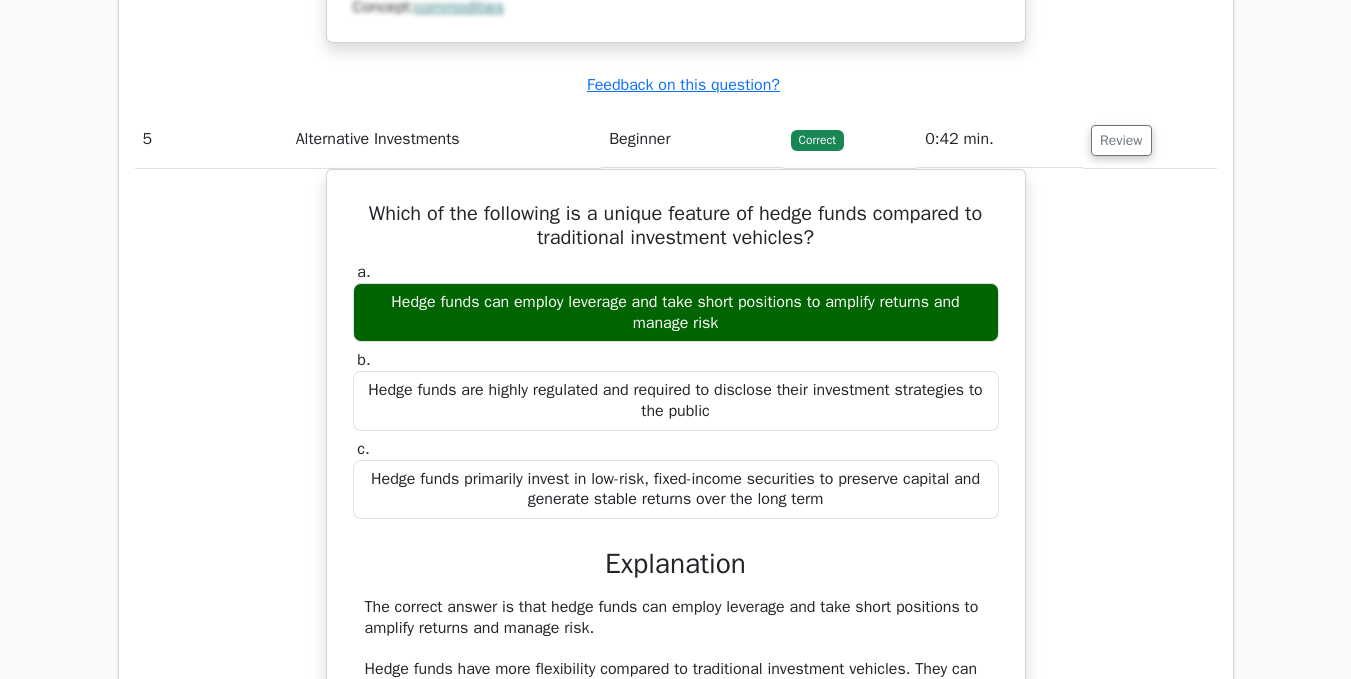 click on "Which of the following is a unique feature of hedge funds compared to traditional investment vehicles?
a.
Hedge funds can employ leverage and take short positions to amplify returns and manage risk
b.
c." at bounding box center (676, 582) 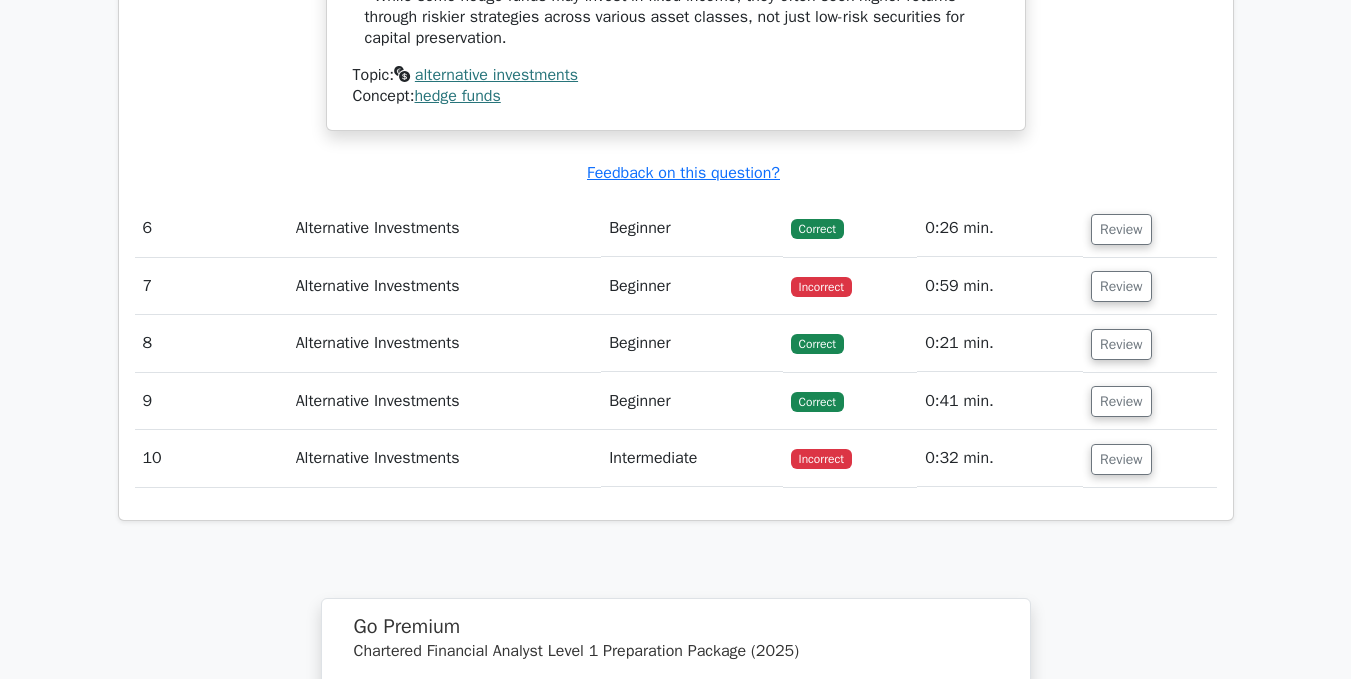 scroll, scrollTop: 6084, scrollLeft: 0, axis: vertical 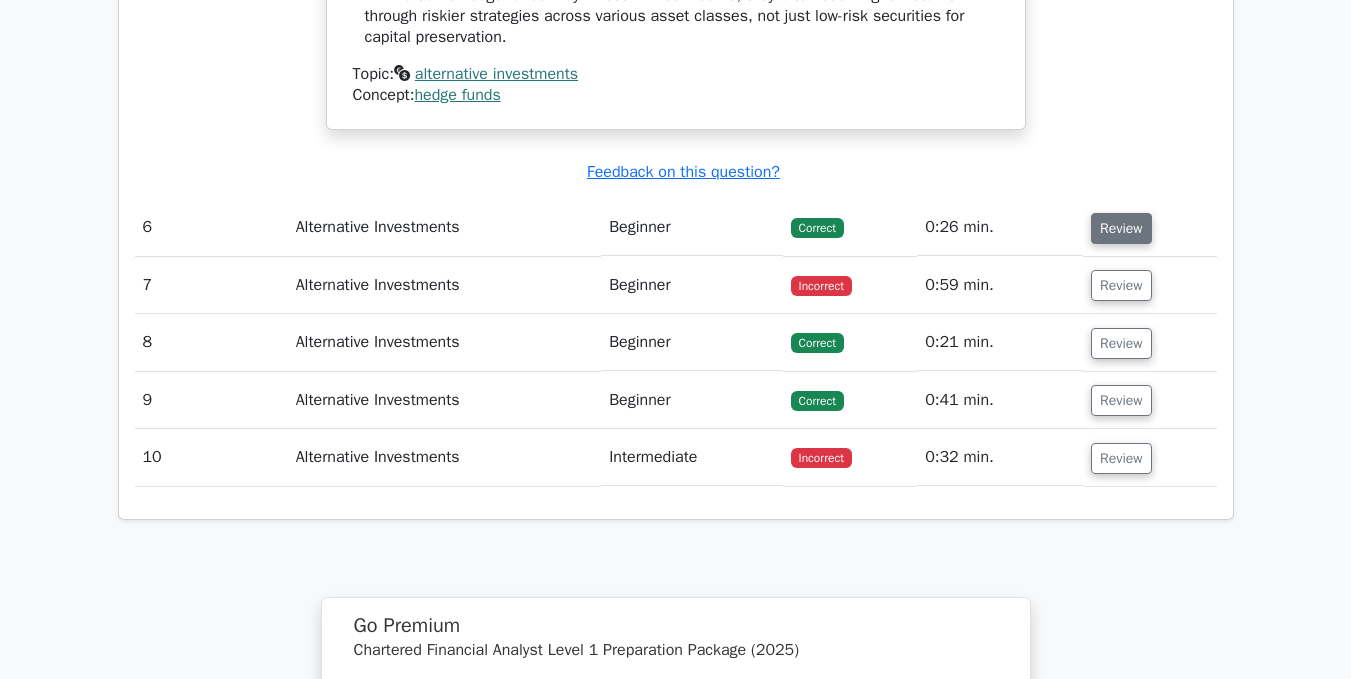 click on "Review" at bounding box center (1121, 228) 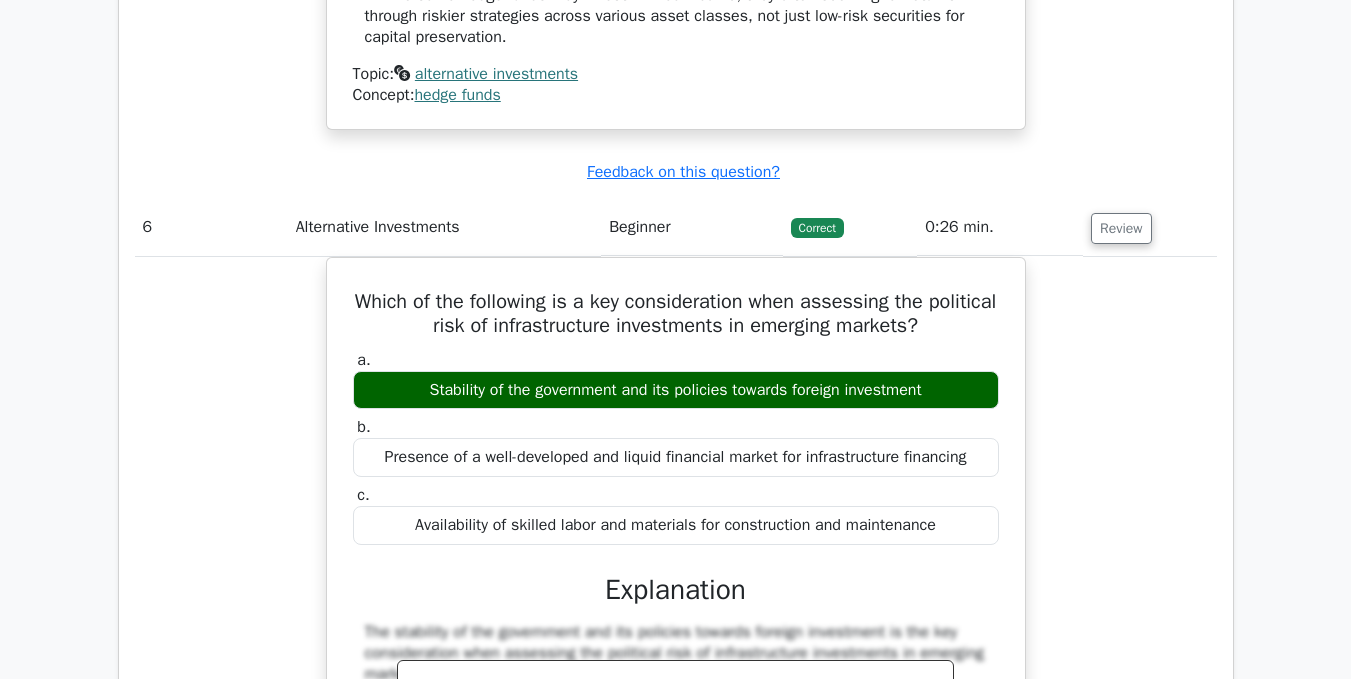 click on "Which of the following is a key consideration when assessing the political risk of infrastructure investments in emerging markets?
a.
Stability of the government and its policies towards foreign investment
b.
c." at bounding box center [676, 680] 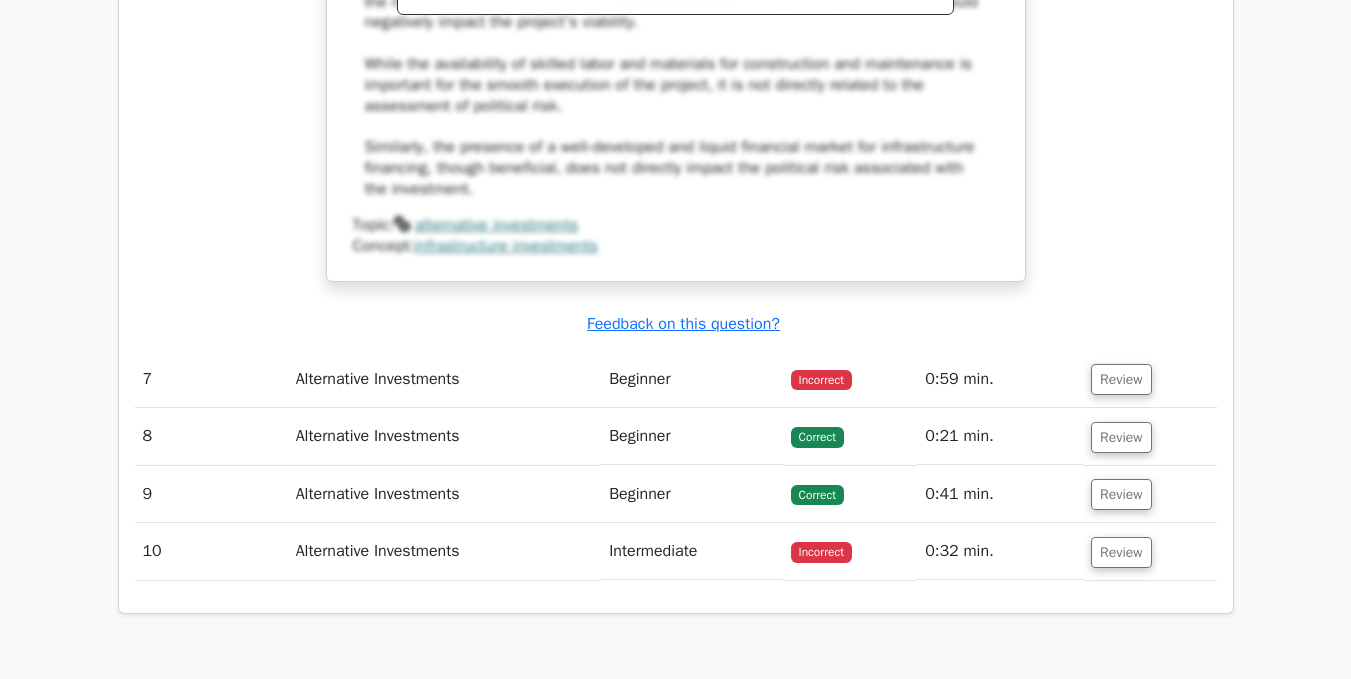 scroll, scrollTop: 6884, scrollLeft: 0, axis: vertical 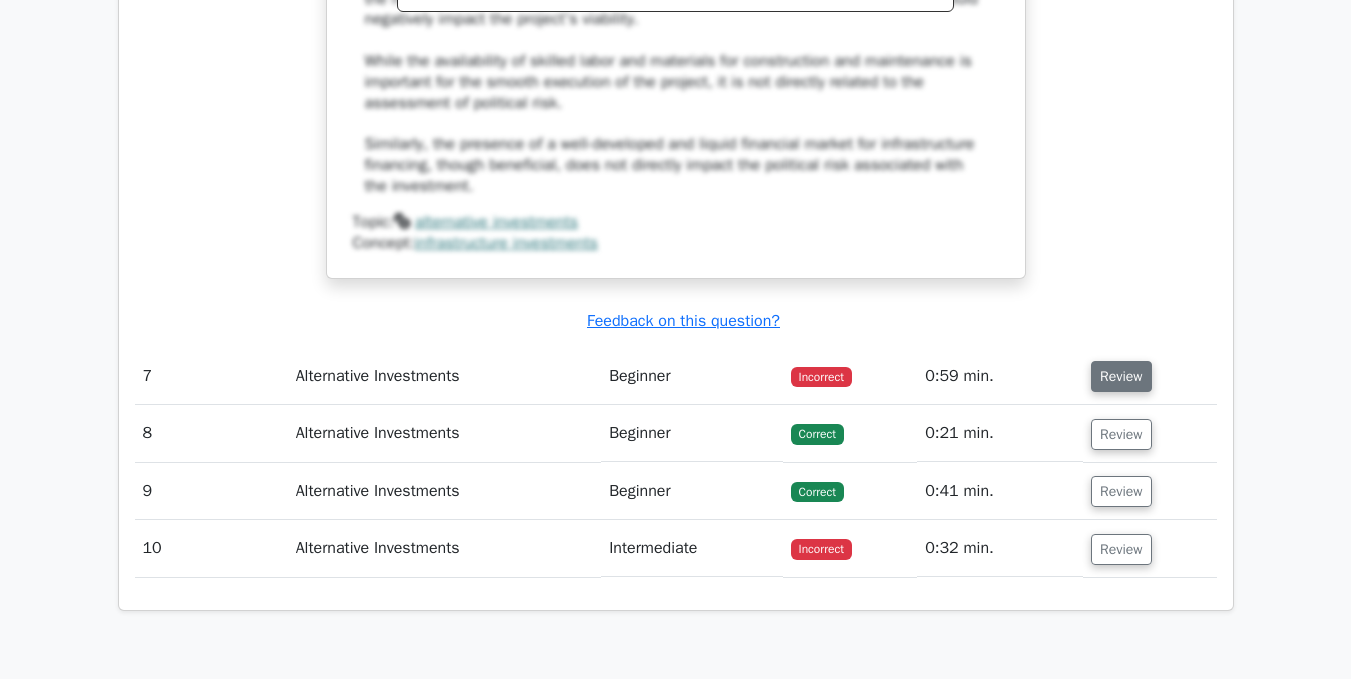 click on "Review" at bounding box center [1121, 376] 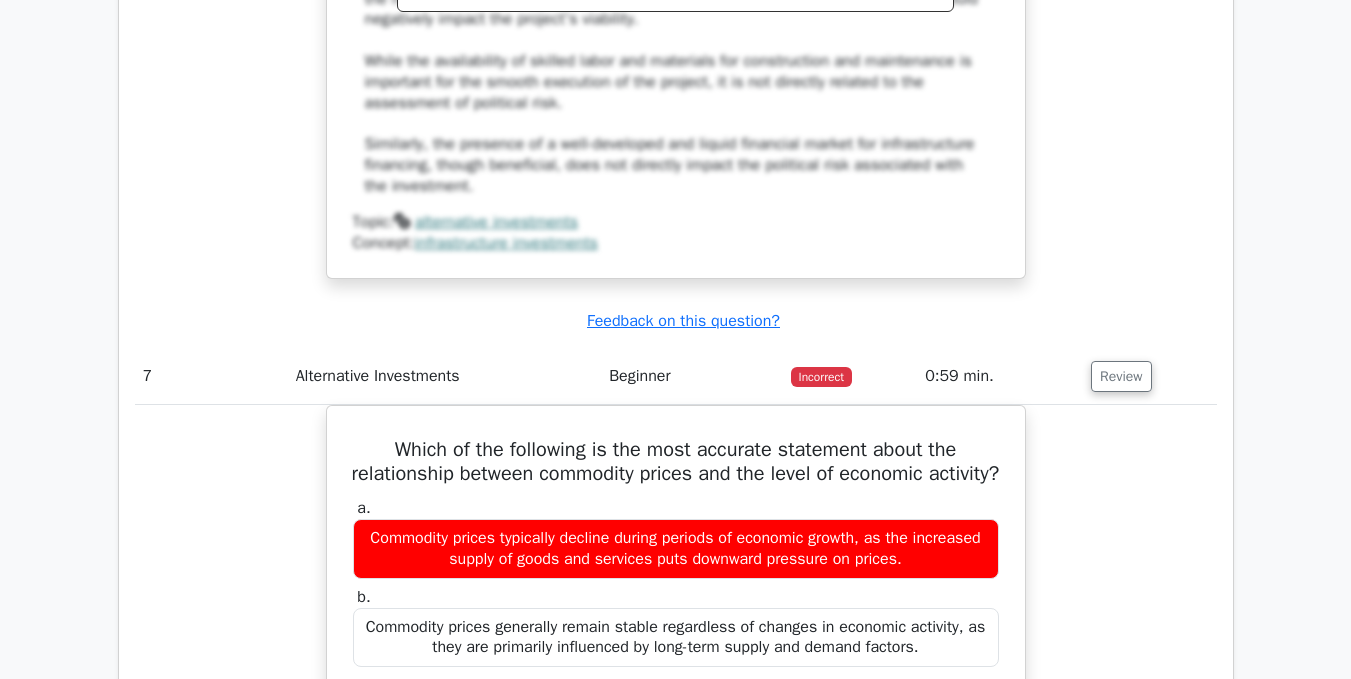 click on "Review" 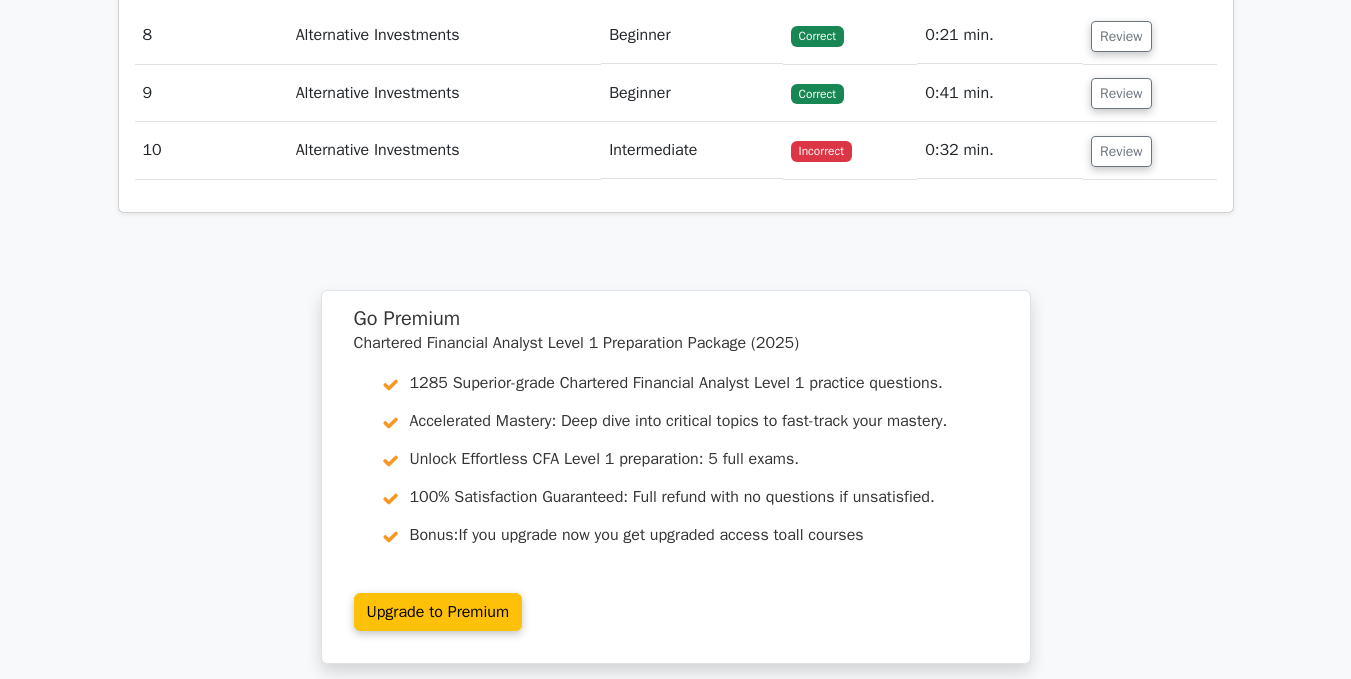 scroll, scrollTop: 8204, scrollLeft: 0, axis: vertical 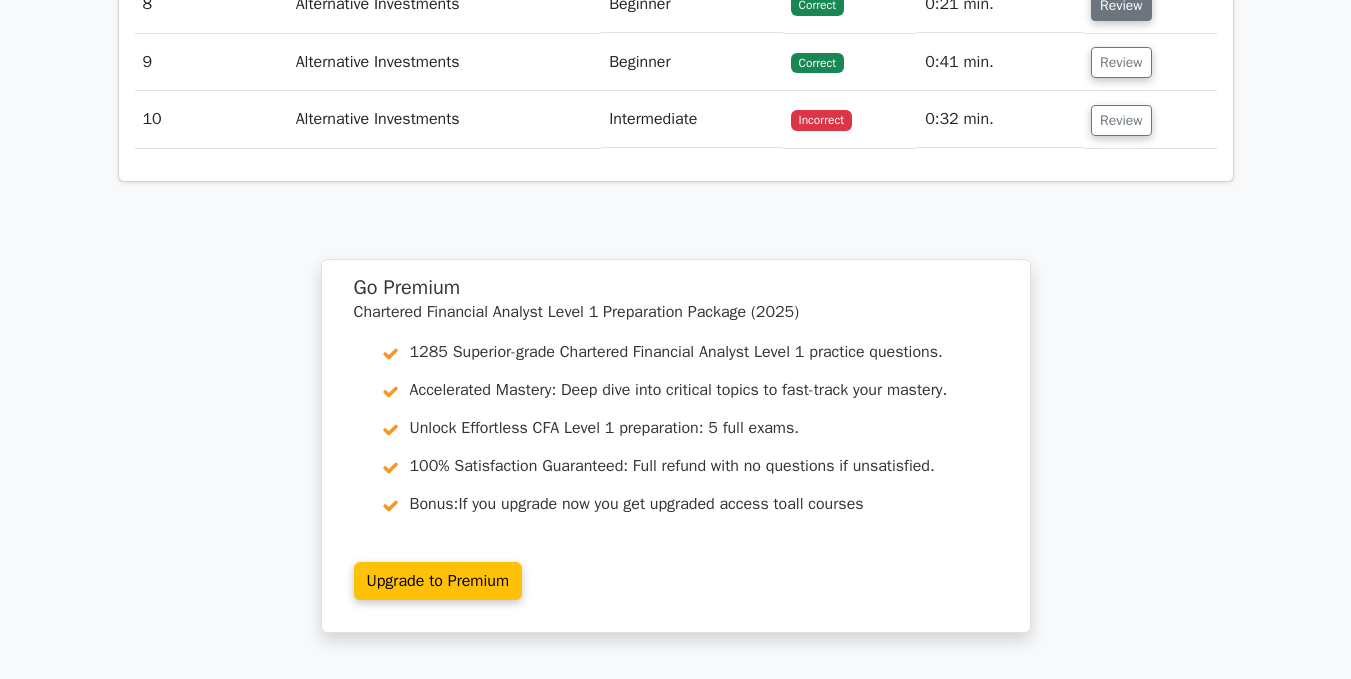 click on "Review" 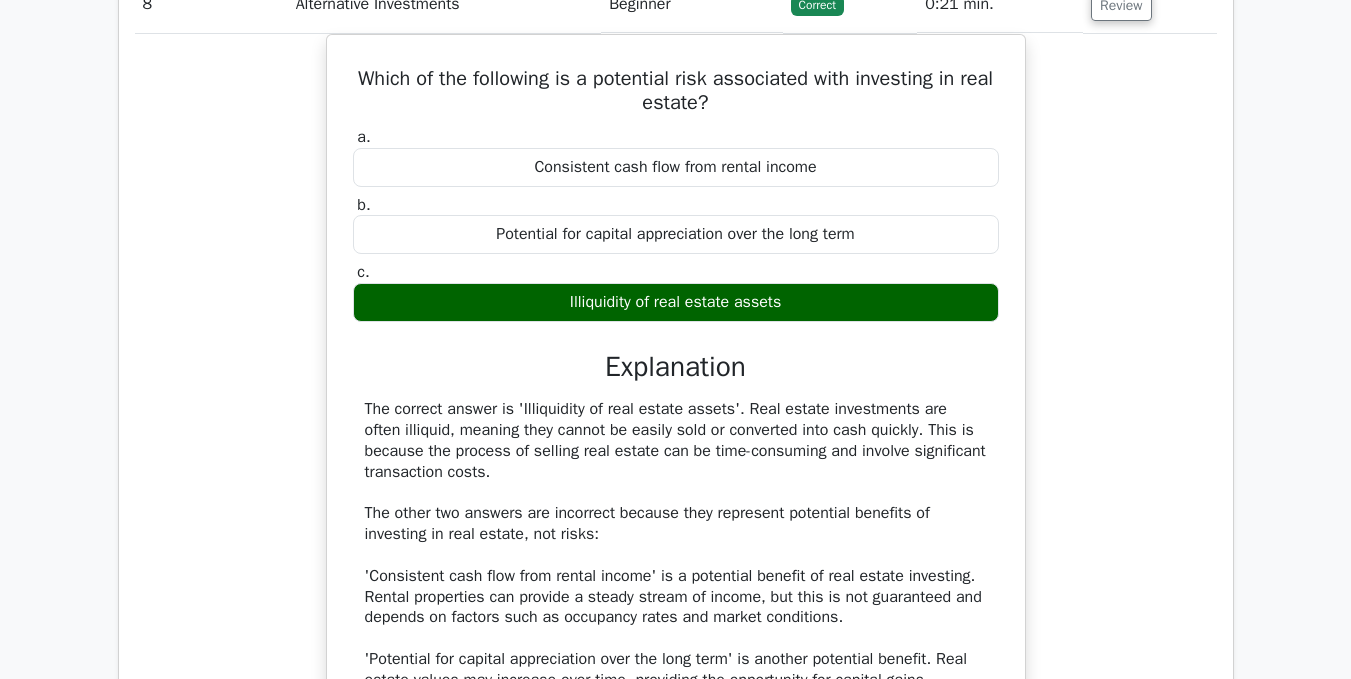 click on "Which of the following is a potential risk associated with investing in real estate?
a.
Consistent cash flow from rental income
b.
c." 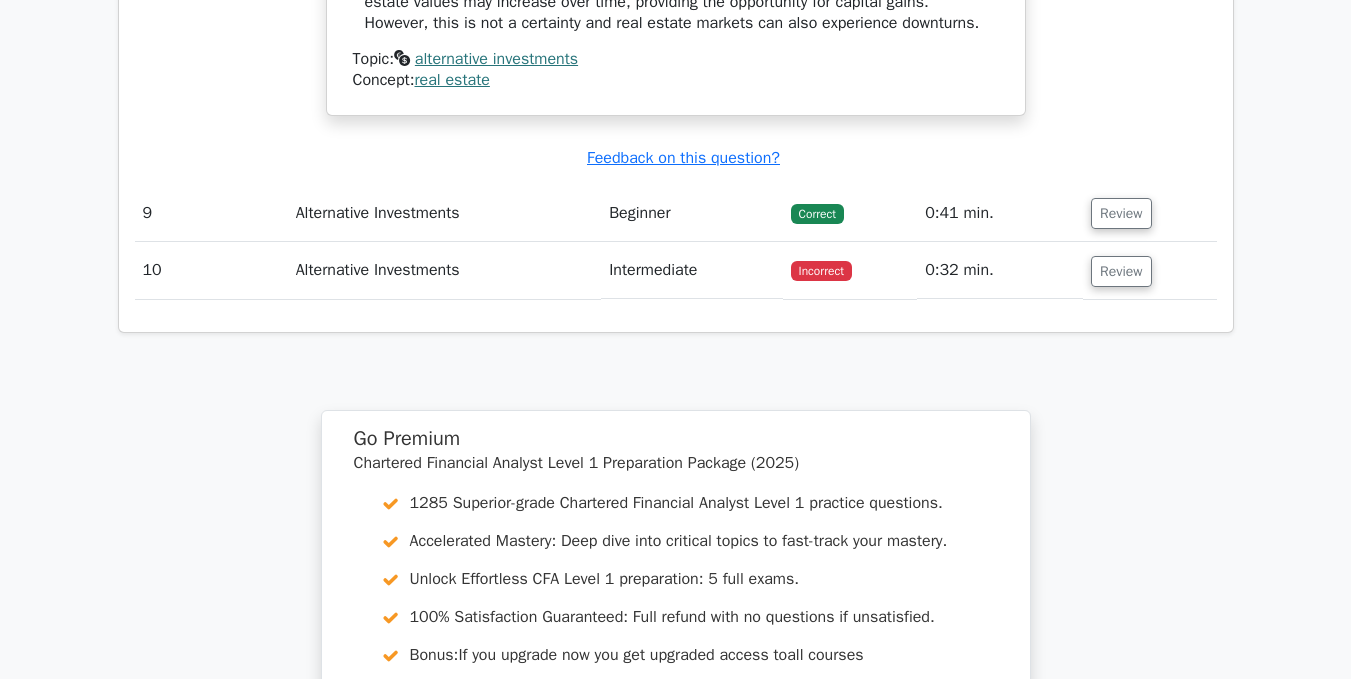 scroll, scrollTop: 8884, scrollLeft: 0, axis: vertical 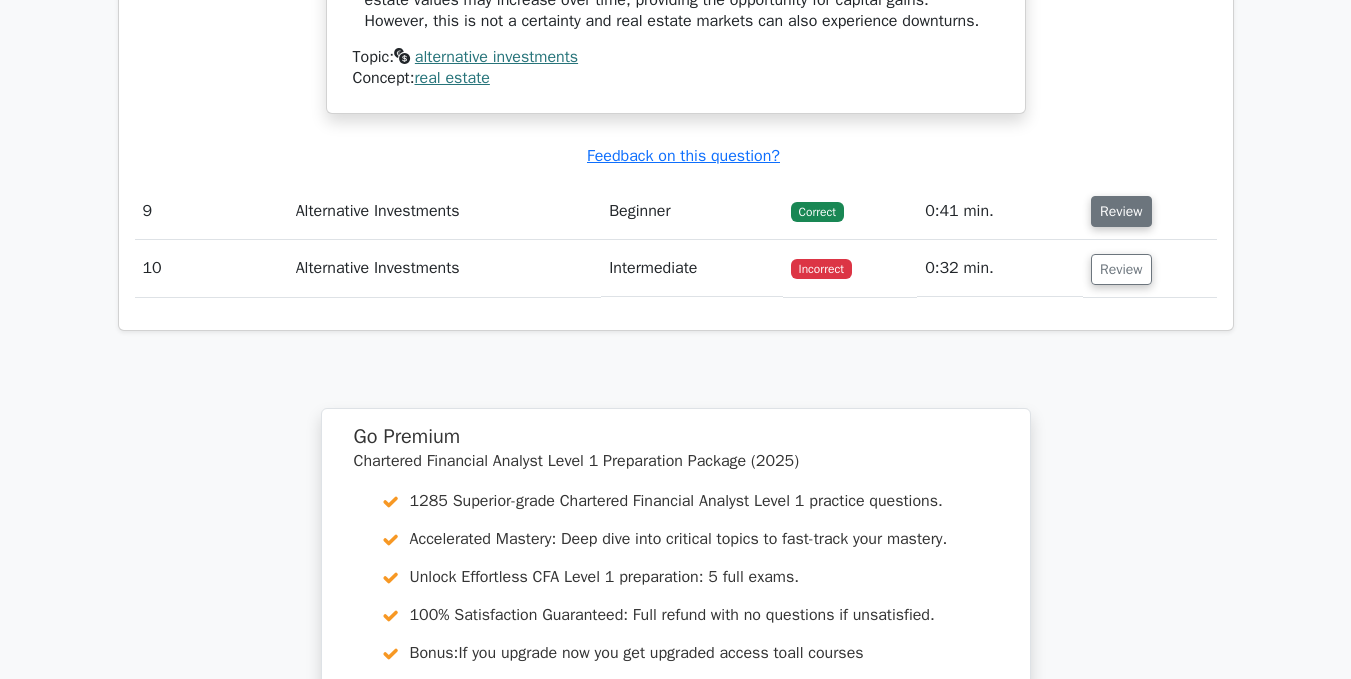 click on "Review" 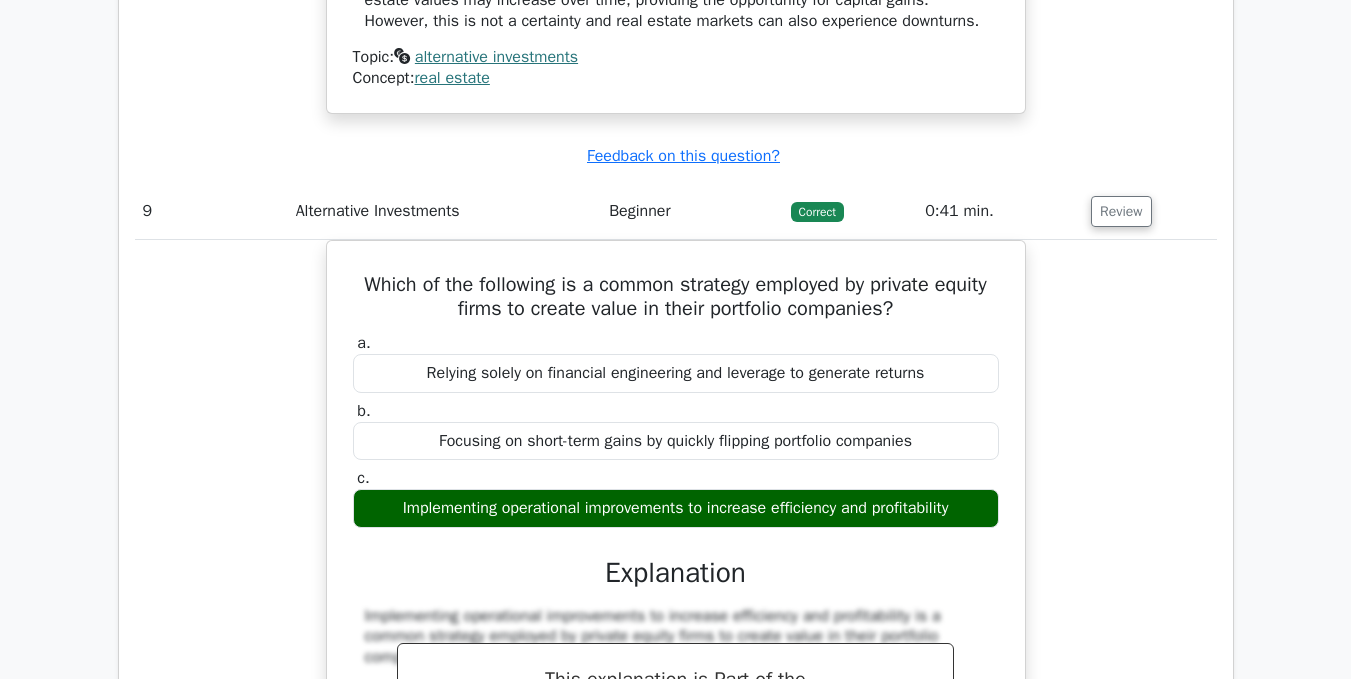 click on "Which of the following is a common strategy employed by private equity firms to create value in their portfolio companies?
a.
Relying solely on financial engineering and leverage to generate returns
b.
c." 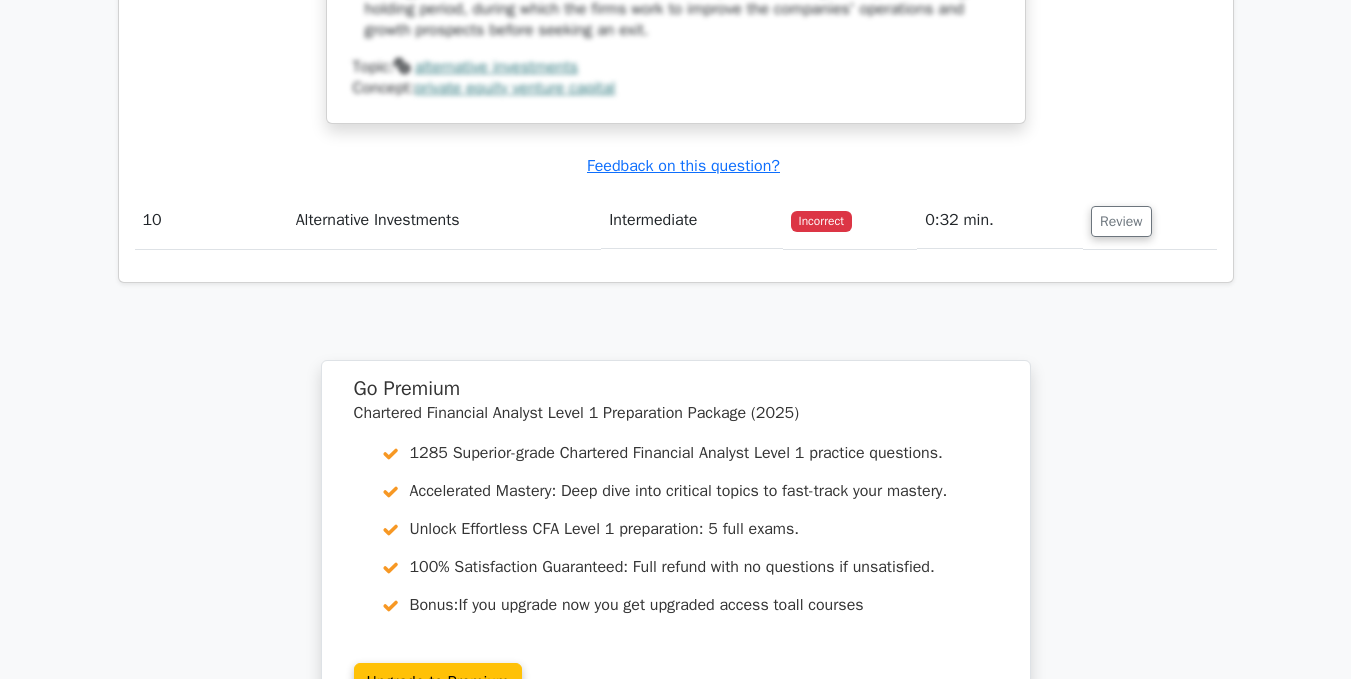 scroll, scrollTop: 9884, scrollLeft: 0, axis: vertical 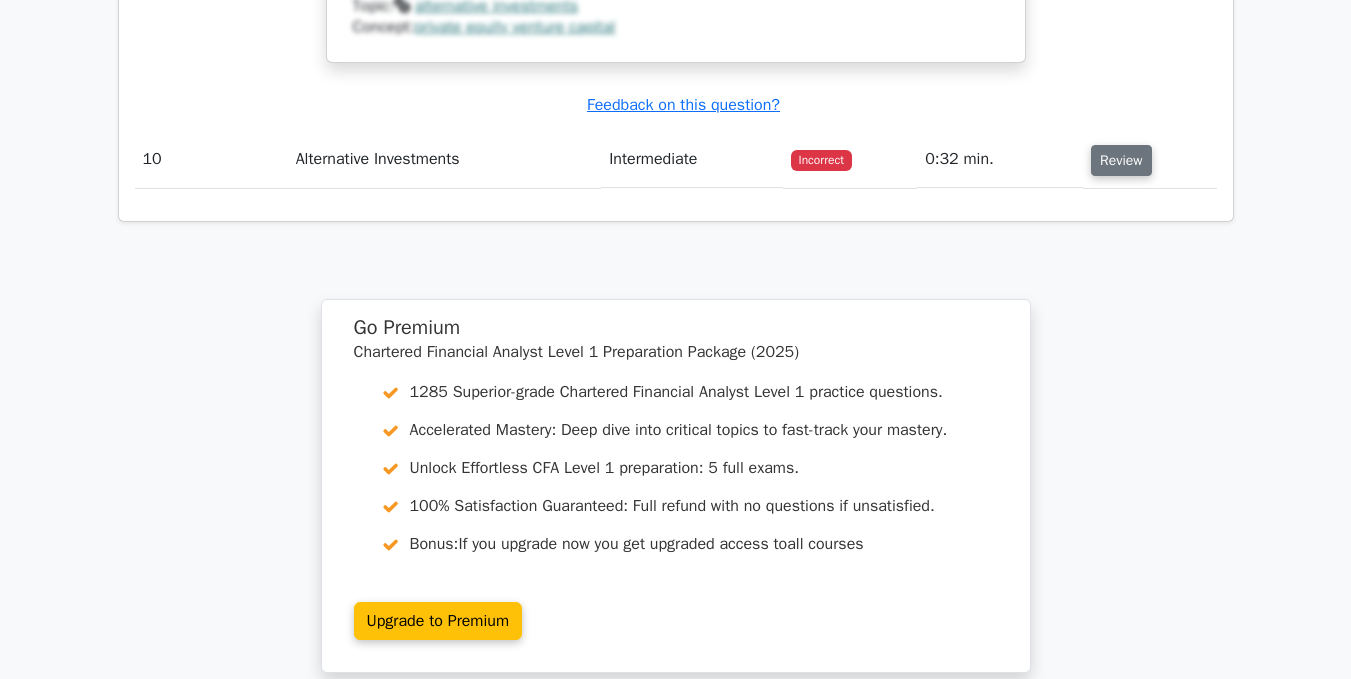 click on "Review" 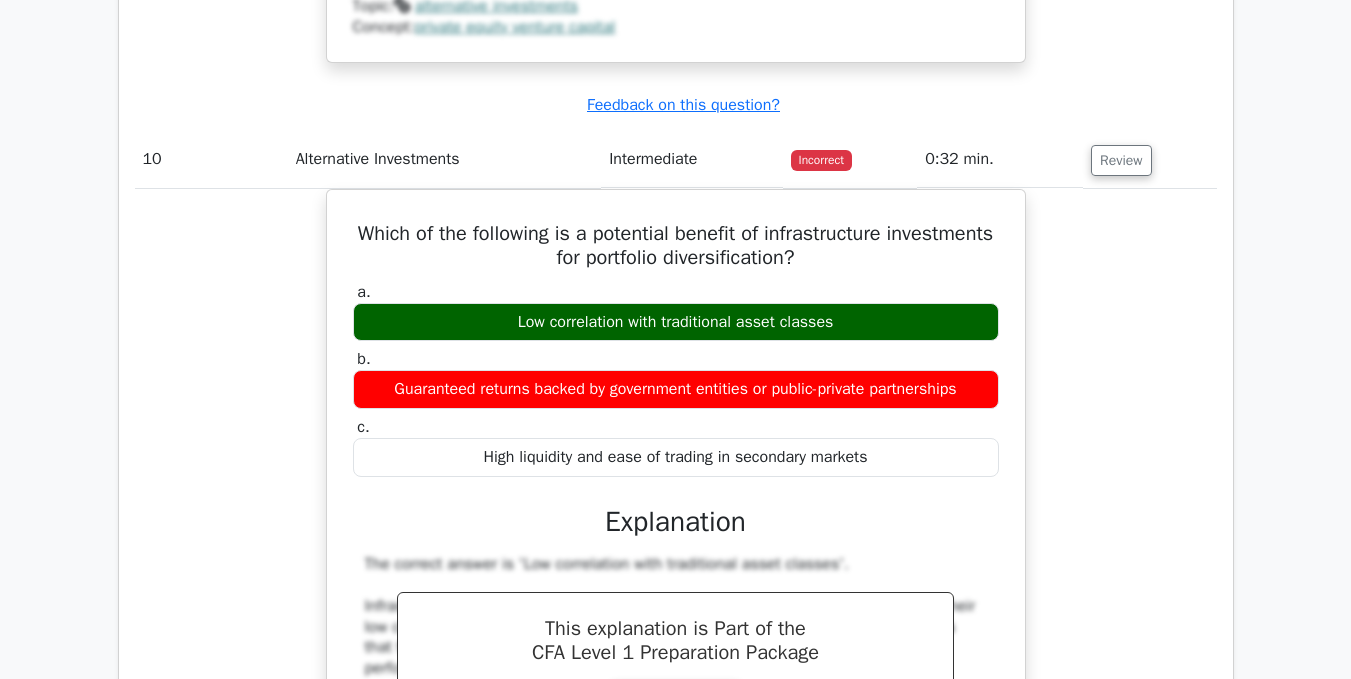 click on "Which of the following is a potential benefit of infrastructure investments for portfolio diversification?
a.
Low correlation with traditional asset classes
b.
c." 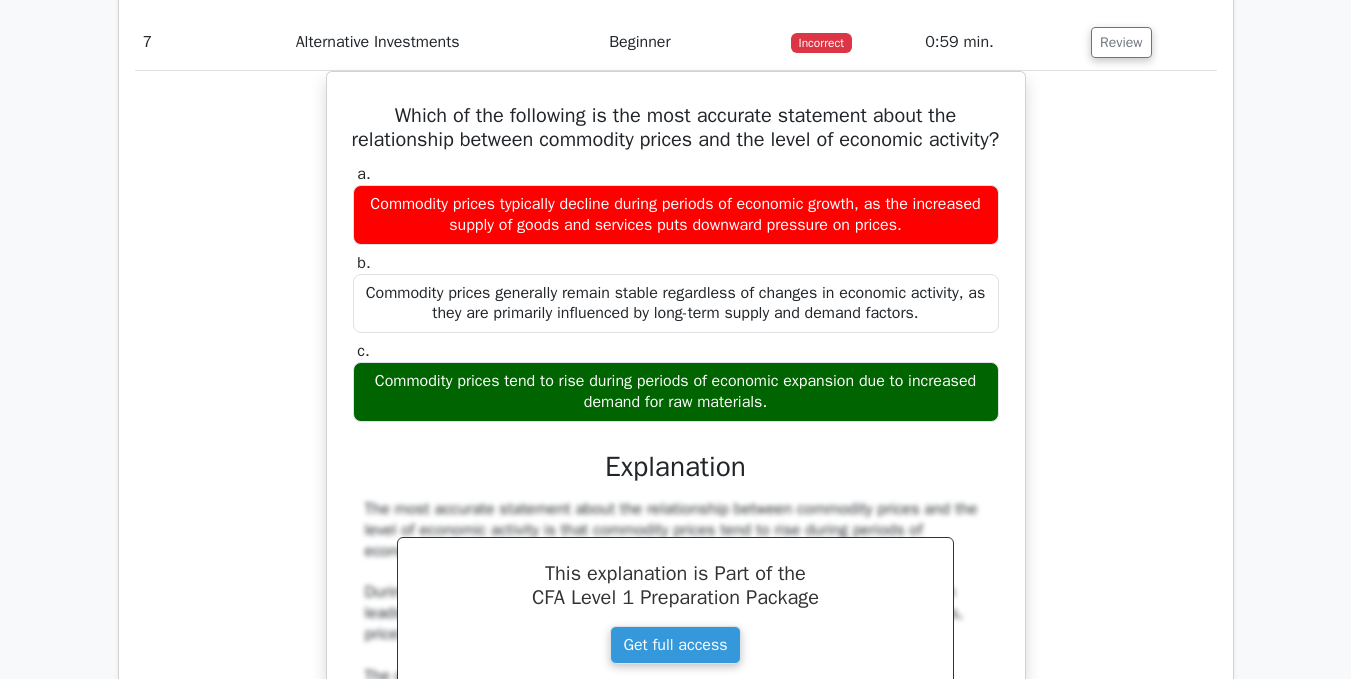 scroll, scrollTop: 7164, scrollLeft: 0, axis: vertical 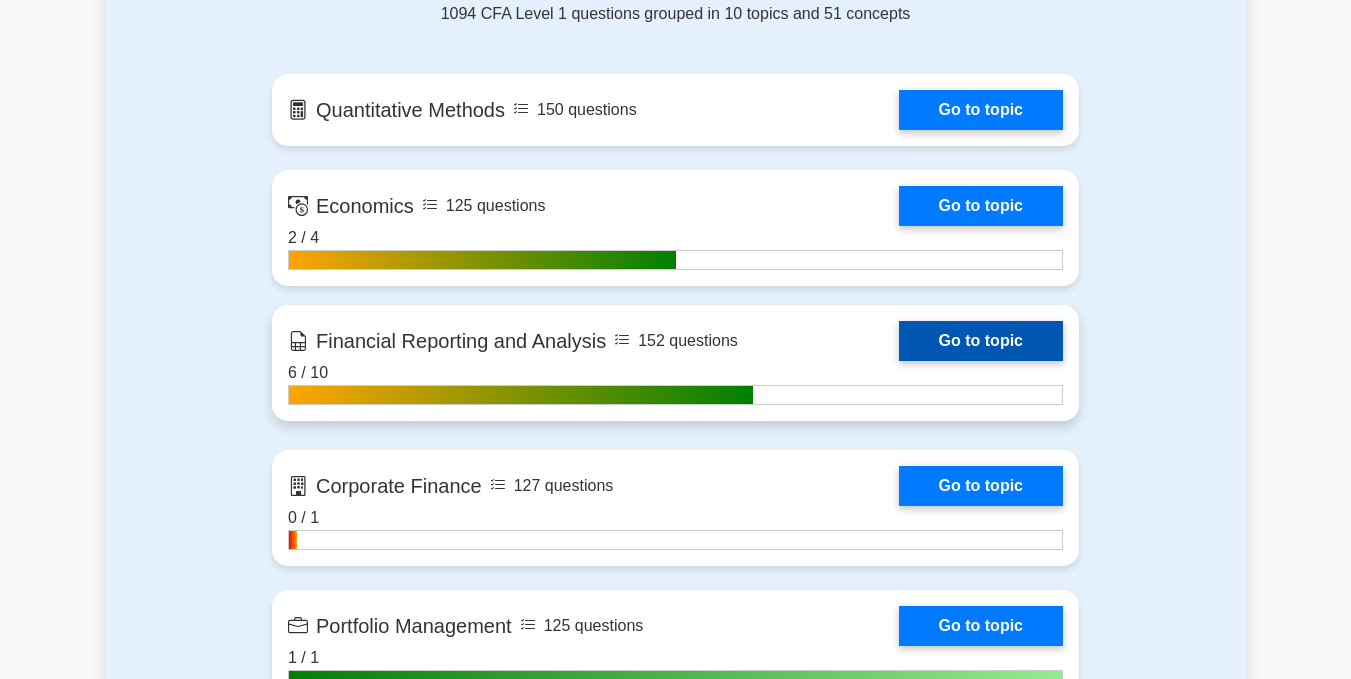 click on "Go to topic" at bounding box center (981, 341) 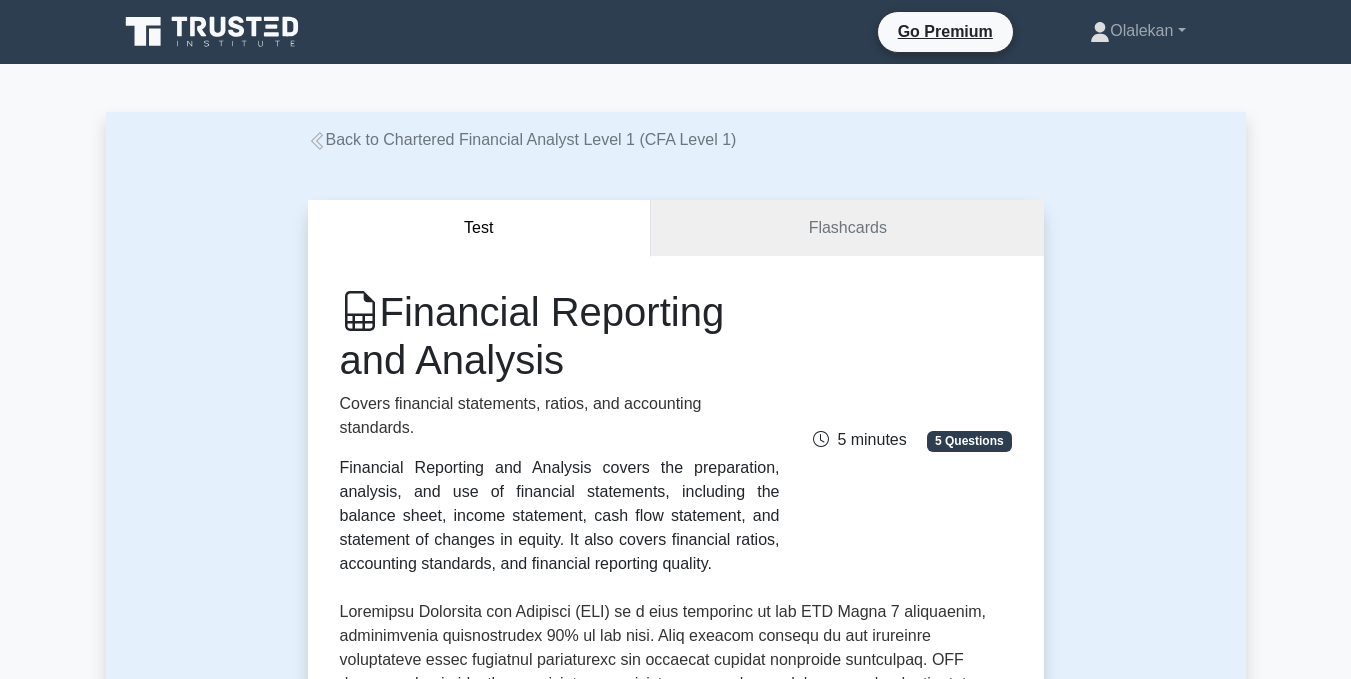 scroll, scrollTop: 0, scrollLeft: 0, axis: both 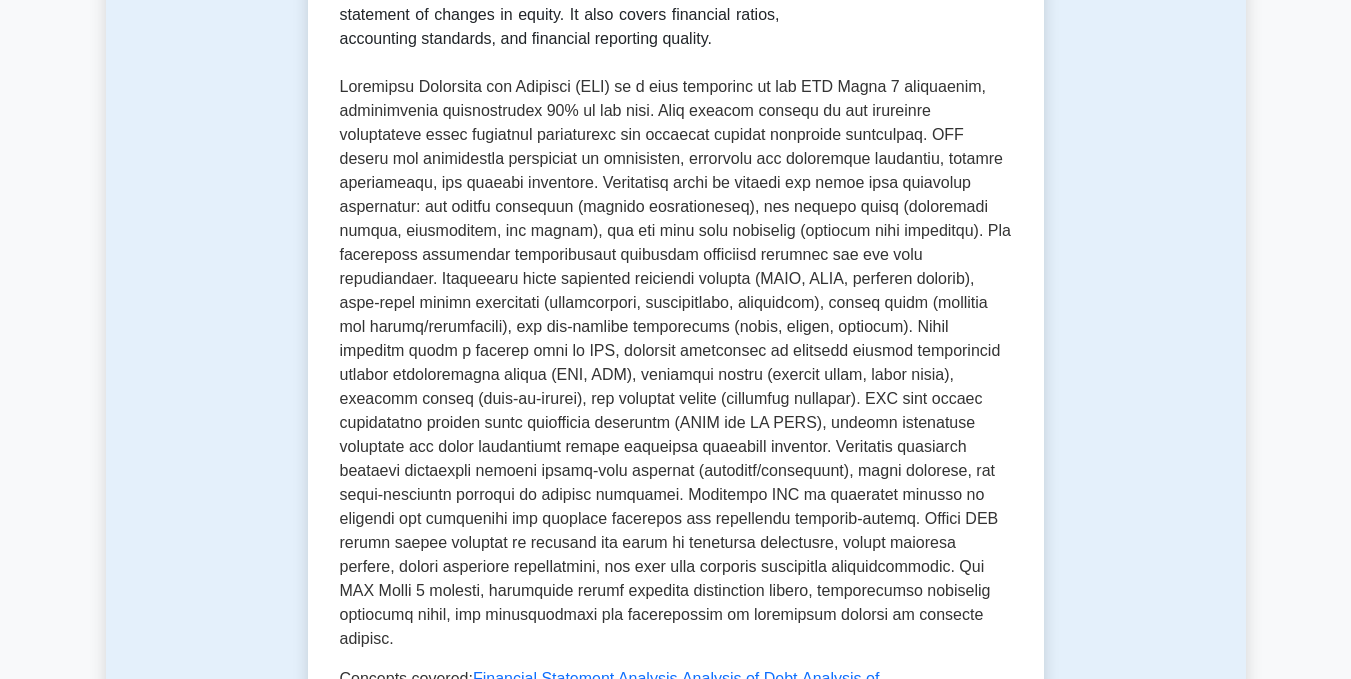 click at bounding box center [676, 363] 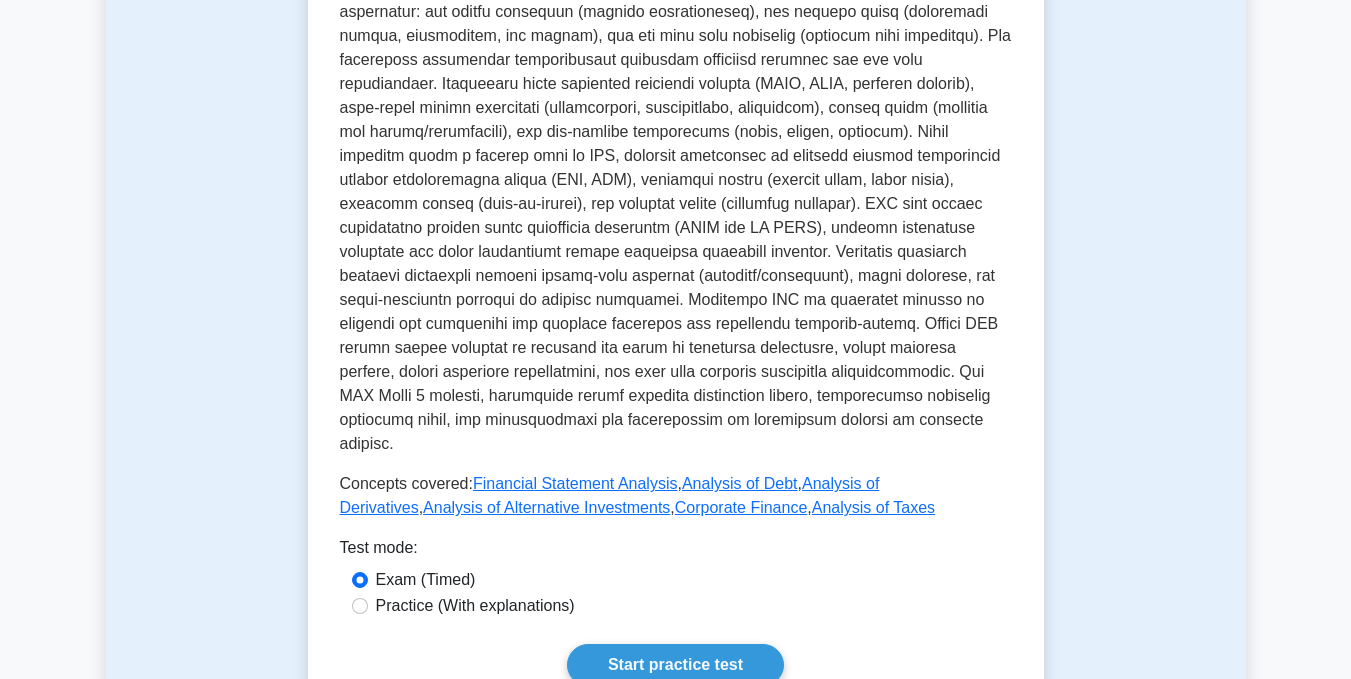 scroll, scrollTop: 800, scrollLeft: 0, axis: vertical 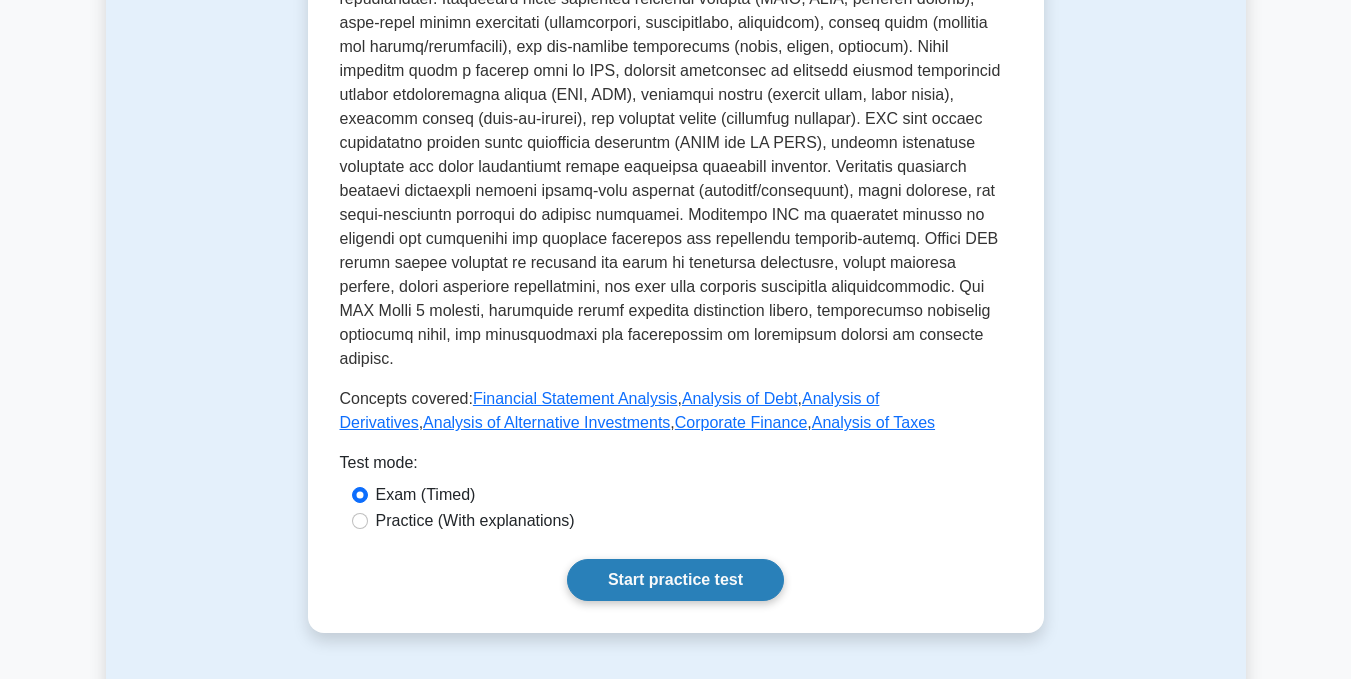 click on "Start practice test" at bounding box center (675, 580) 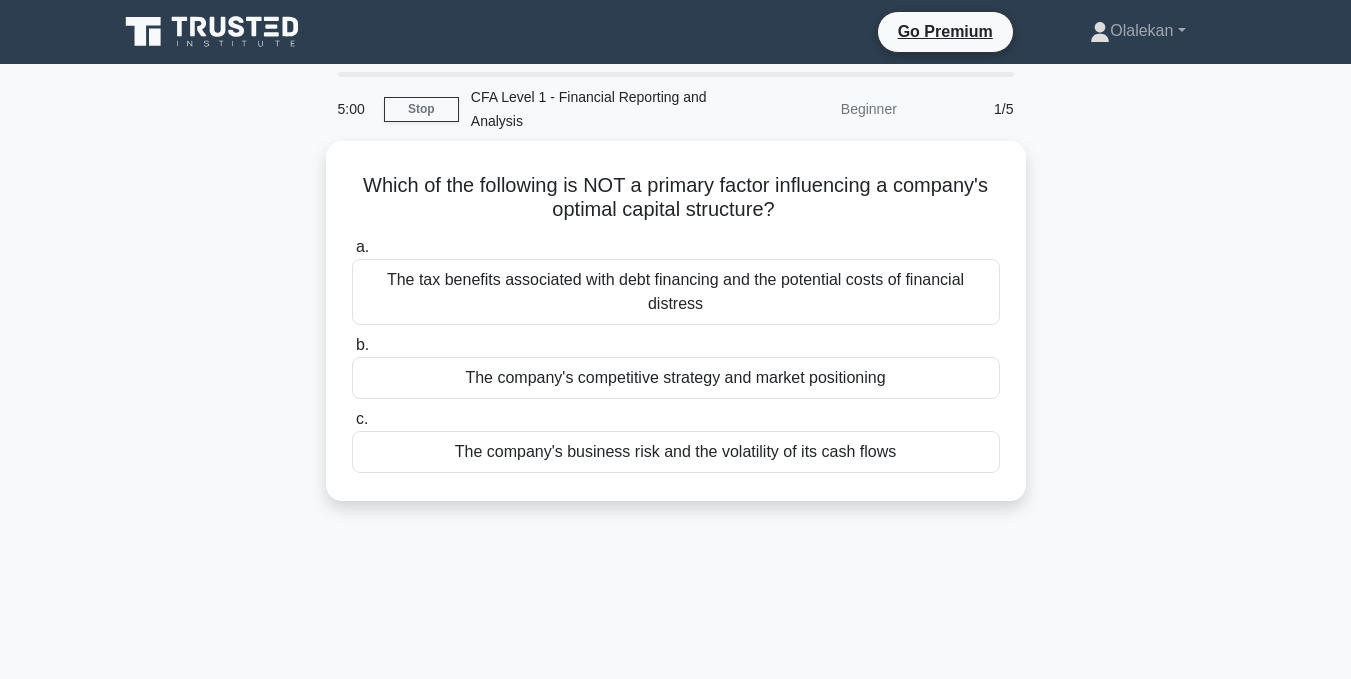 scroll, scrollTop: 0, scrollLeft: 0, axis: both 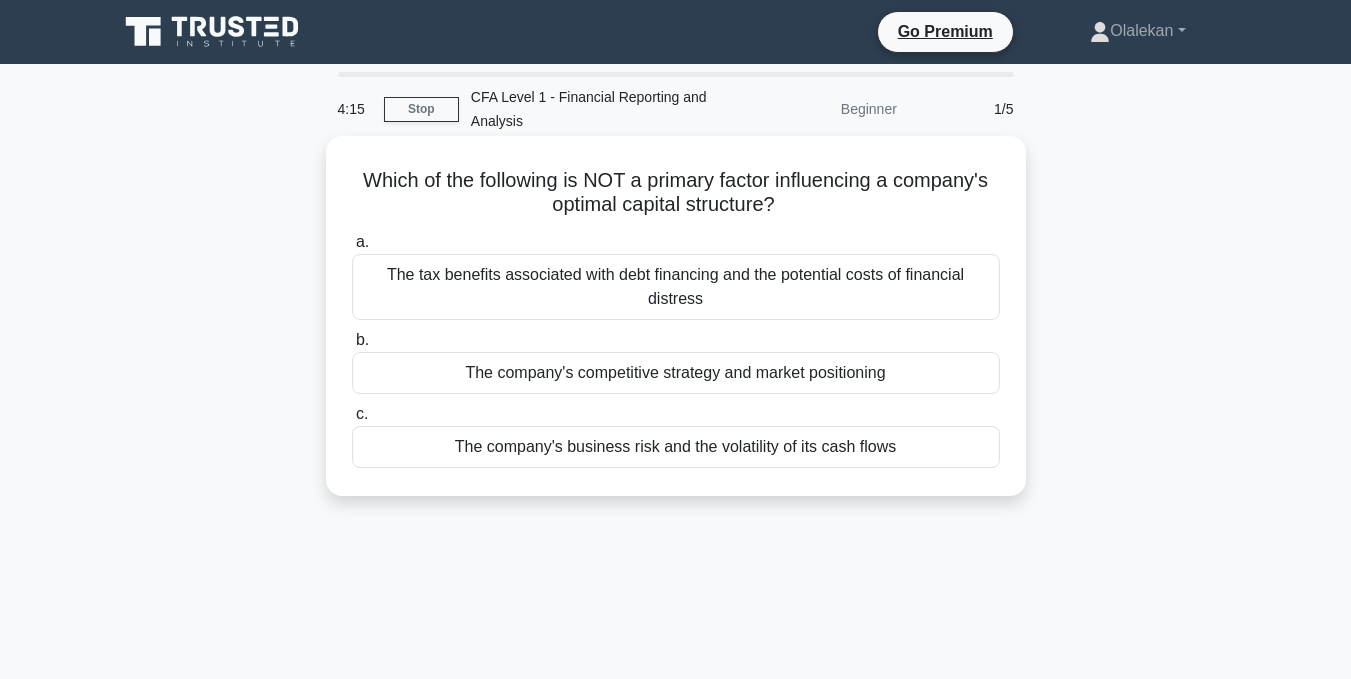click on "The company's competitive strategy and market positioning" at bounding box center [676, 373] 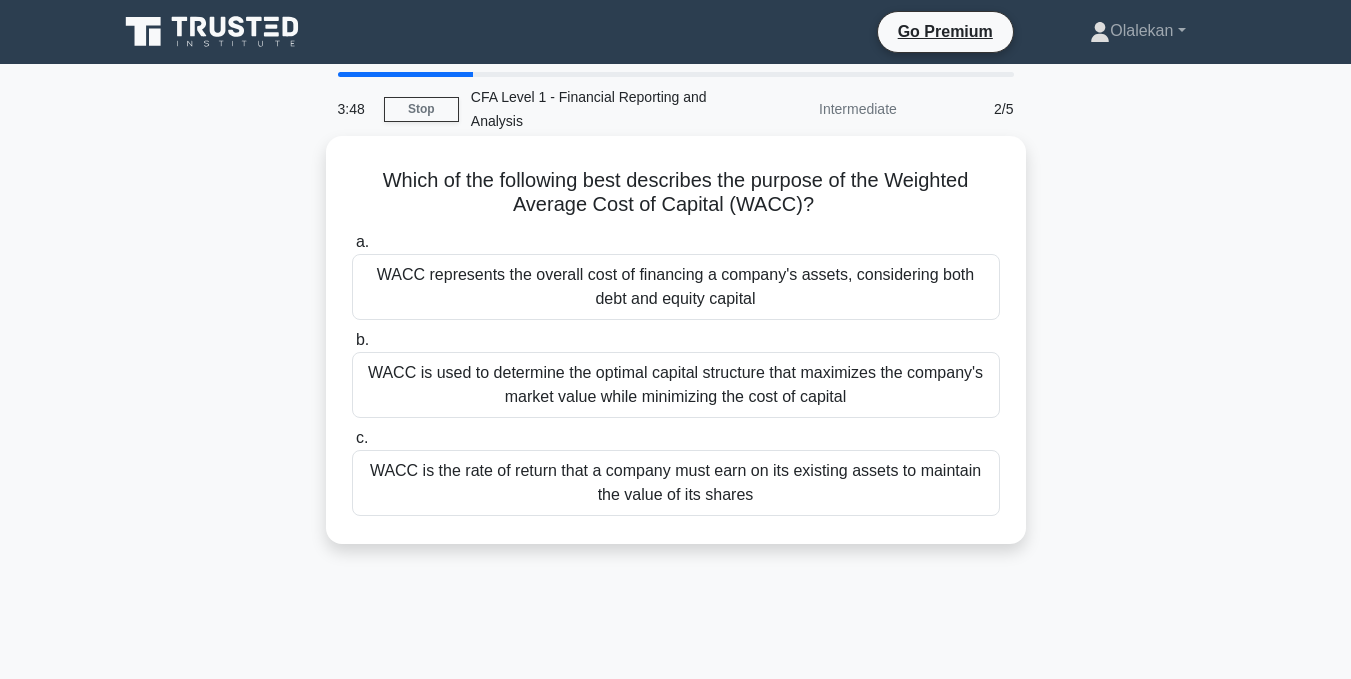 click on "WACC represents the overall cost of financing a company's assets, considering both debt and equity capital" at bounding box center (676, 287) 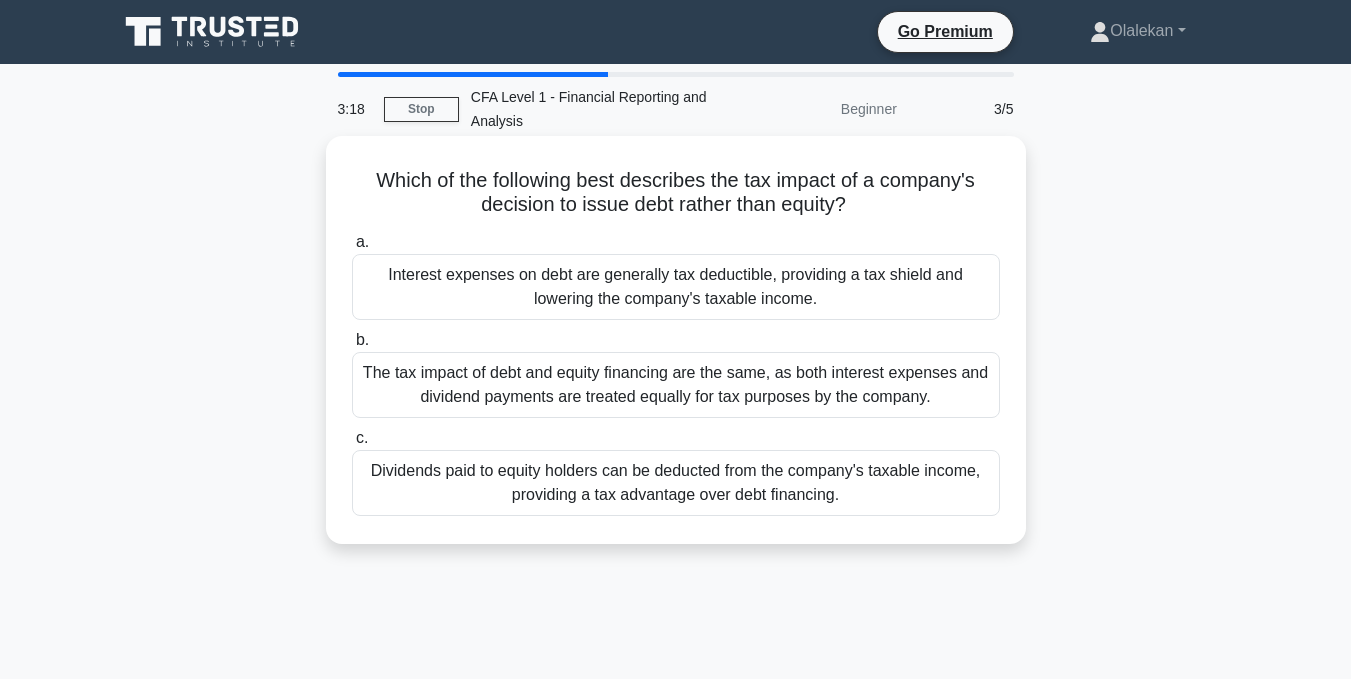 click on "Interest expenses on debt are generally tax deductible, providing a tax shield and lowering the company's taxable income." at bounding box center (676, 287) 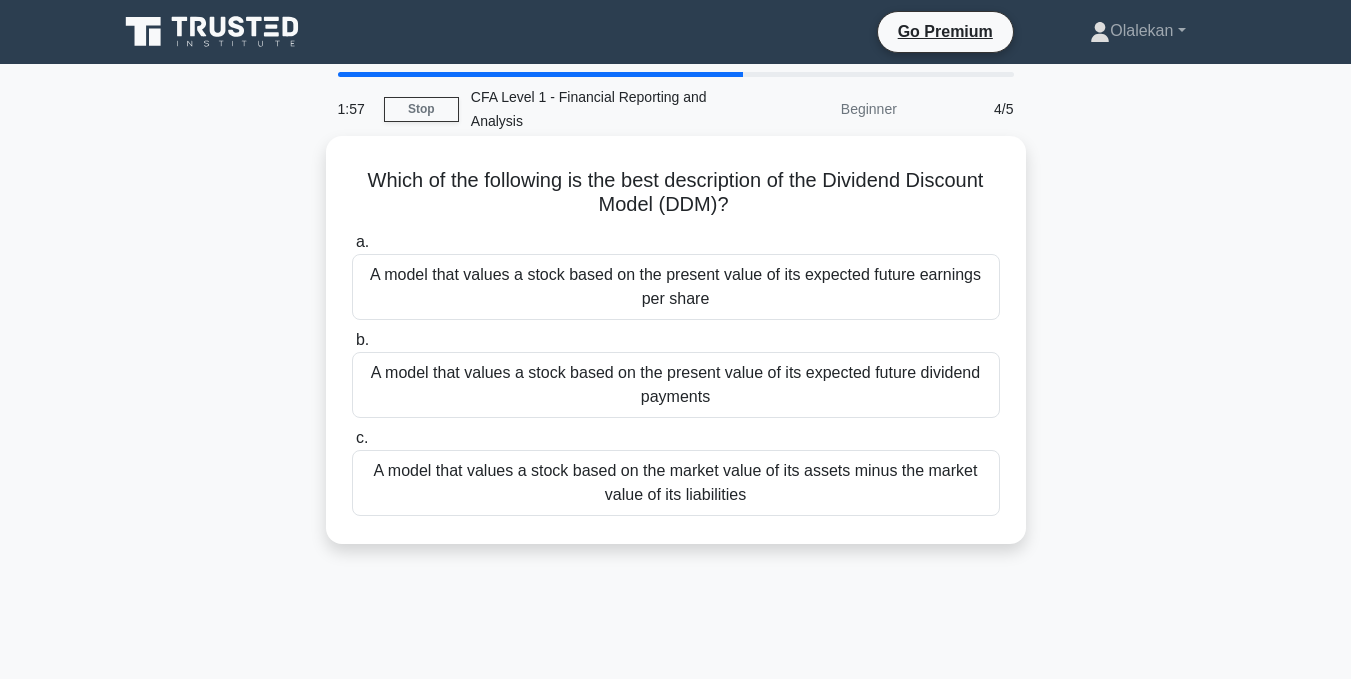click on "A model that values a stock based on the present value of its expected future dividend payments" at bounding box center (676, 385) 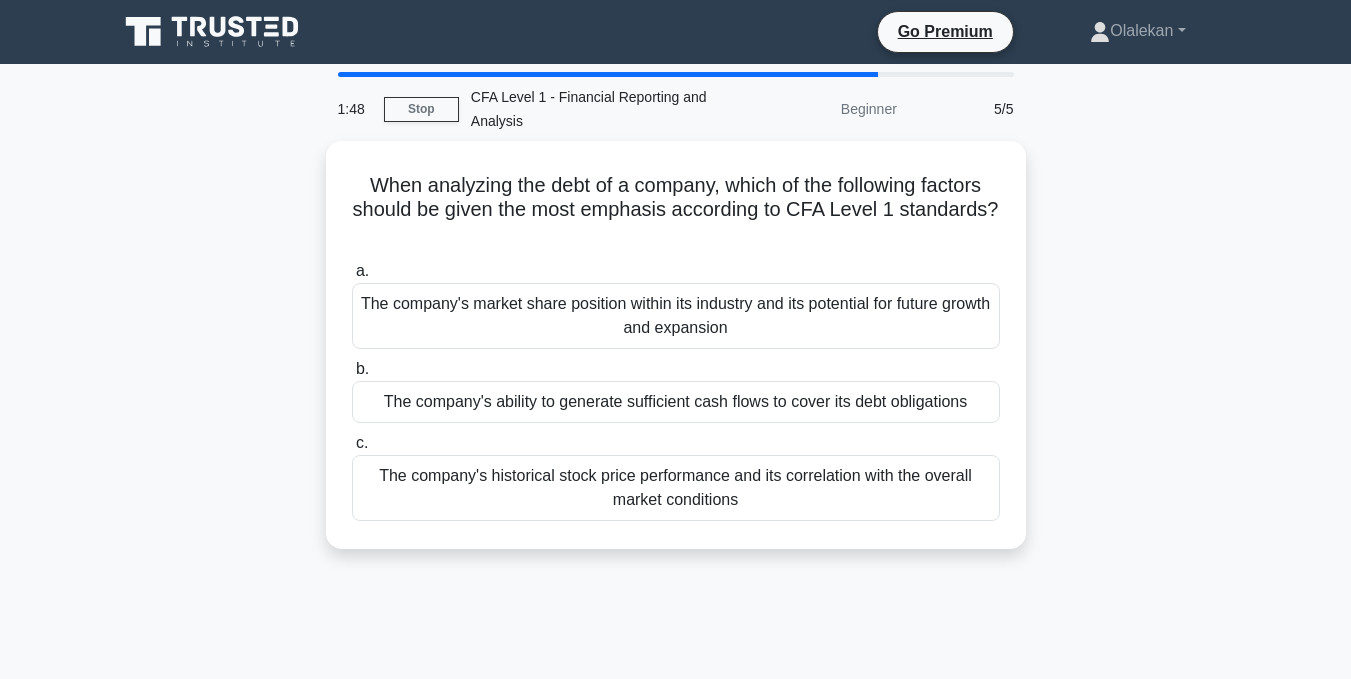 click on "When analyzing the debt of a company, which of the following factors should be given the most emphasis according to CFA Level 1 standards?
.spinner_0XTQ{transform-origin:center;animation:spinner_y6GP .75s linear infinite}@keyframes spinner_y6GP{100%{transform:rotate(360deg)}}
a.
The company's market share position within its industry and its potential for future growth and expansion
b. c." at bounding box center [676, 357] 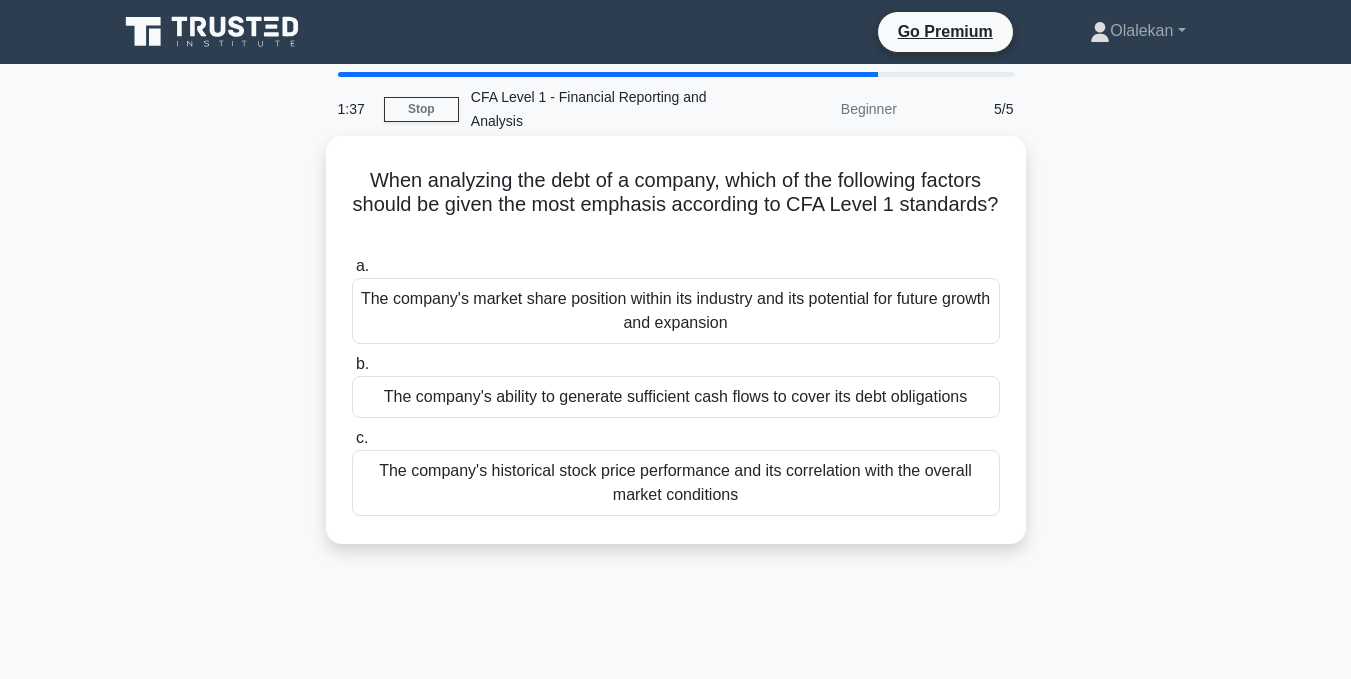 click on "The company's ability to generate sufficient cash flows to cover its debt obligations" at bounding box center (676, 397) 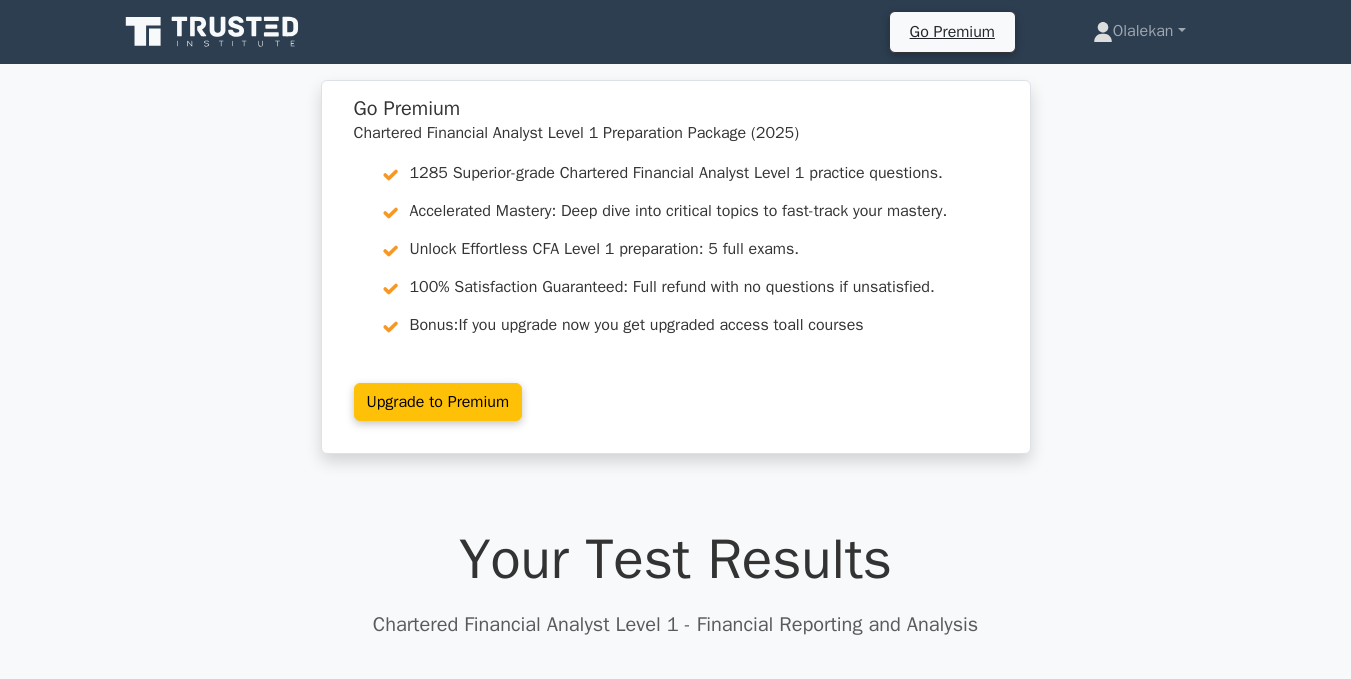 scroll, scrollTop: 0, scrollLeft: 0, axis: both 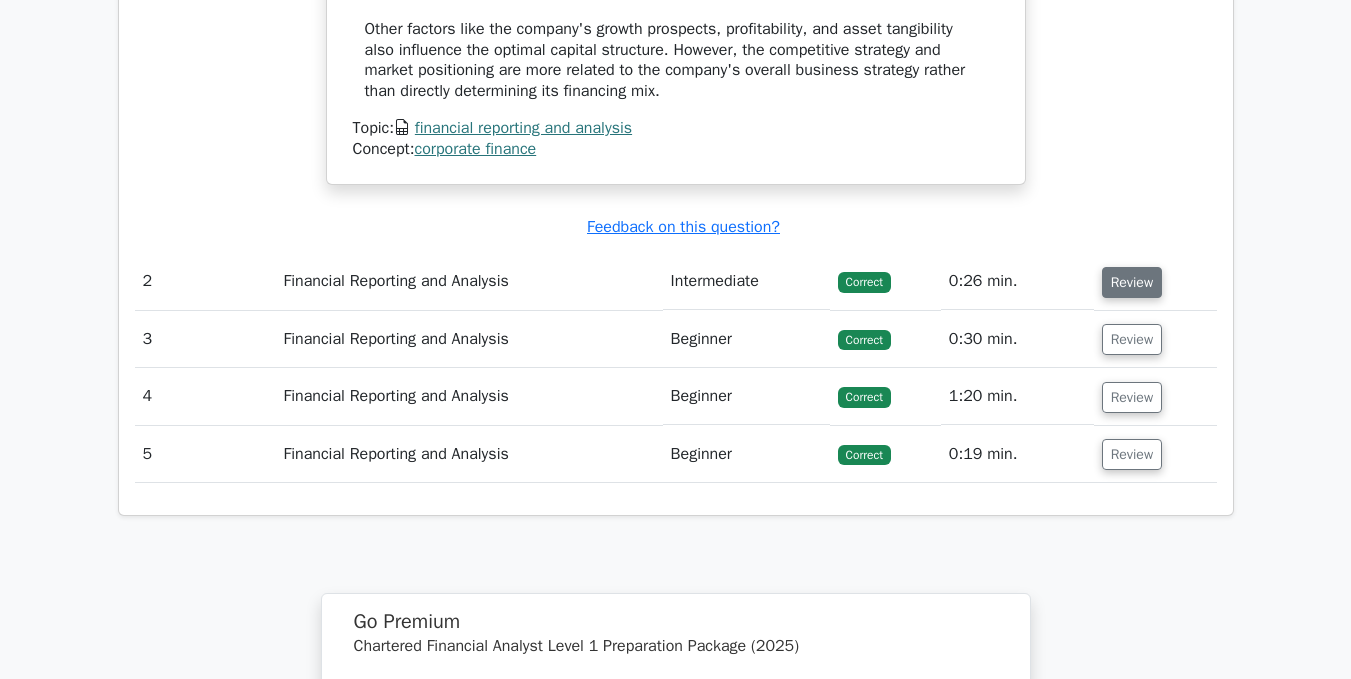 click on "Review" at bounding box center [1132, 282] 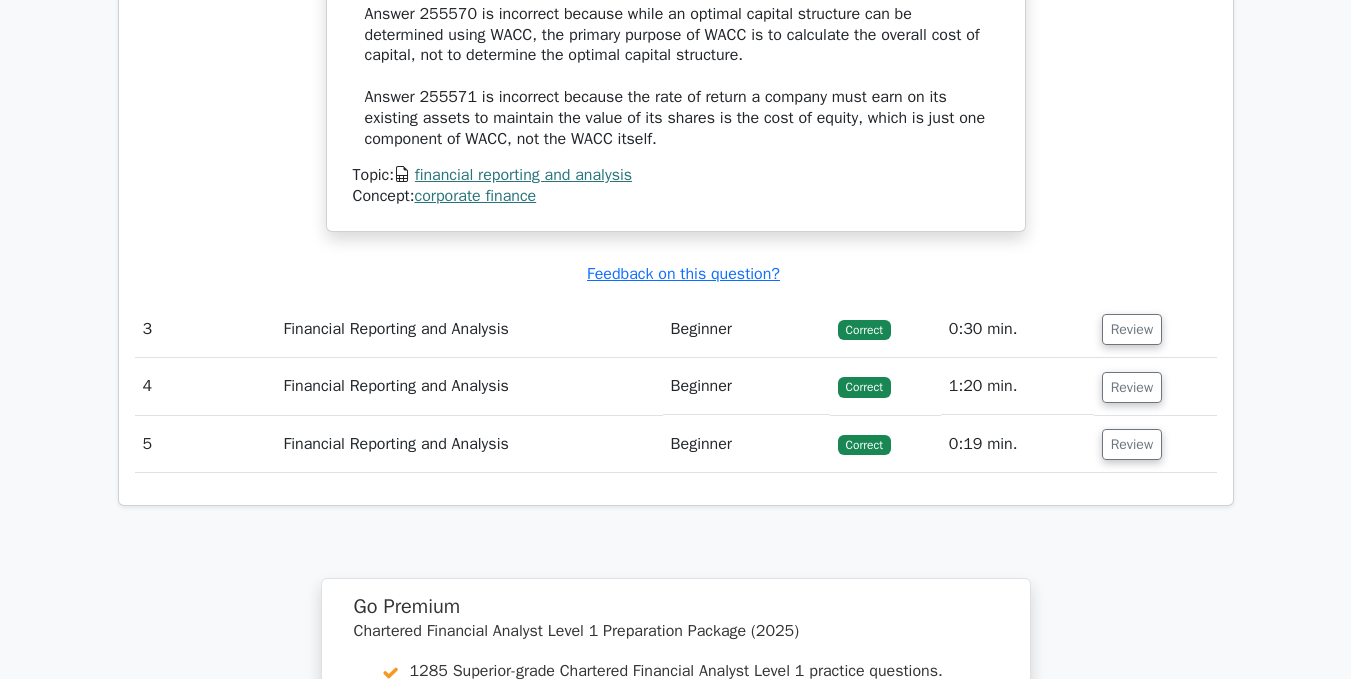 scroll, scrollTop: 2929, scrollLeft: 0, axis: vertical 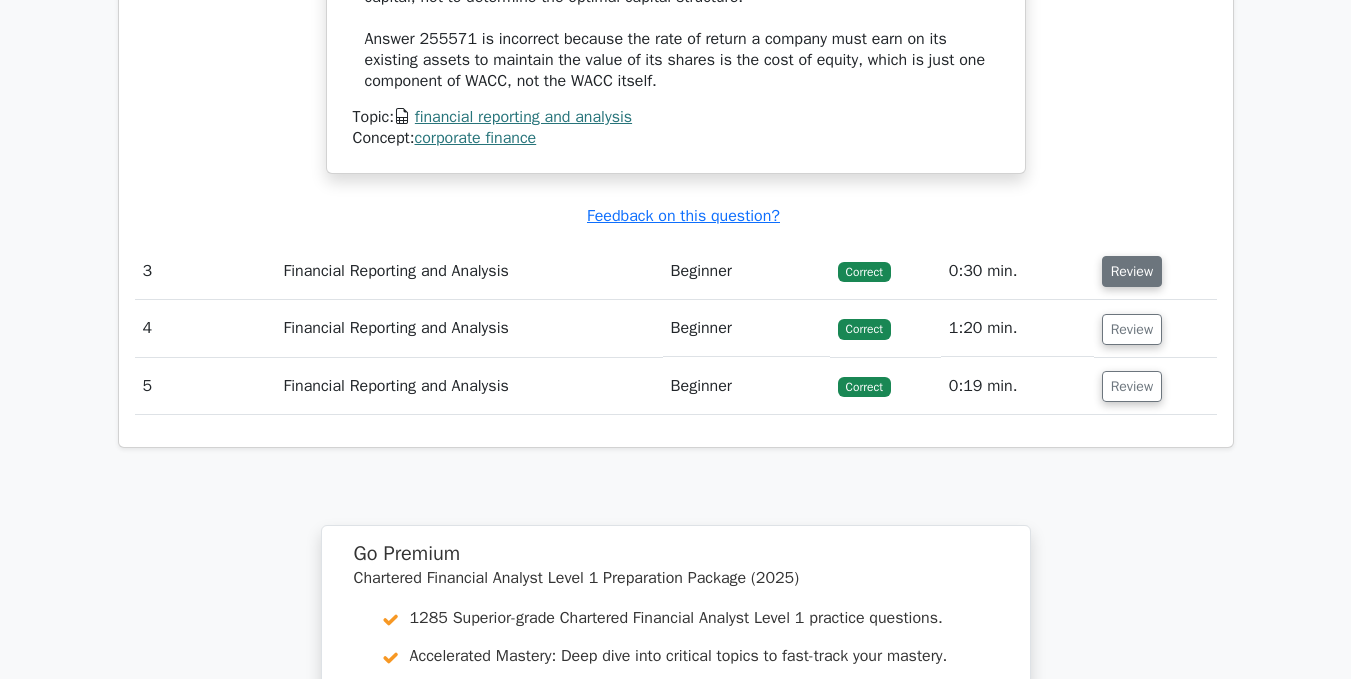 click on "Review" at bounding box center (1132, 271) 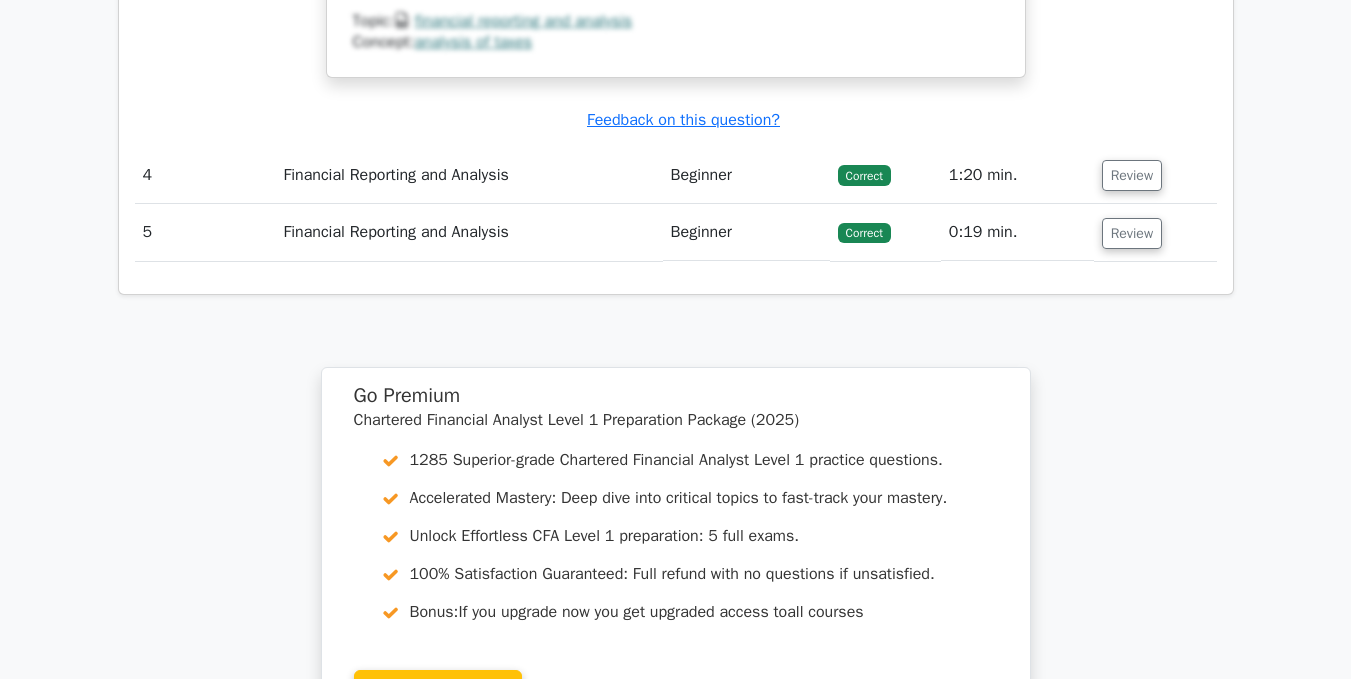 scroll, scrollTop: 3830, scrollLeft: 0, axis: vertical 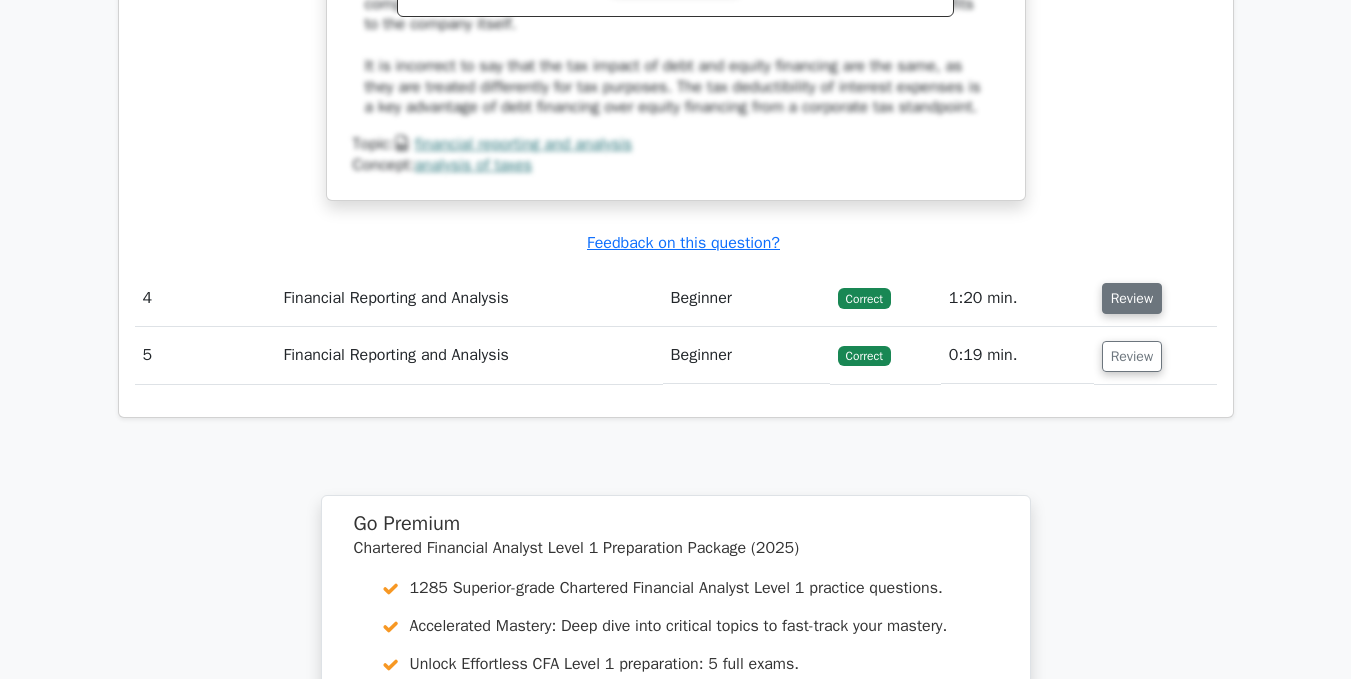 click on "Review" at bounding box center (1132, 298) 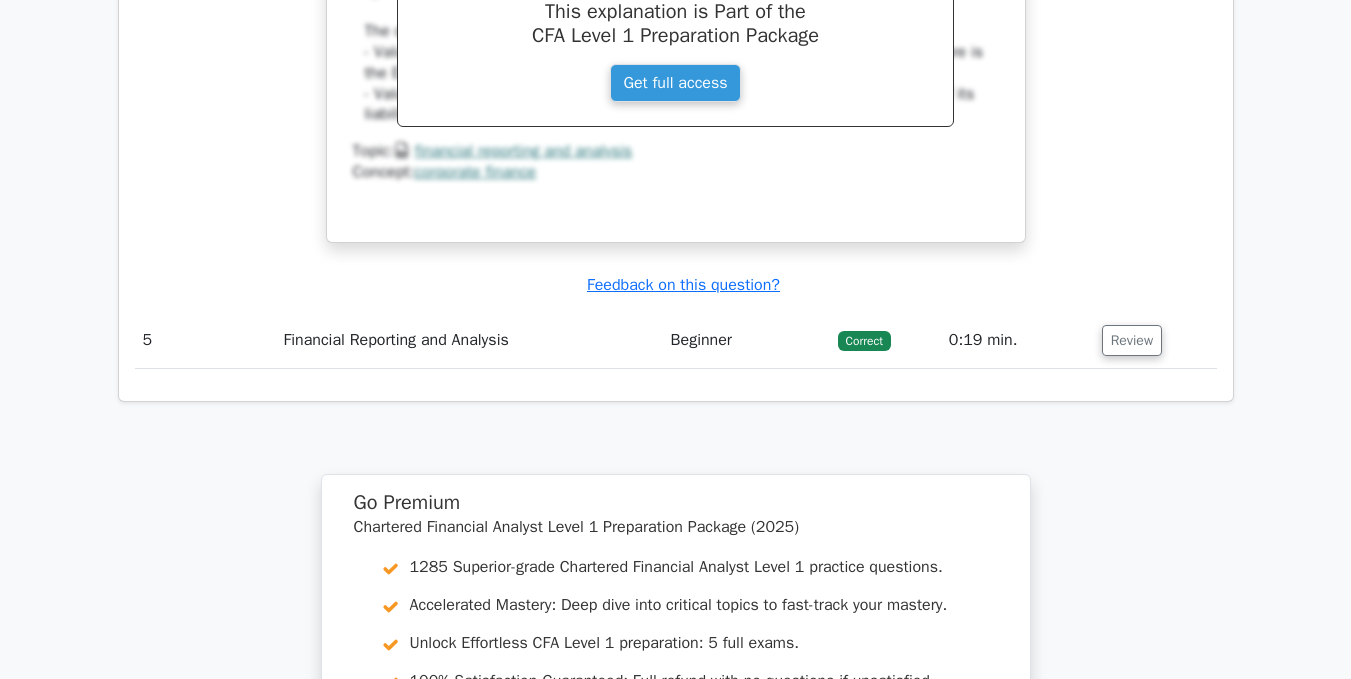 scroll, scrollTop: 4689, scrollLeft: 0, axis: vertical 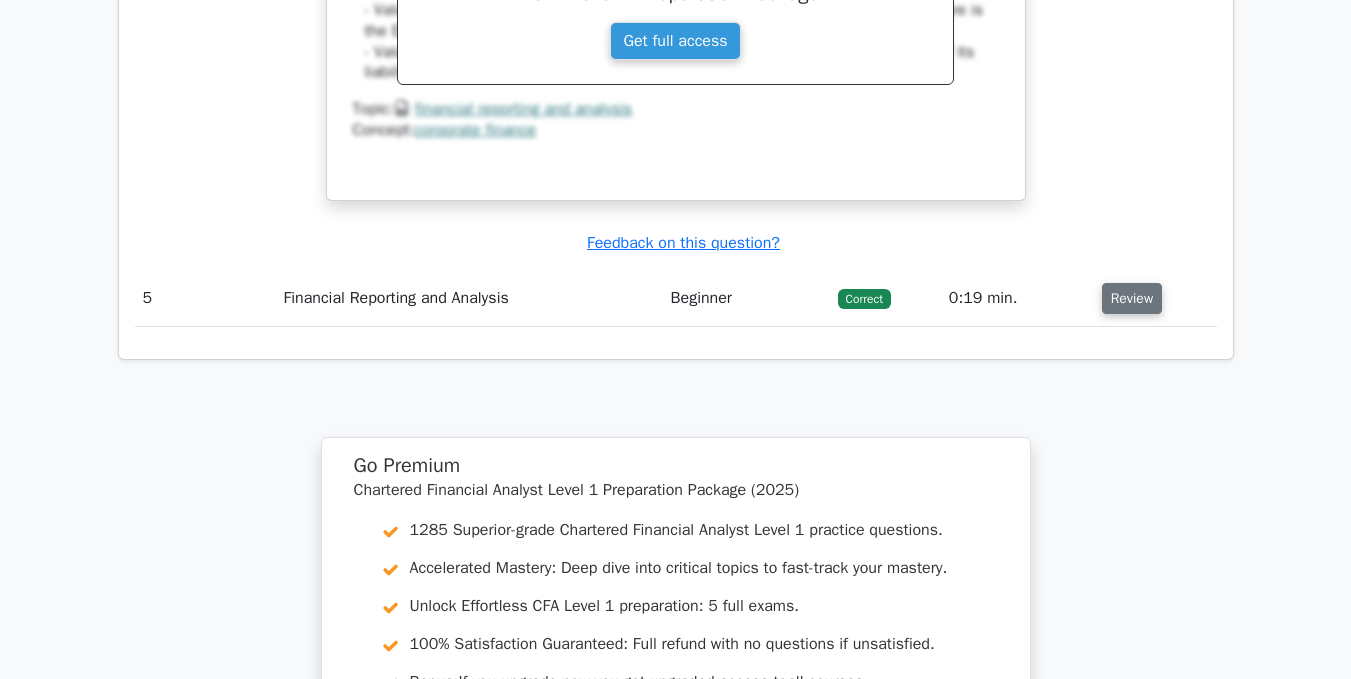 click on "Review" at bounding box center [1132, 298] 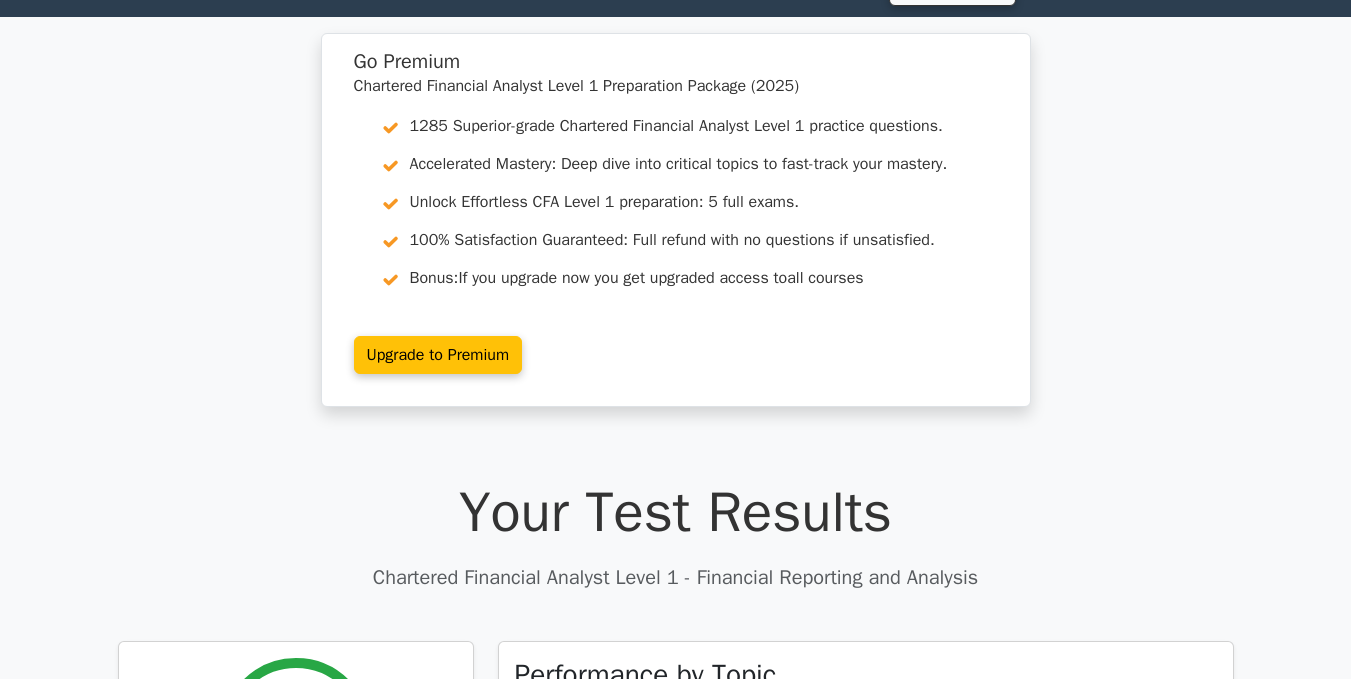 scroll, scrollTop: 0, scrollLeft: 0, axis: both 